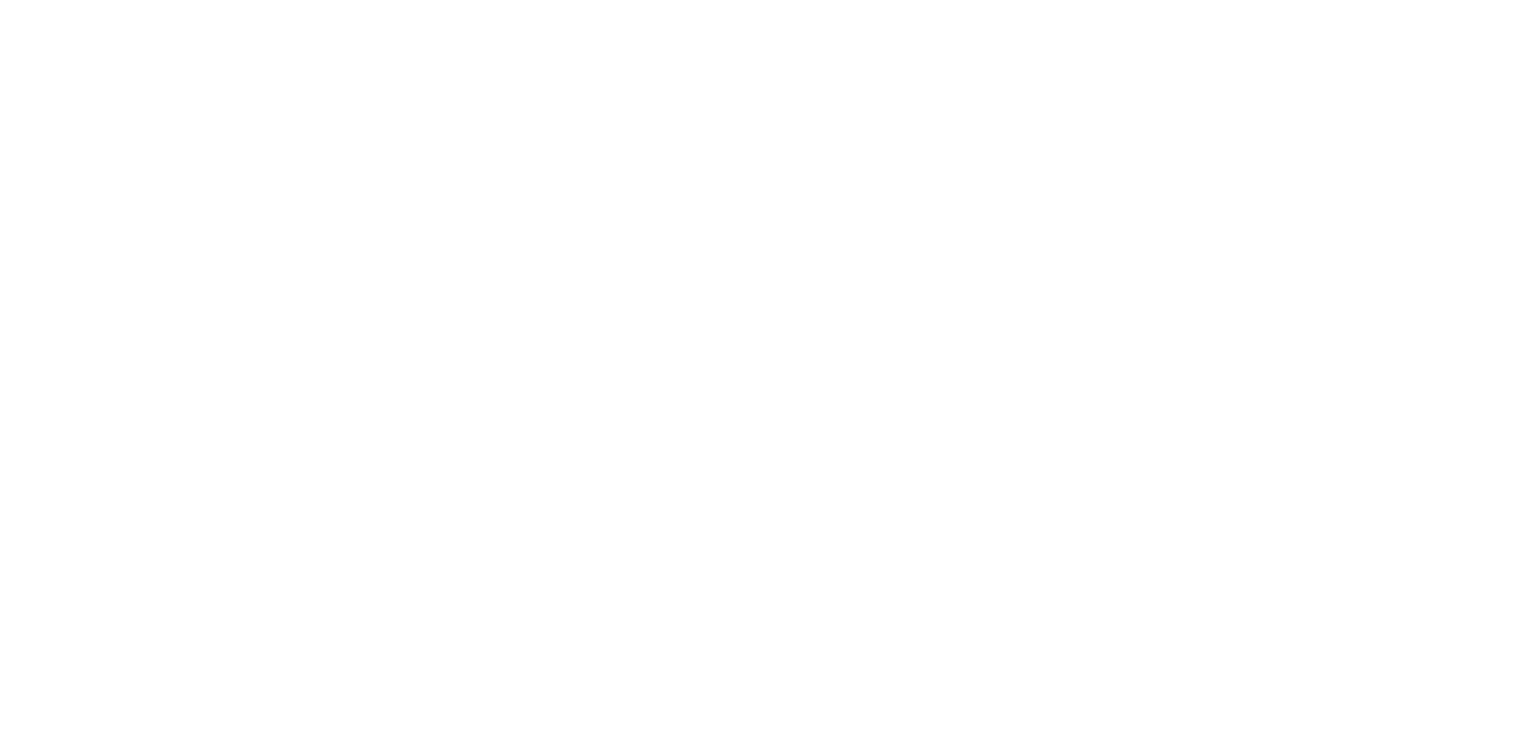 scroll, scrollTop: 0, scrollLeft: 0, axis: both 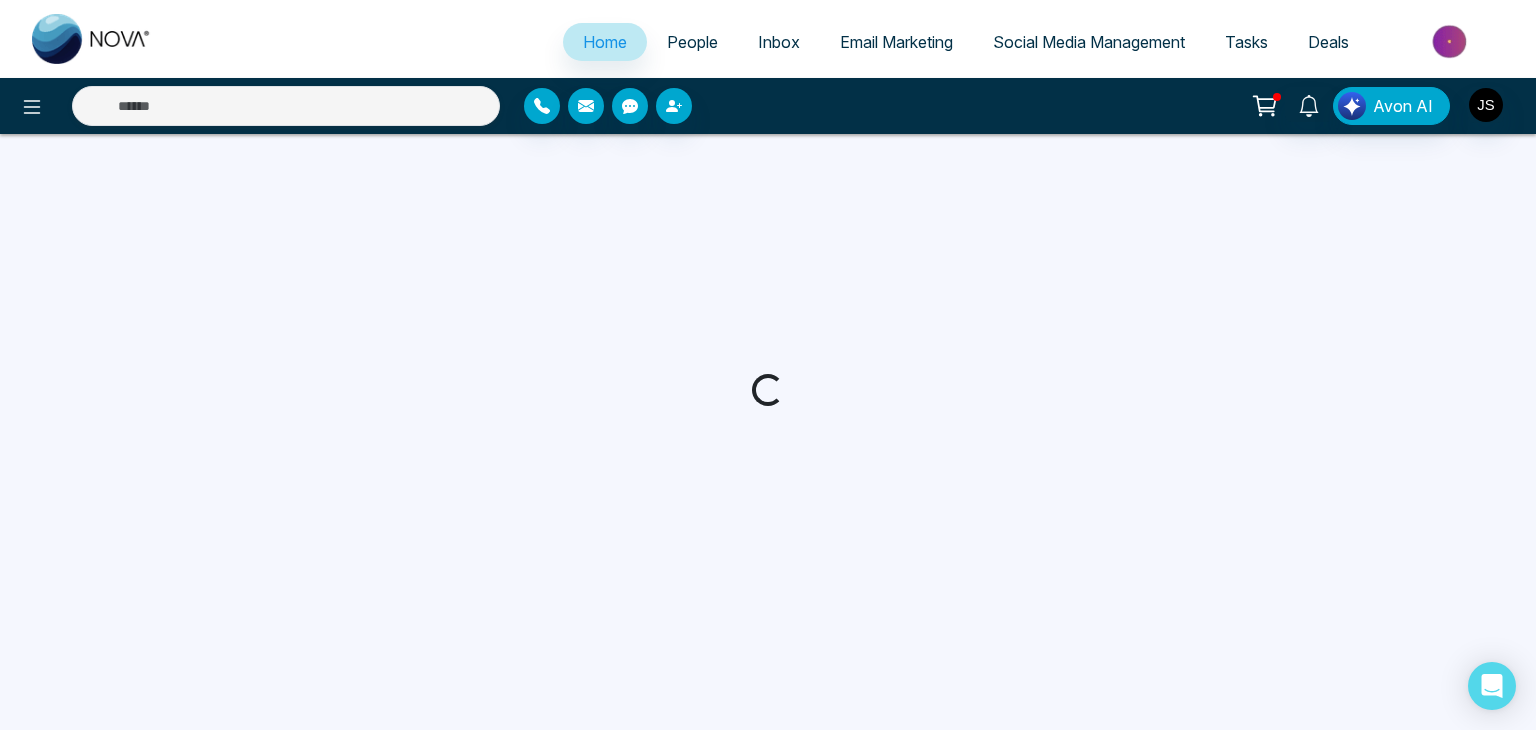 select on "*" 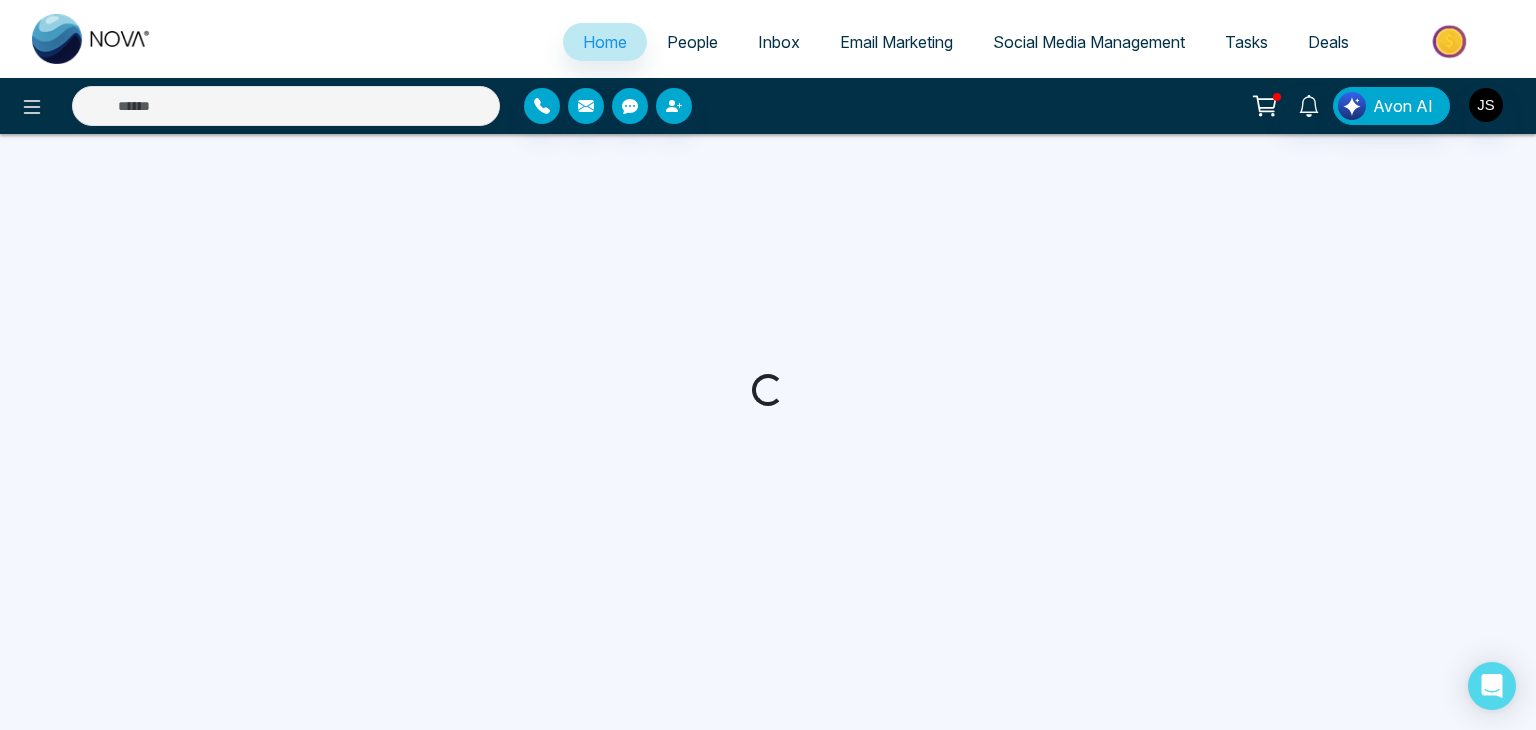 select on "*" 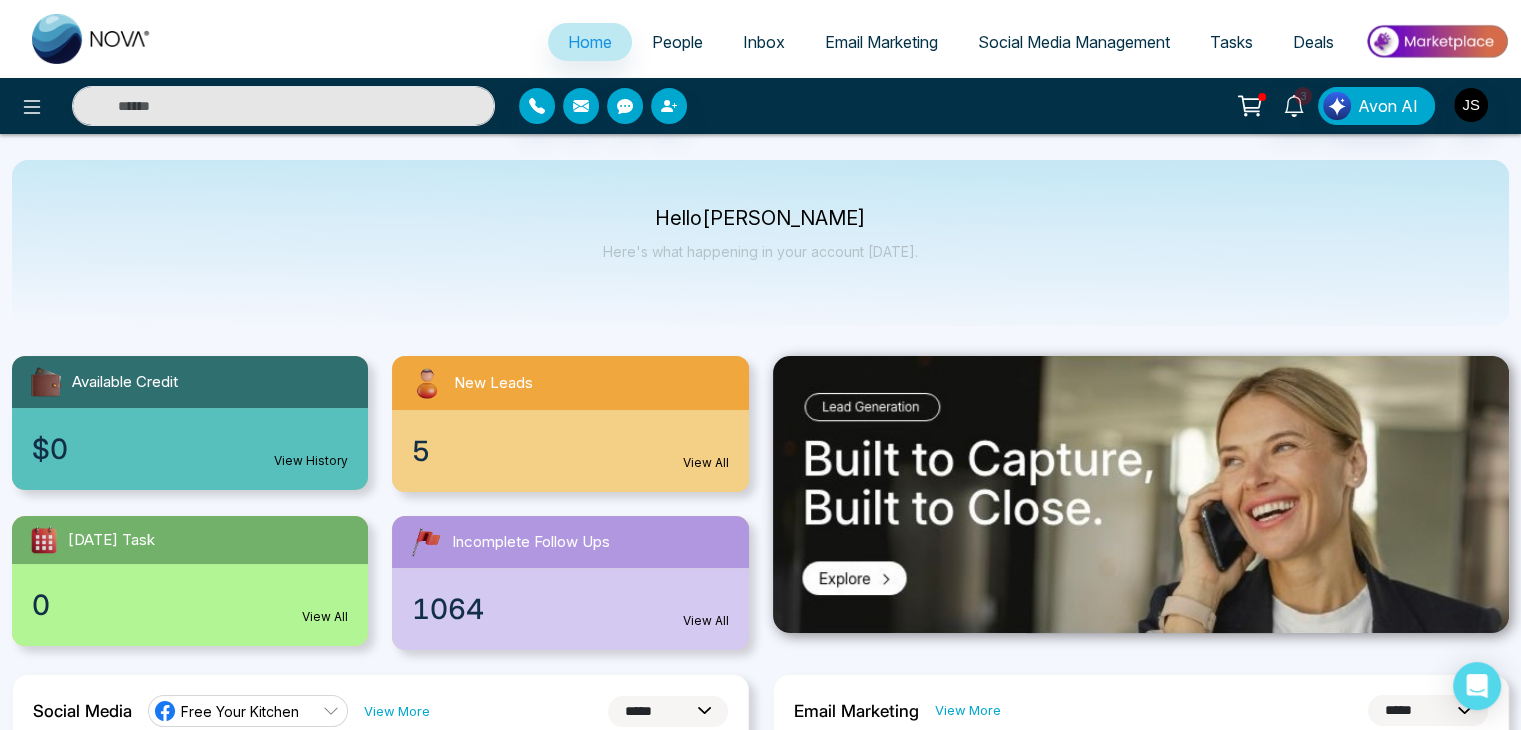 click on "5 View All" at bounding box center (570, 451) 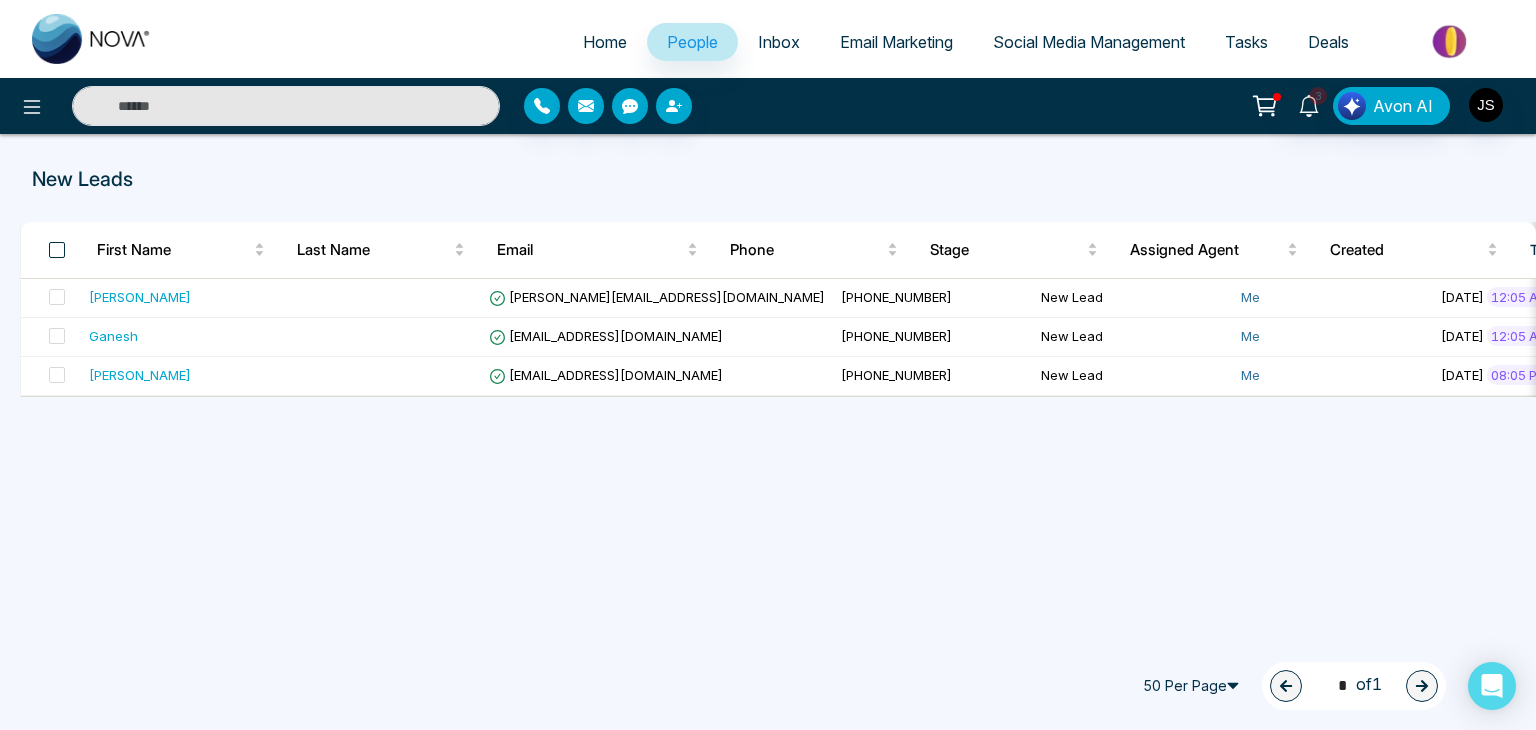 click at bounding box center [57, 250] 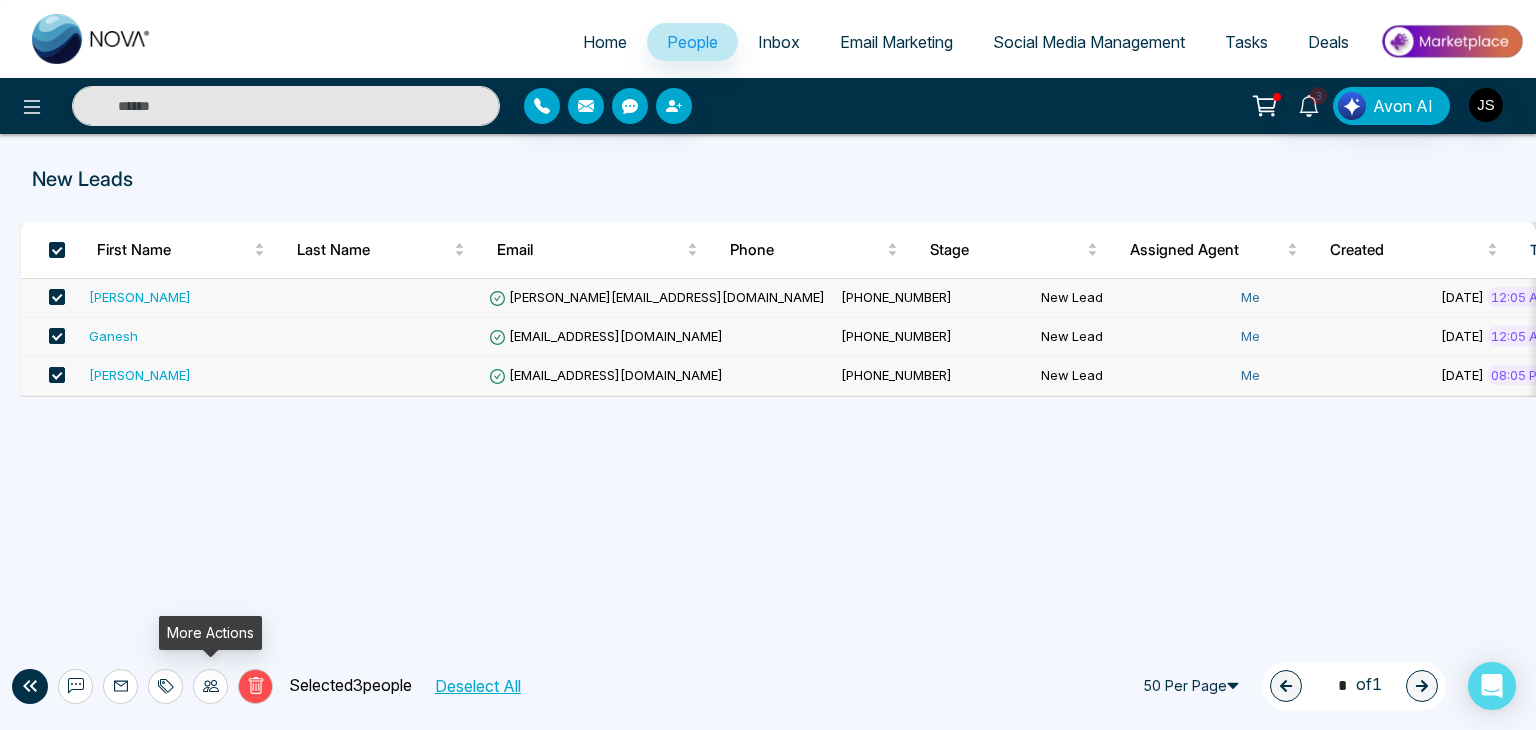 click 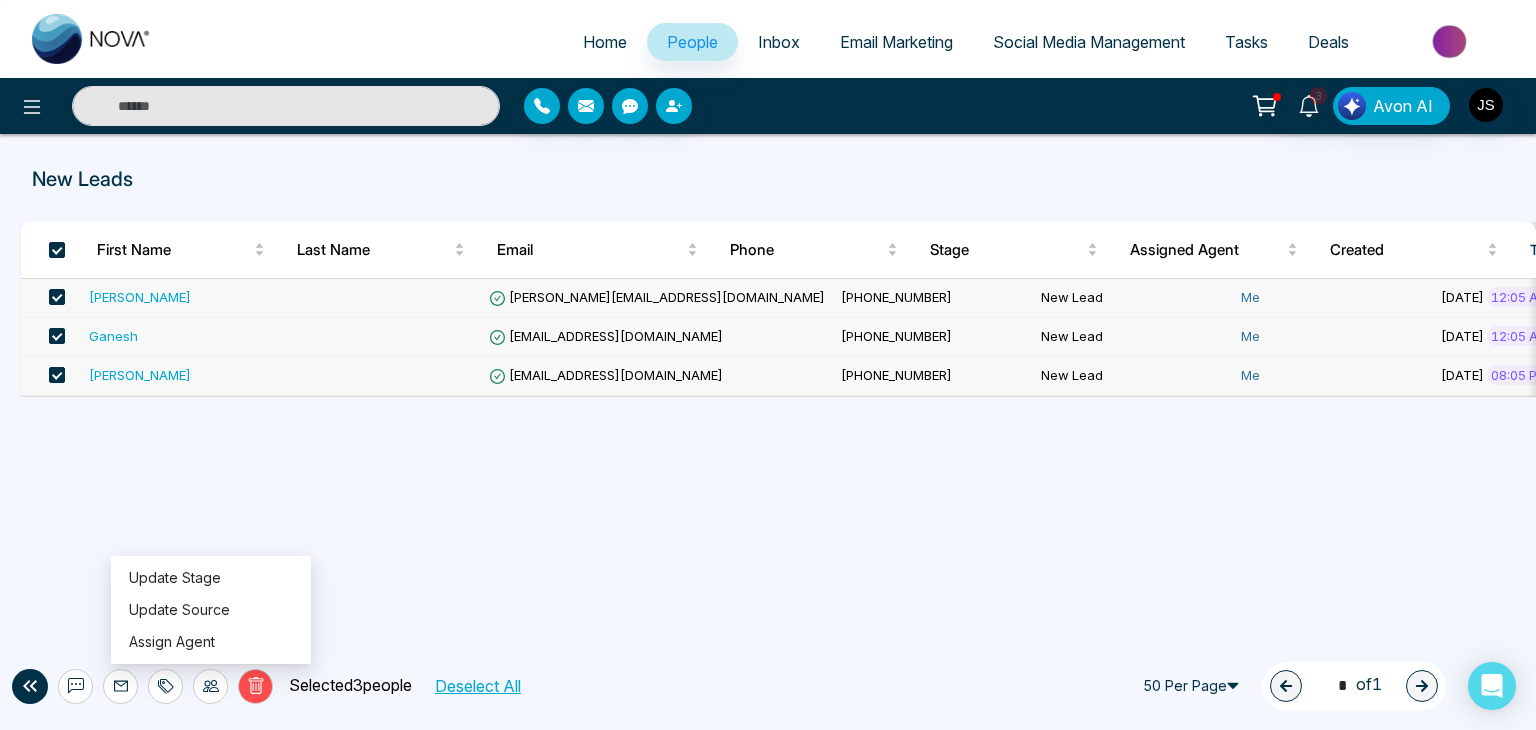 click on "Home People Inbox Email Marketing Social Media Management Tasks Deals 3 Avon AI New Leads First Name Last Name Email Phone Stage Assigned Agent Created Tags Source Province Timeframe Urgency Buy Area AVG Property Price Home Type Deals Last Communication                                     Joanne Jaffey Bove   joannejaffey@hotmail.com +16475195626 New Lead Me July 08, 2025   12:05 AM 34 Cannington C... Facebook Ads   -  -  -  -    -  -  -  -   Ganesh   Ganeshamoorthyba@gmail.com +13129456364 New Lead Me July 08, 2025   12:05 AM 34 Cannington C... Facebook Ads   -  -  -  -    -  -  -  -   Asad Ghuman   ghumanasad786@yahoo.com +16472810923 New Lead Me July 07, 2025   08:05 PM 34 Cannington C... Facebook Ads   -  -  -  -    -  -  -  -   Delete    Selected  3  people Deselect All 50 Per Page 1 *  of  1" at bounding box center [768, 365] 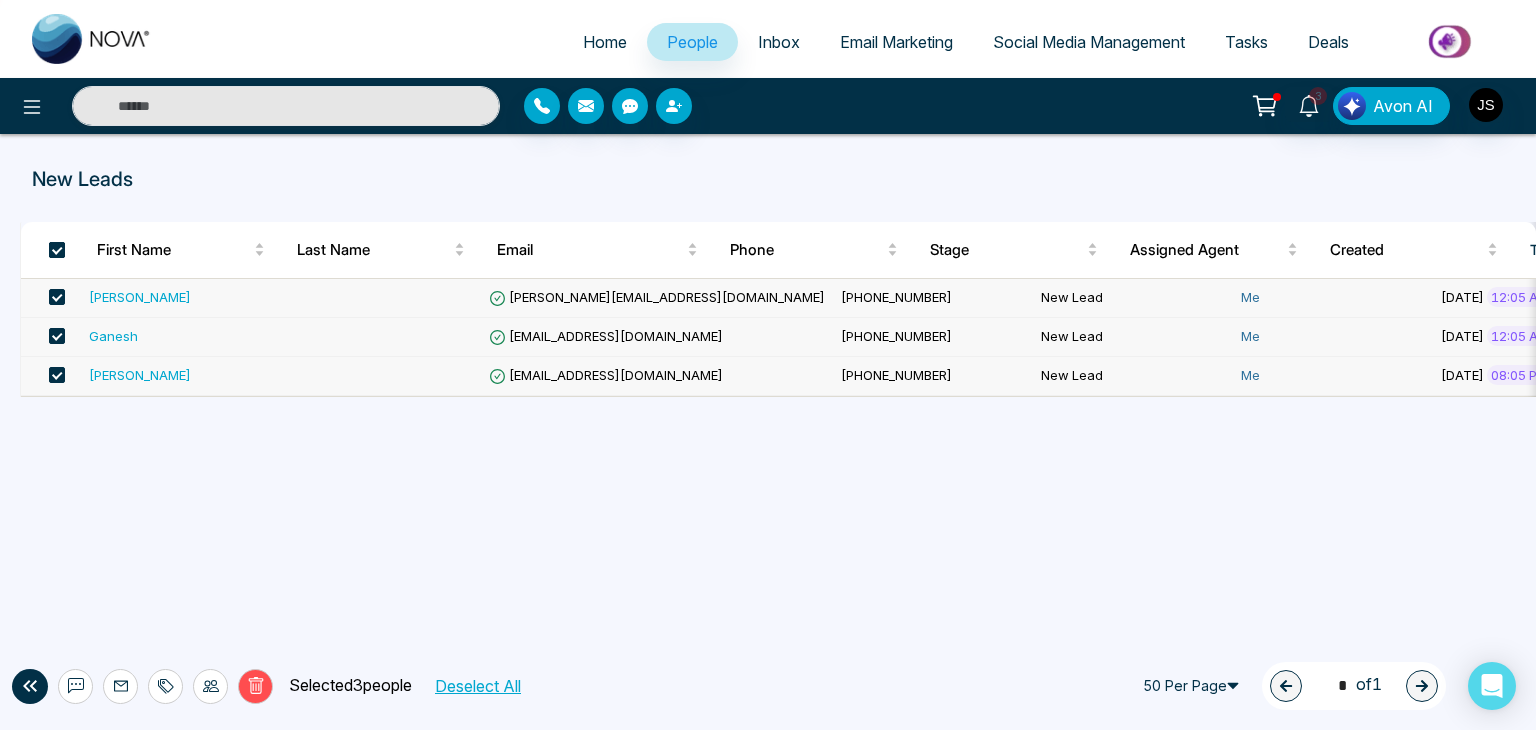 click at bounding box center [57, 250] 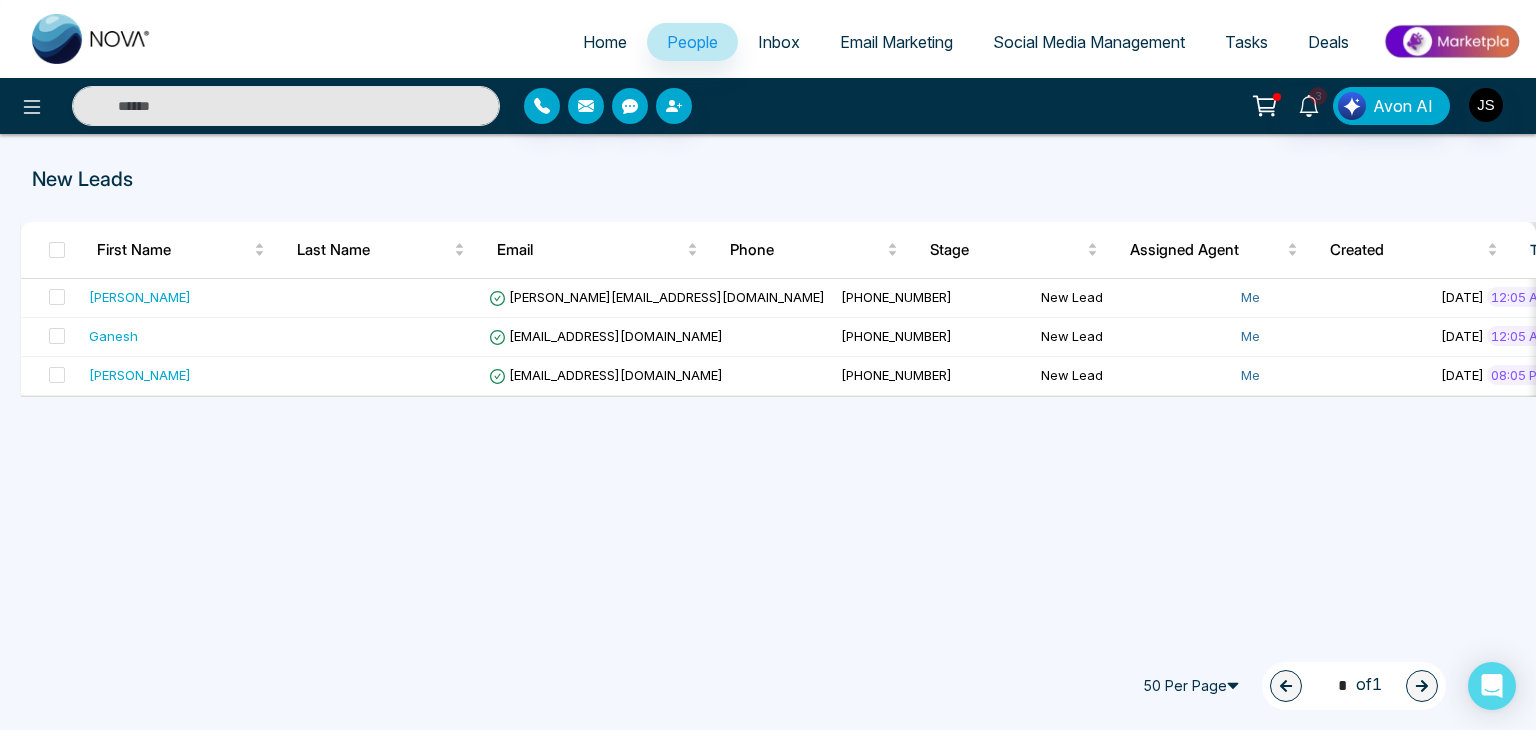click on "People" at bounding box center [692, 42] 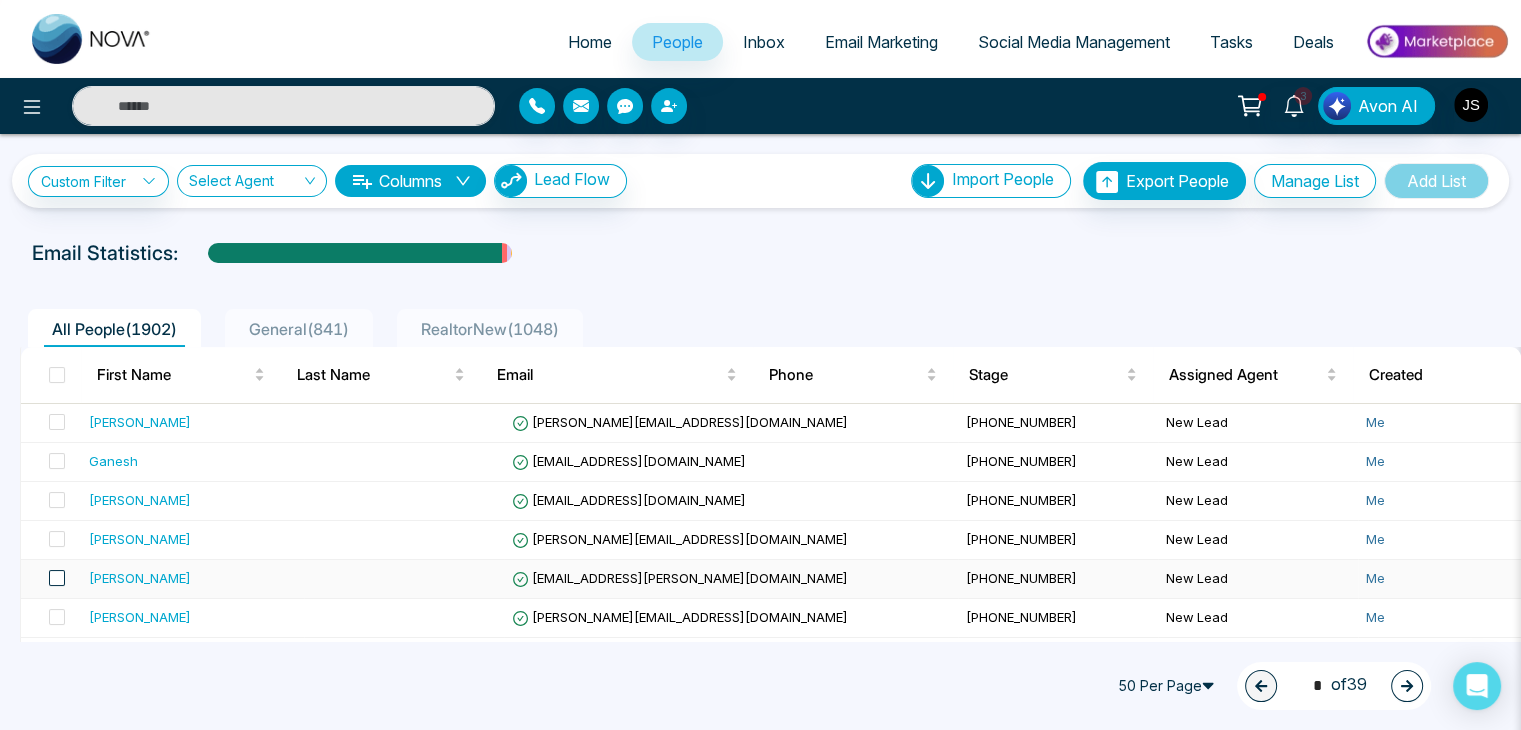 click at bounding box center (57, 578) 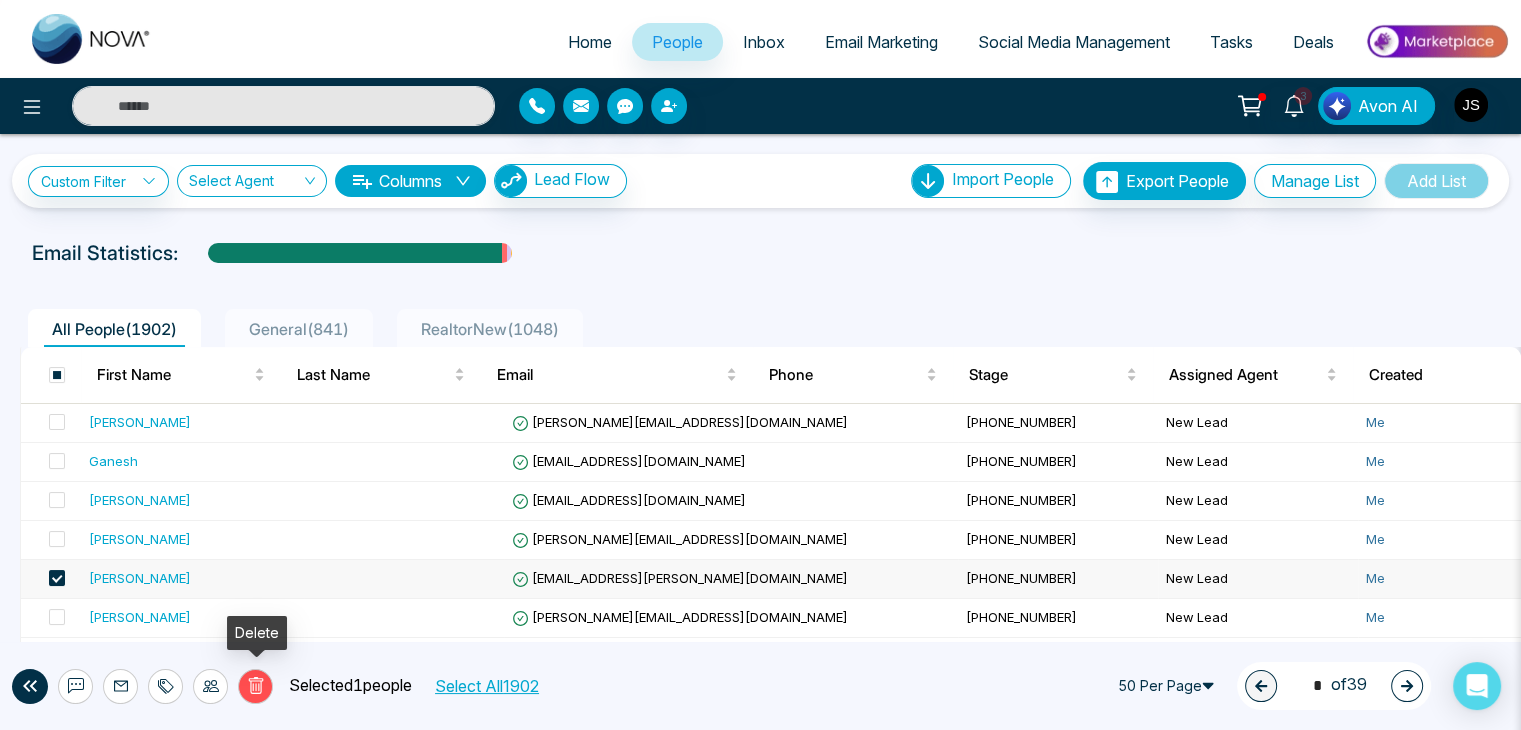click on "Delete" at bounding box center [255, 686] 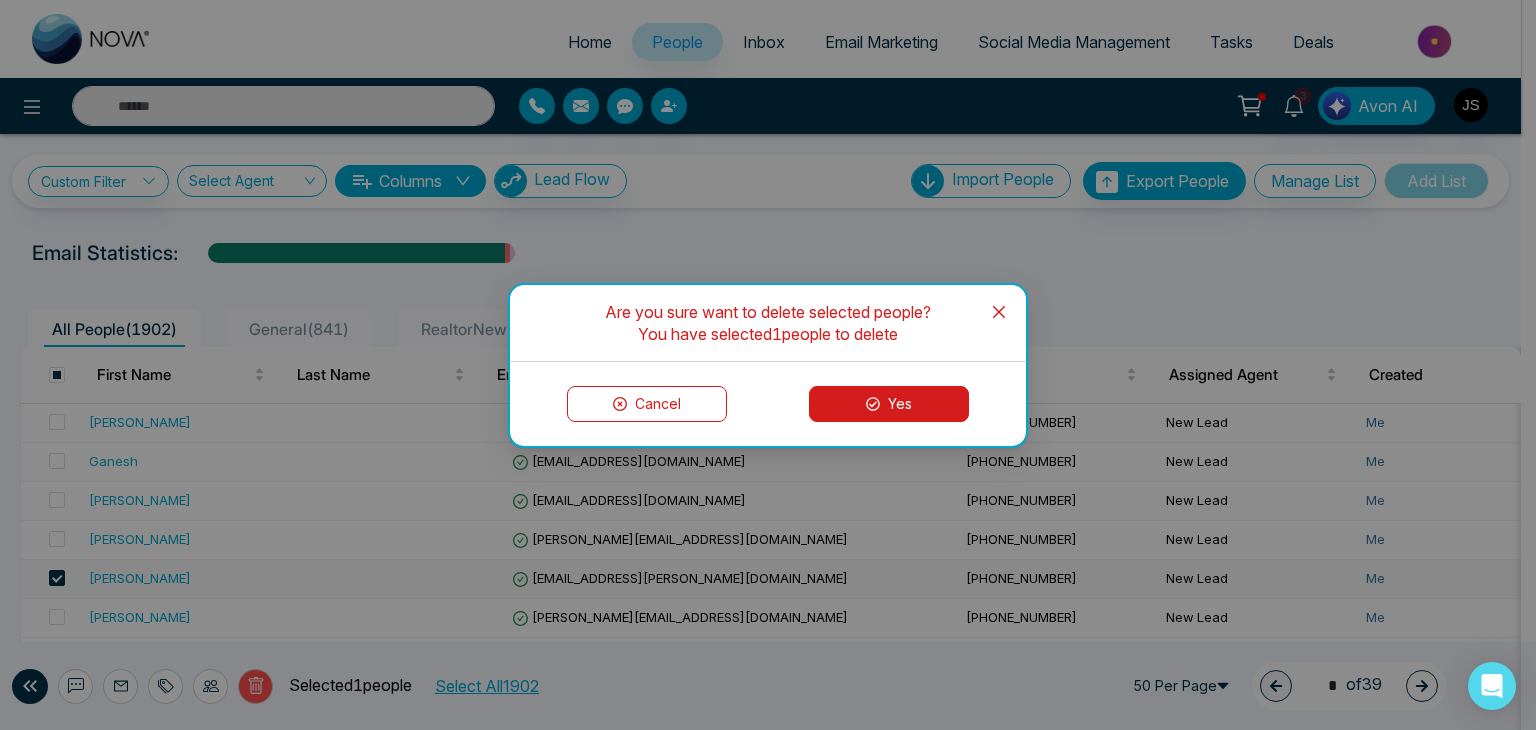click on "Yes" at bounding box center [889, 404] 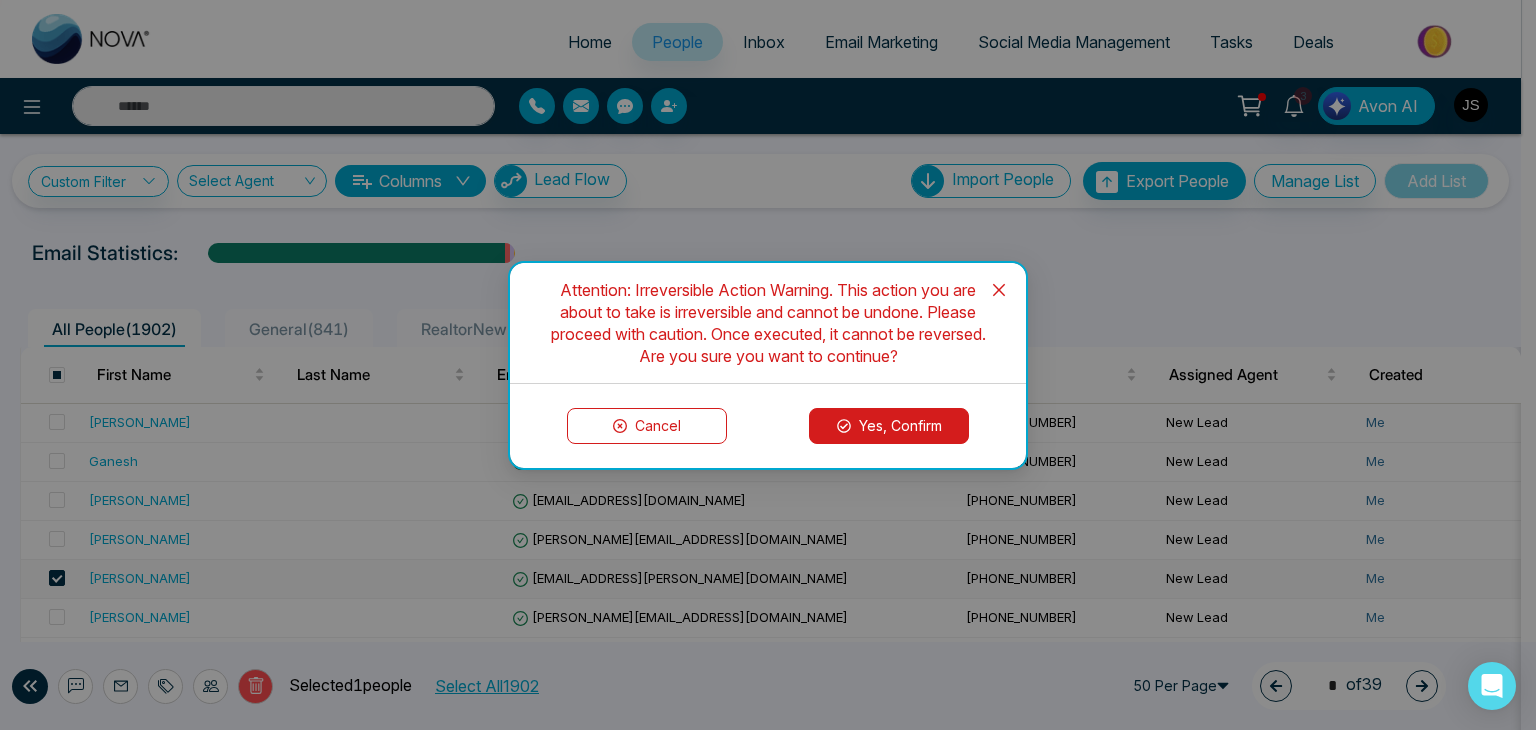 click on "Yes, Confirm" at bounding box center (889, 426) 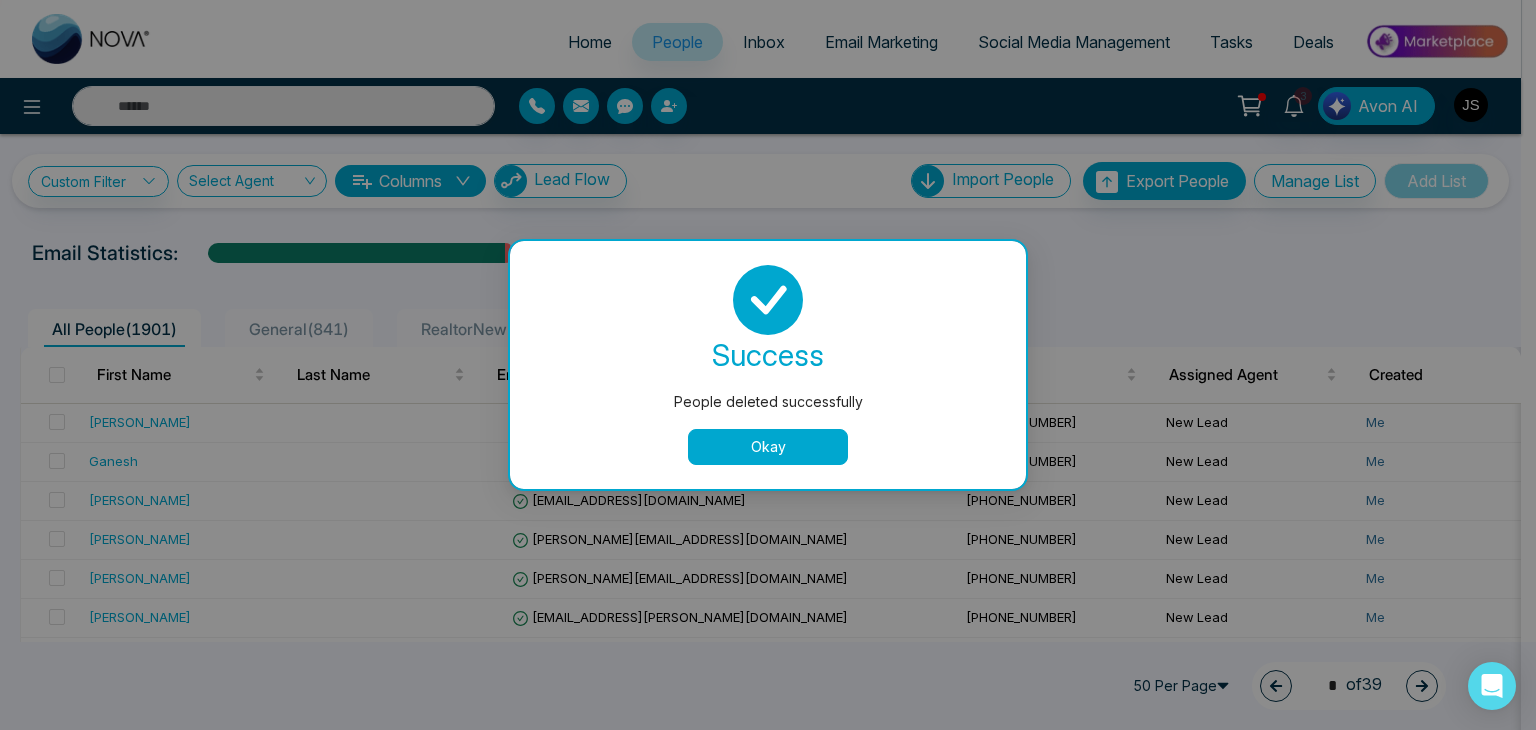 click on "Okay" at bounding box center [768, 447] 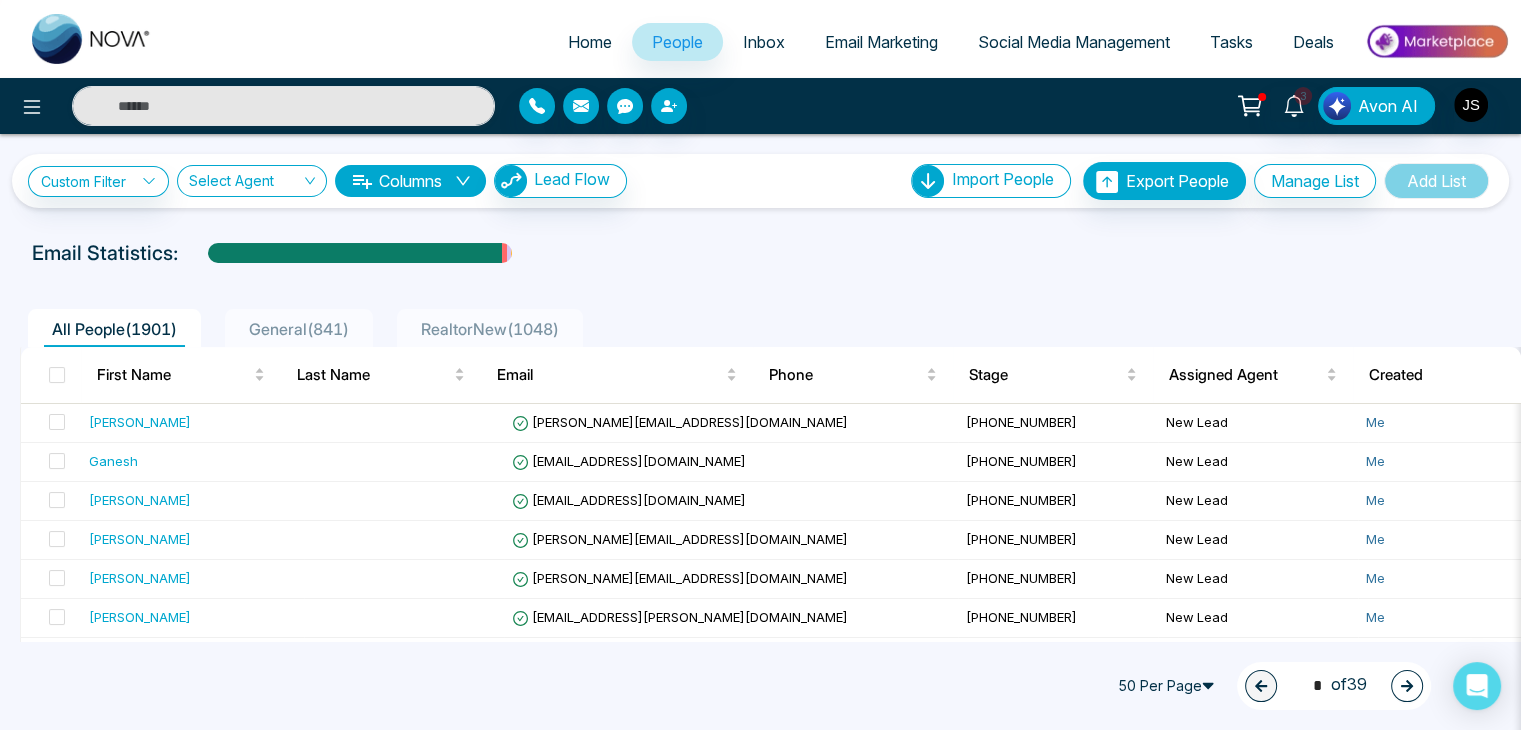 click on "Home" at bounding box center (590, 42) 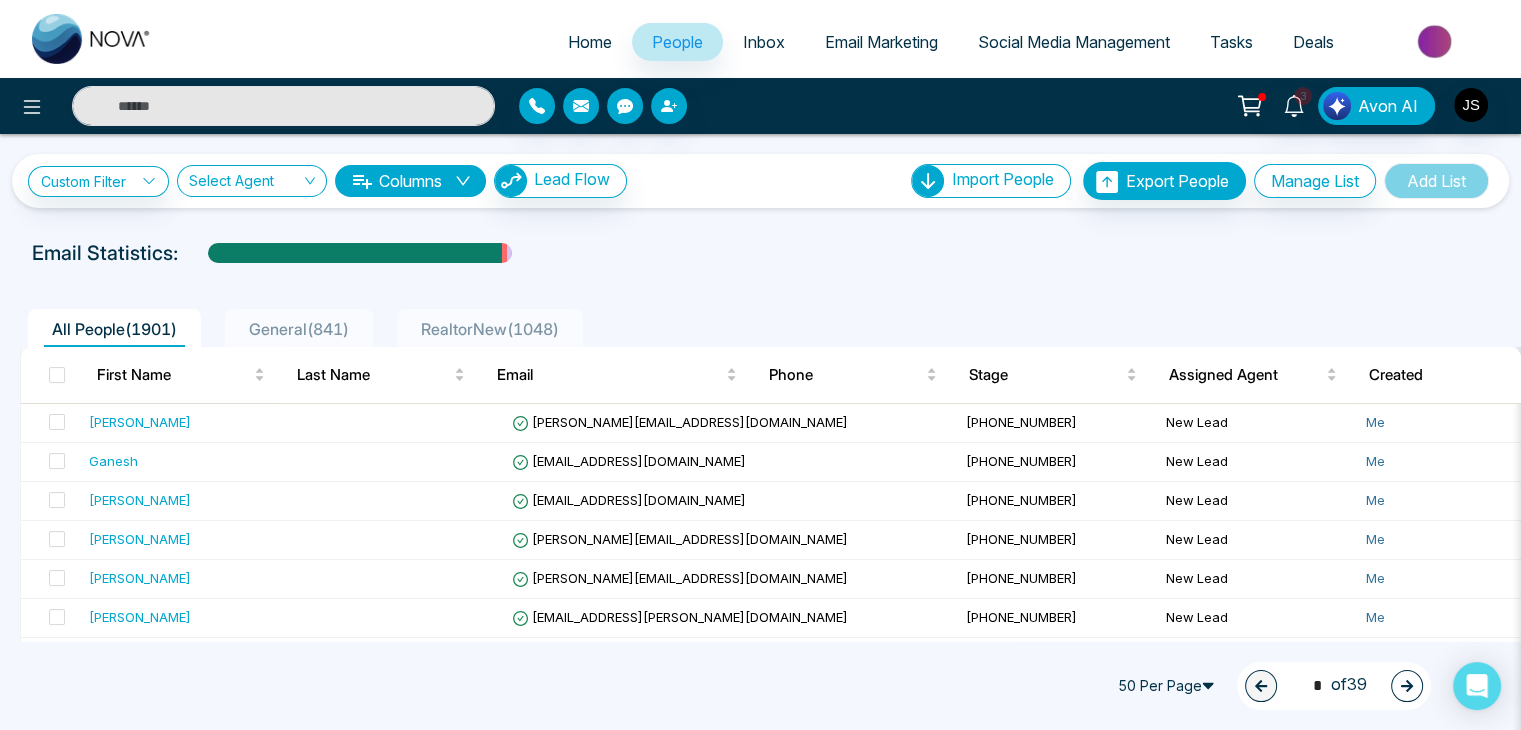 select on "*" 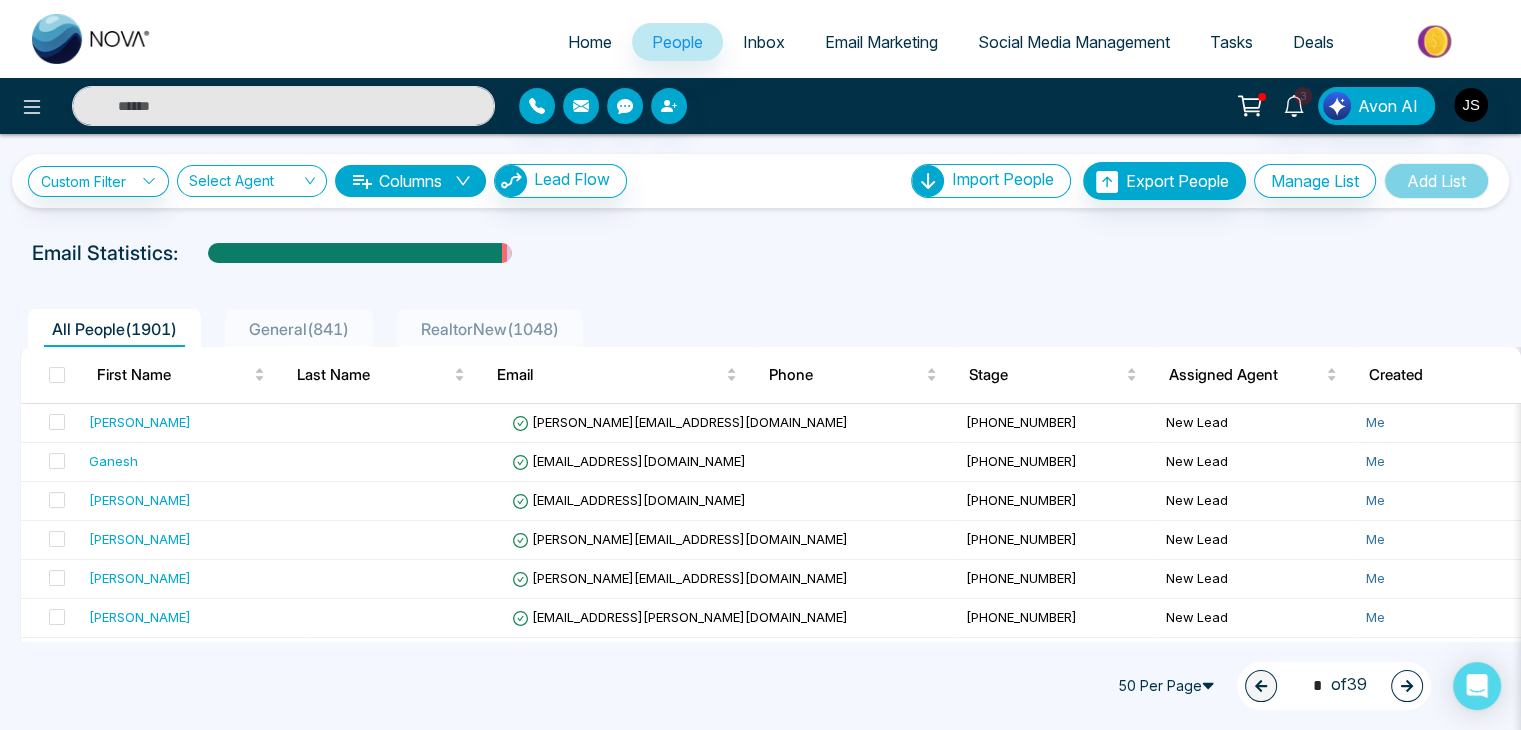 select on "*" 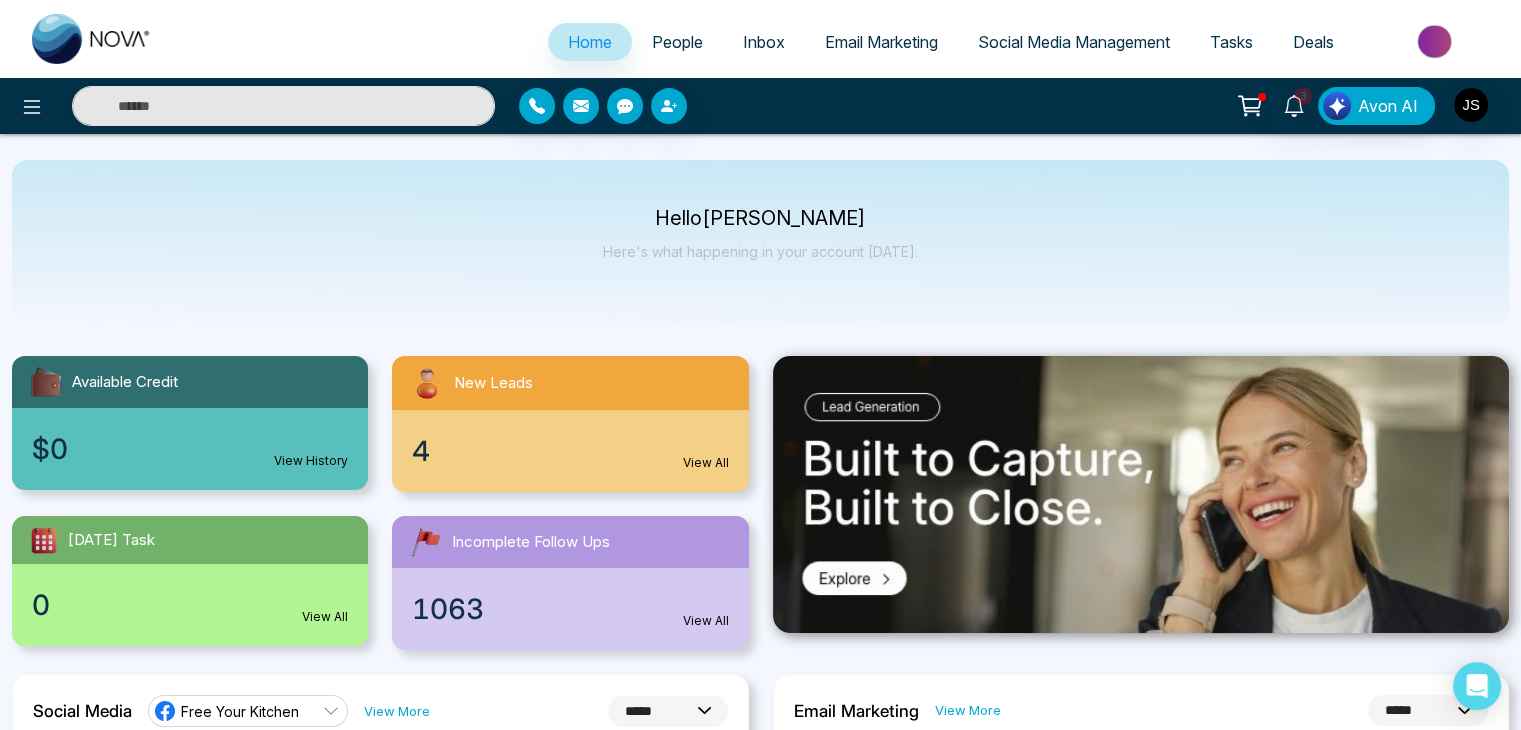 click on "4 View All" at bounding box center [570, 451] 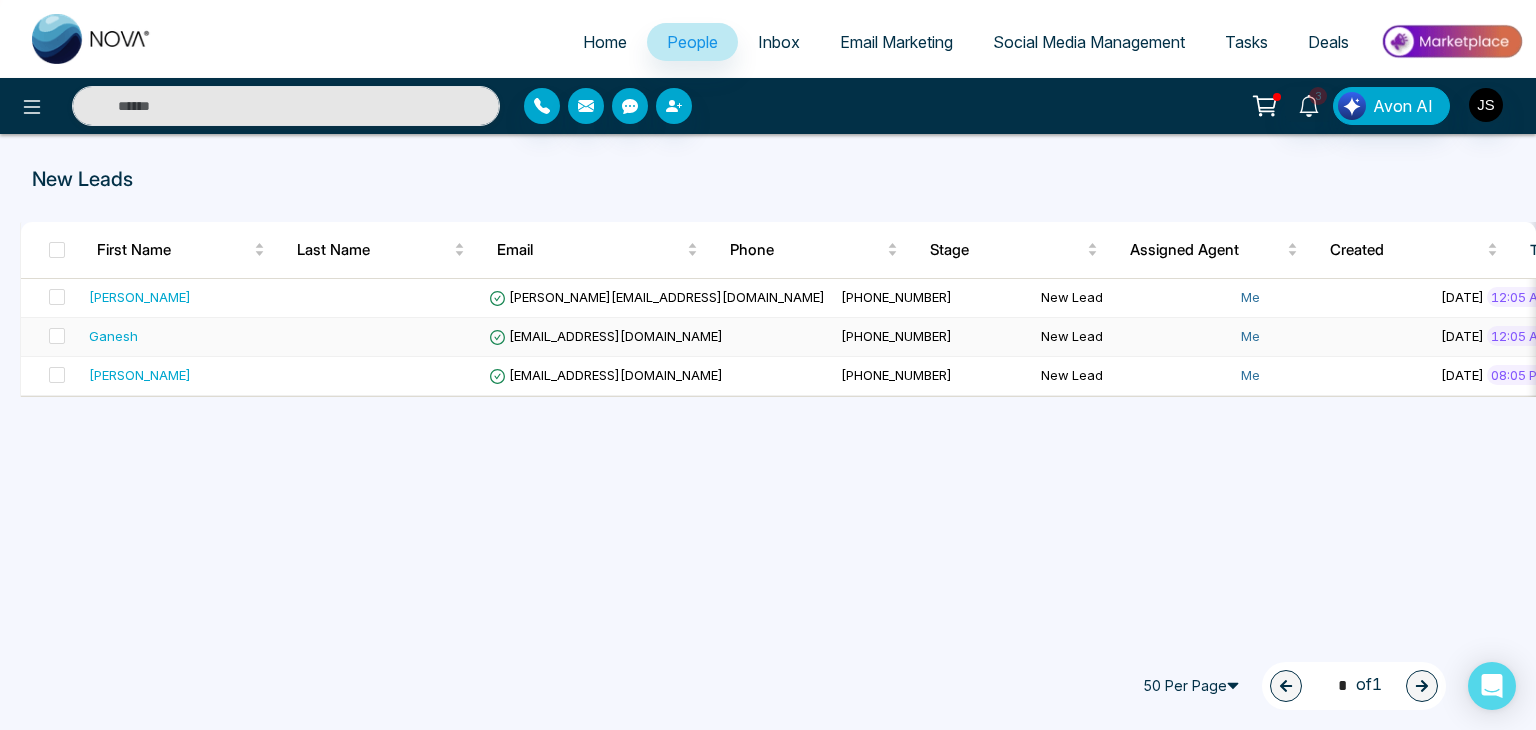 click on "[PHONE_NUMBER]" at bounding box center [896, 336] 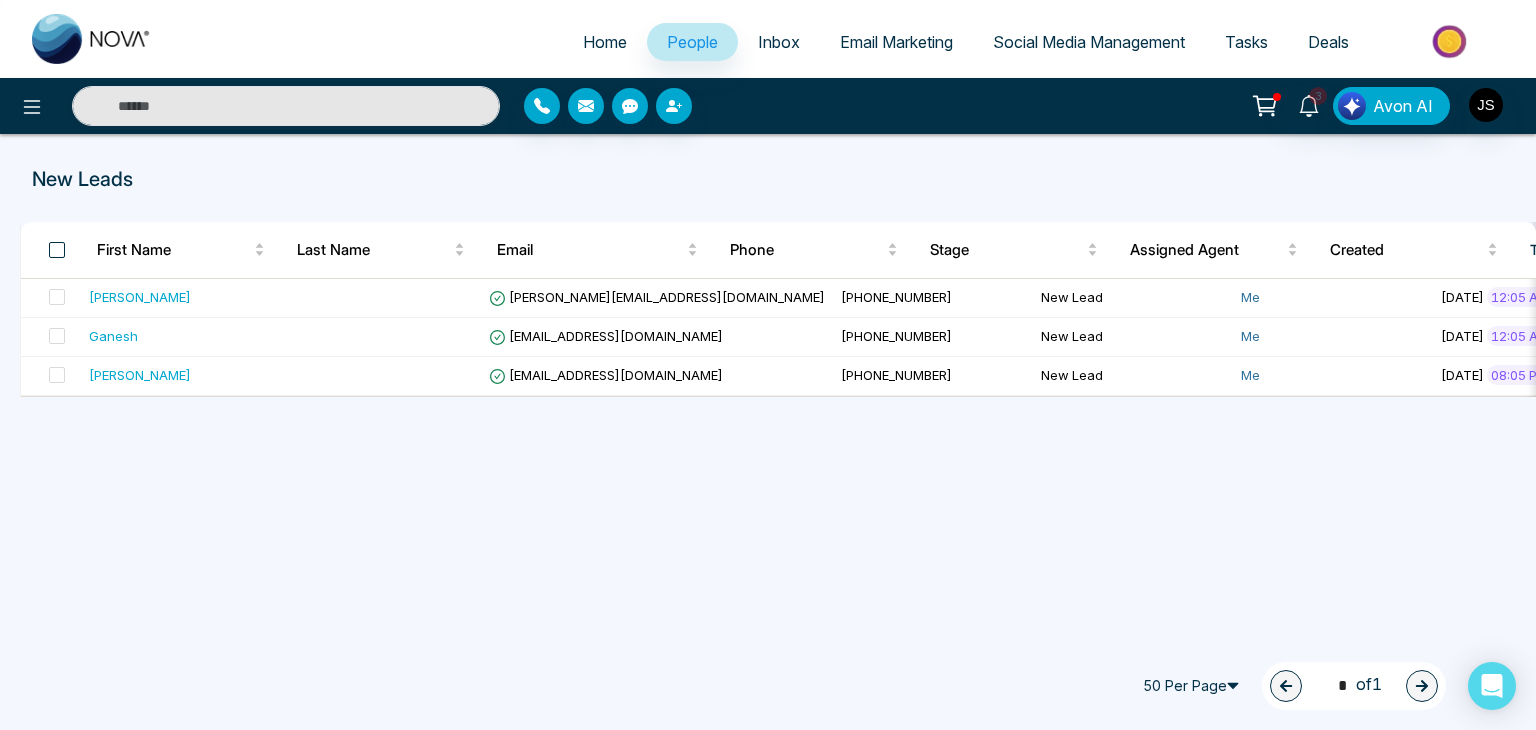 click at bounding box center (57, 250) 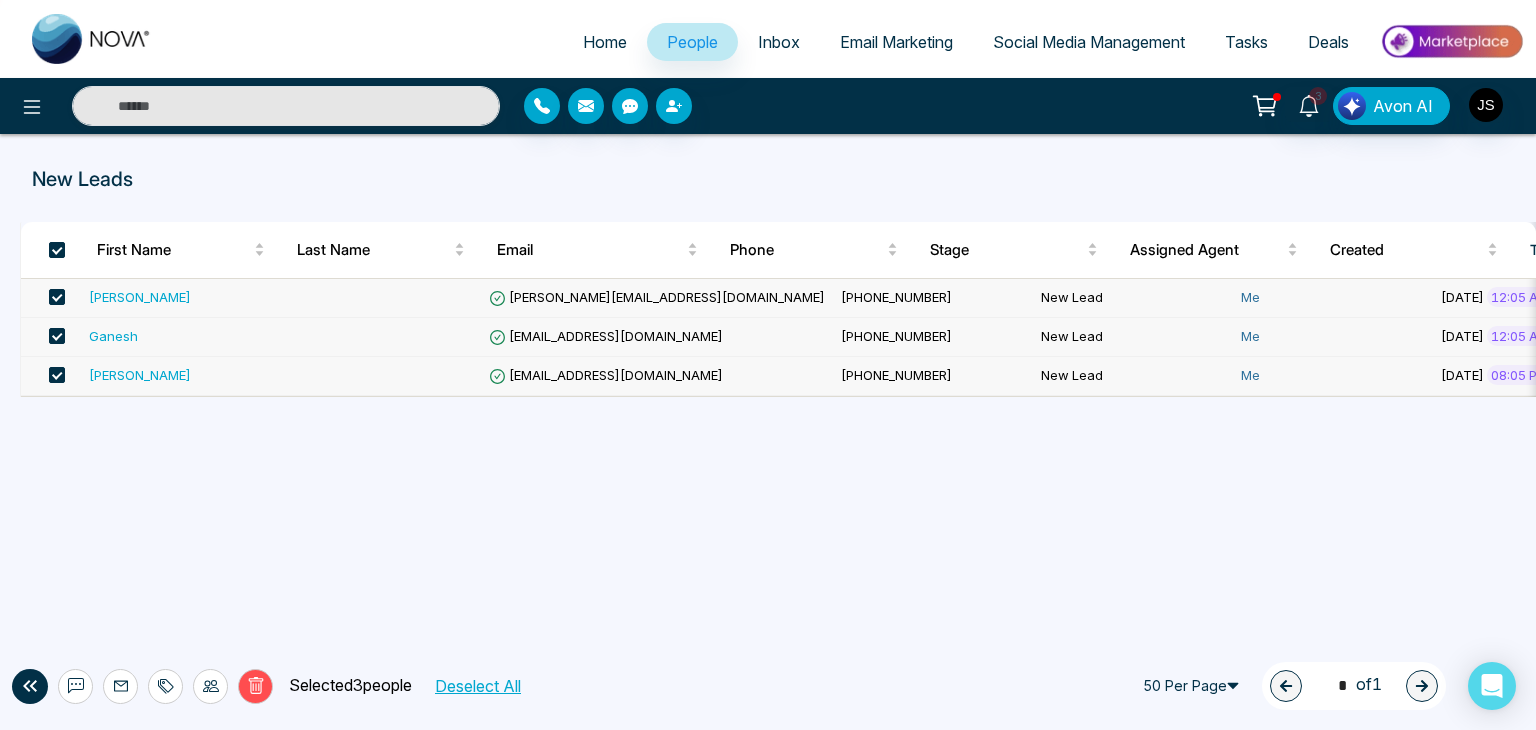 click 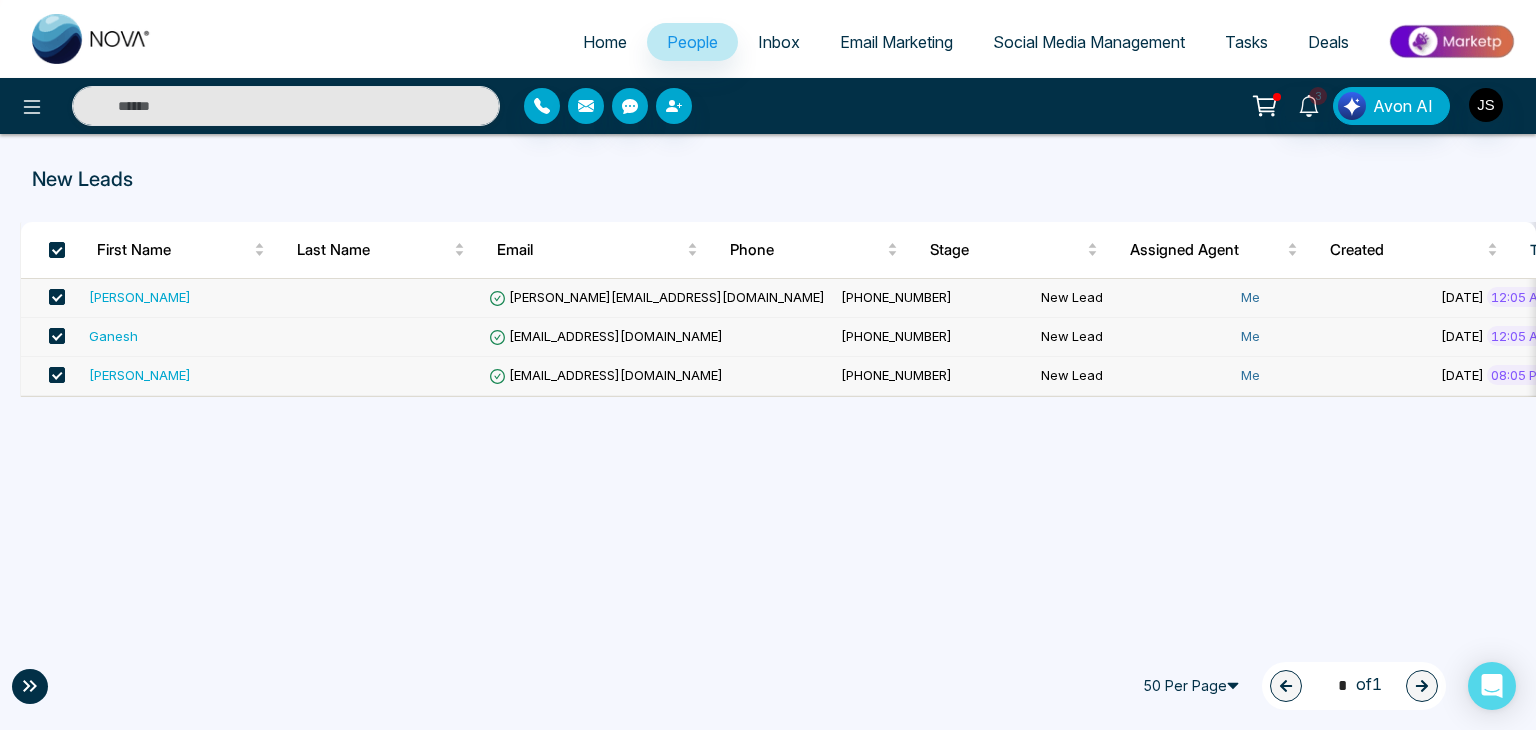 click 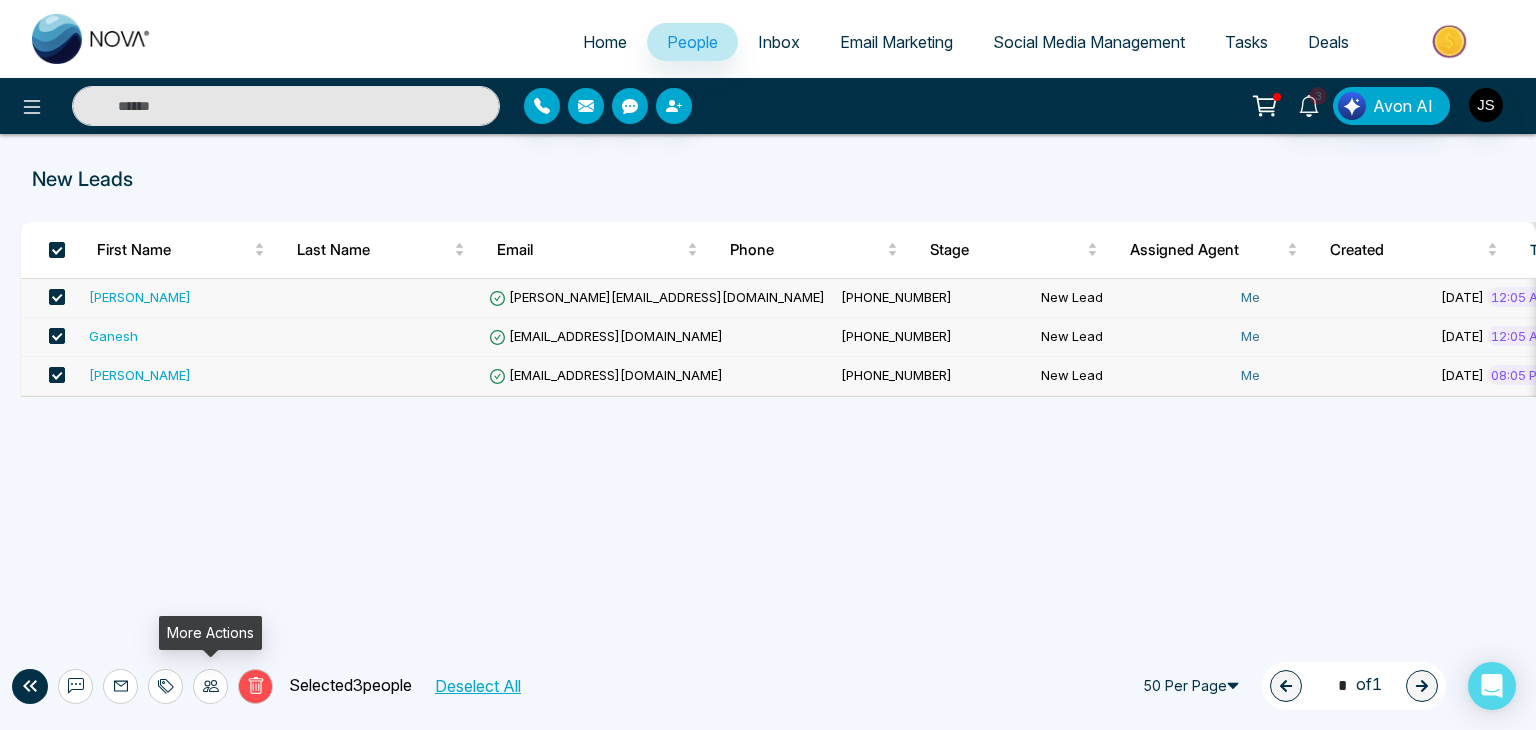 click 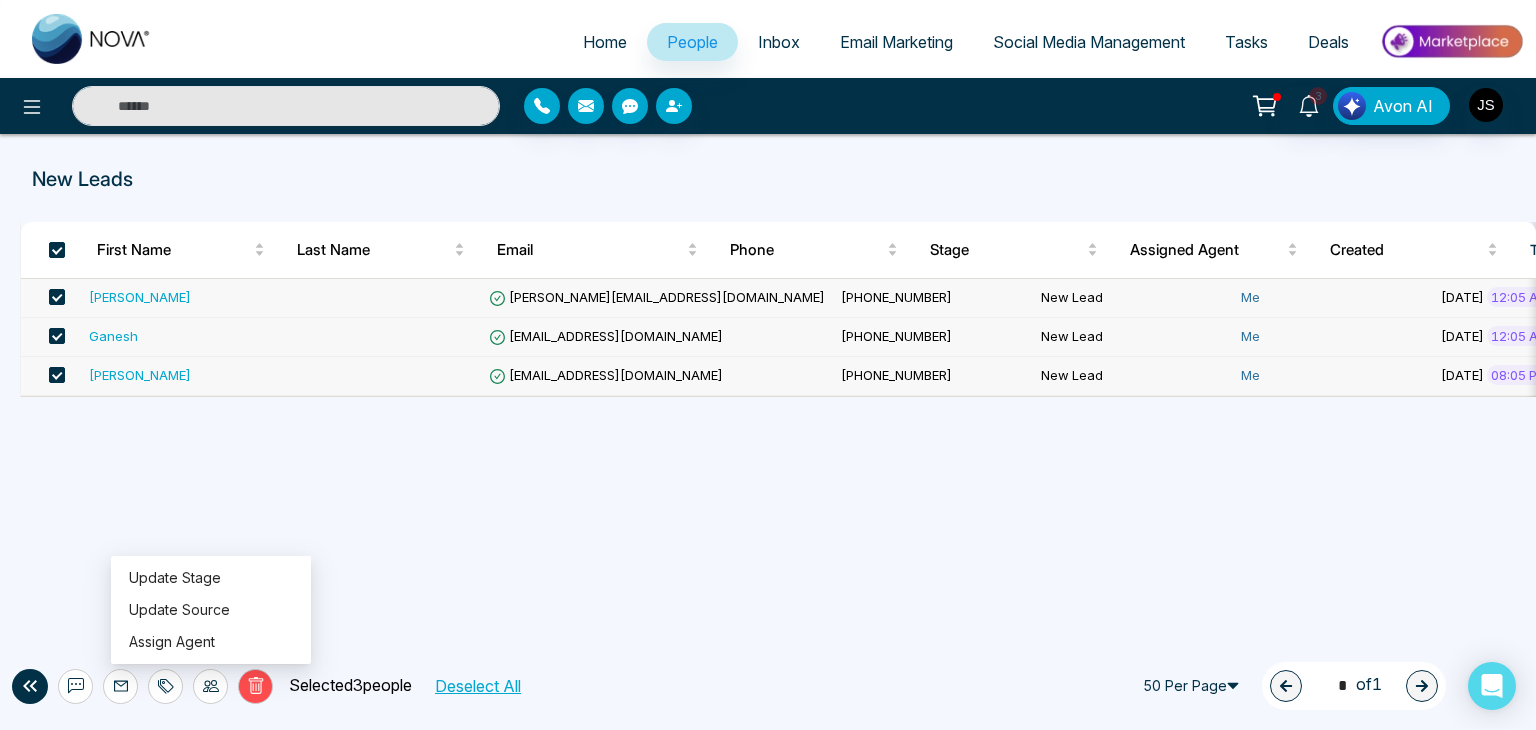 click on "Home People Inbox Email Marketing Social Media Management Tasks Deals 3 Avon AI New Leads First Name Last Name Email Phone Stage Assigned Agent Created Tags Source Province Timeframe Urgency Buy Area AVG Property Price Home Type Deals Last Communication                                     Joanne Jaffey Bove   joannejaffey@hotmail.com +16475195626 New Lead Me July 08, 2025   12:05 AM 34 Cannington C... Facebook Ads   -  -  -  -    -  -  -  -   Ganesh   Ganeshamoorthyba@gmail.com +13129456364 New Lead Me July 08, 2025   12:05 AM 34 Cannington C... Facebook Ads   -  -  -  -    -  -  -  -   Asad Ghuman   ghumanasad786@yahoo.com +16472810923 New Lead Me July 07, 2025   08:05 PM 34 Cannington C... Facebook Ads   -  -  -  -    -  -  -  -   Delete    Selected  3  people Deselect All 50 Per Page 1 *  of  1" at bounding box center (768, 365) 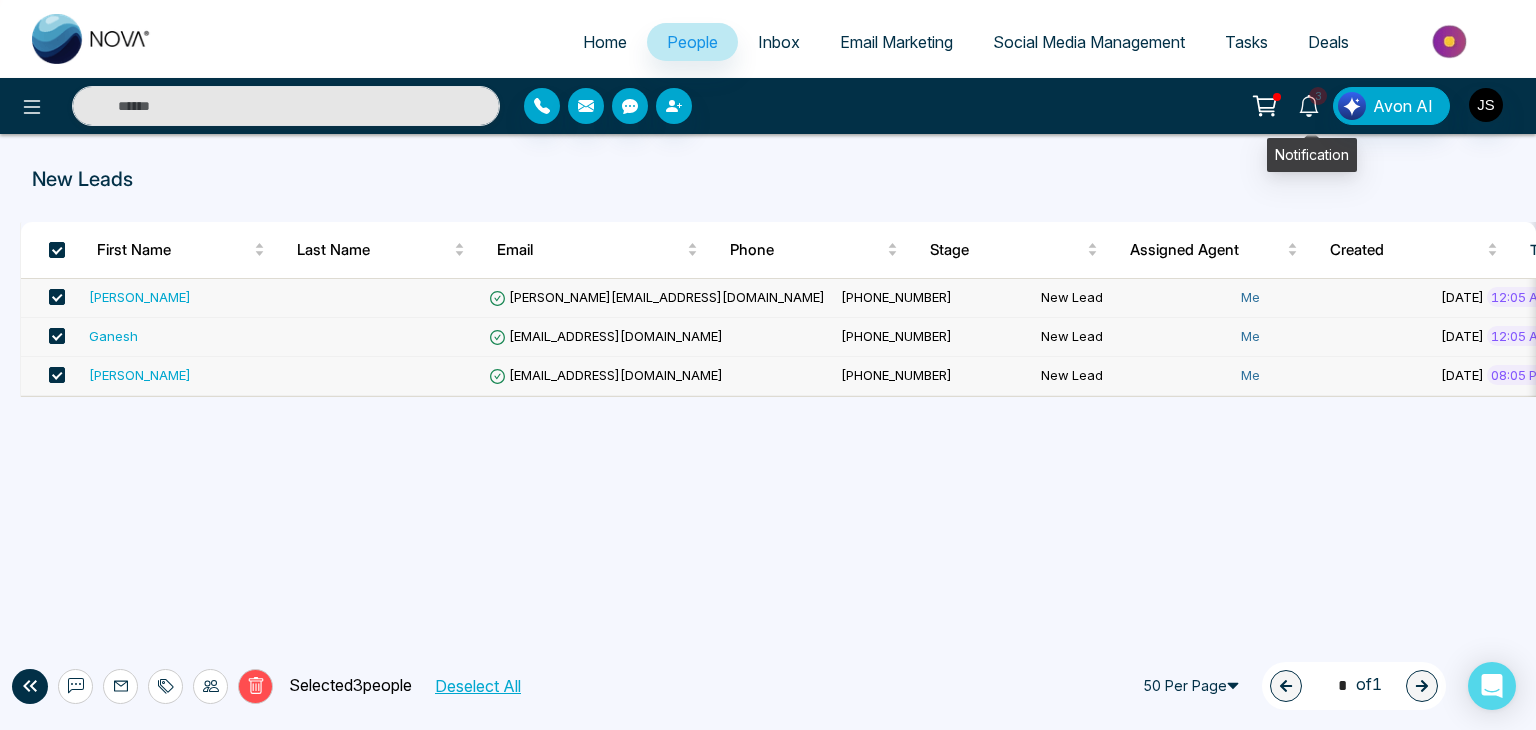 click 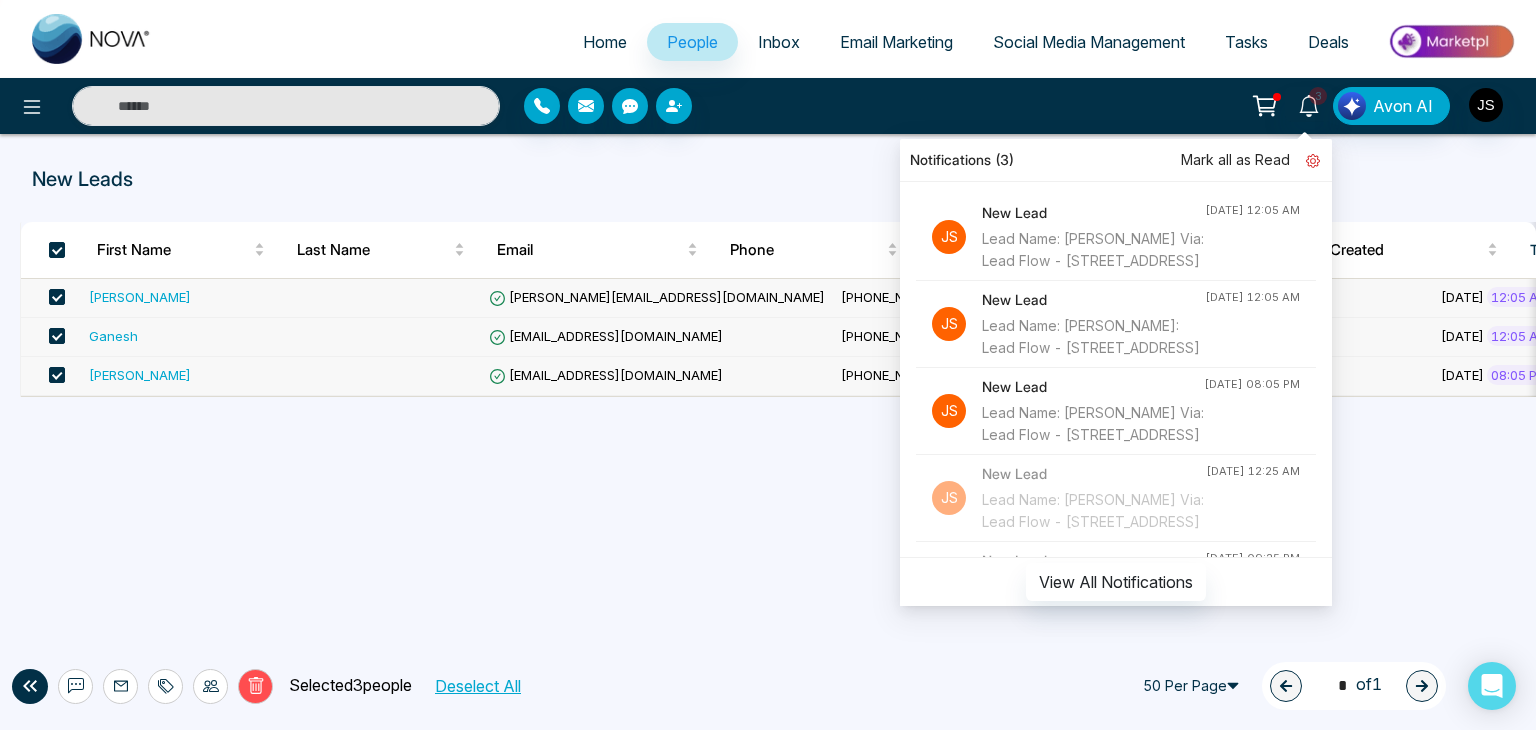 click at bounding box center (1305, 160) 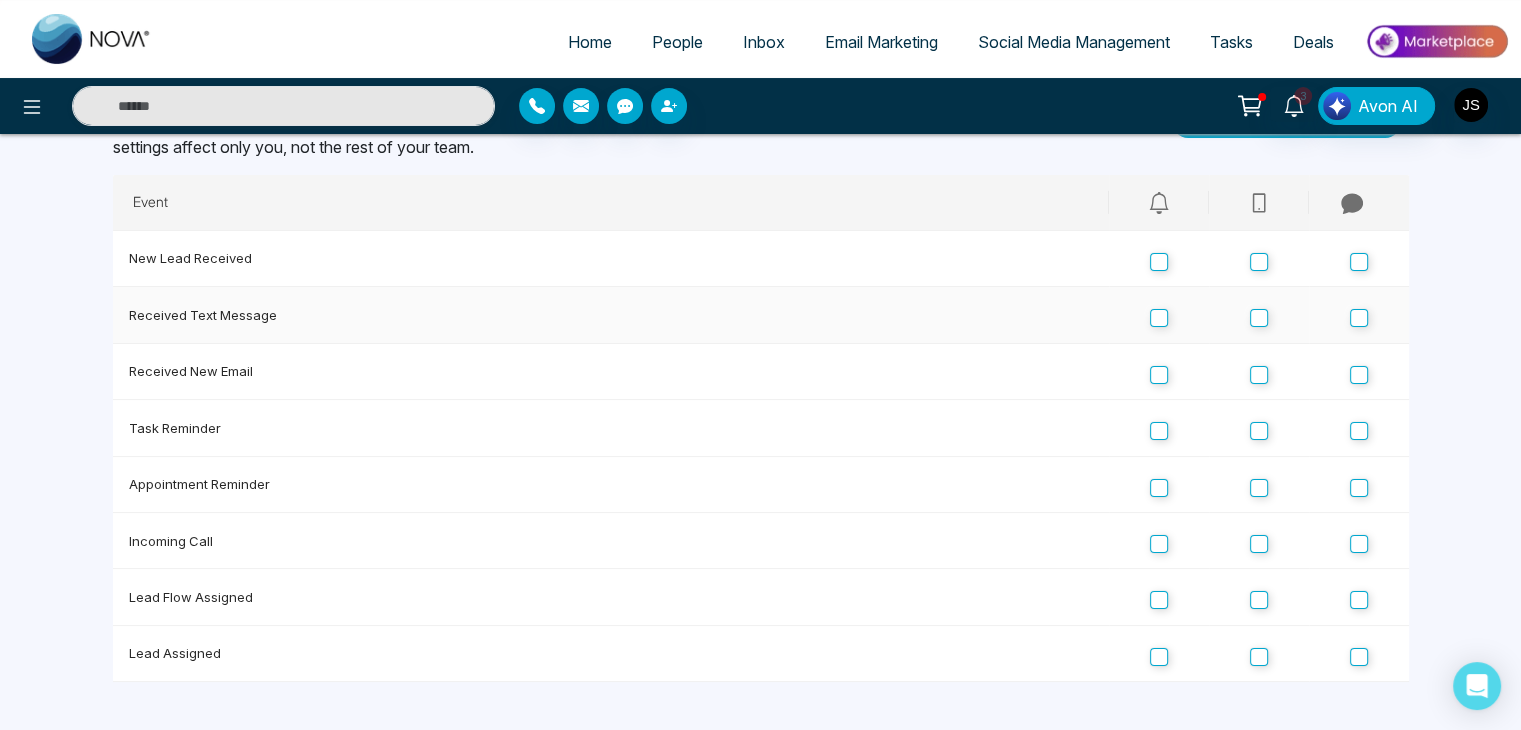 scroll, scrollTop: 0, scrollLeft: 0, axis: both 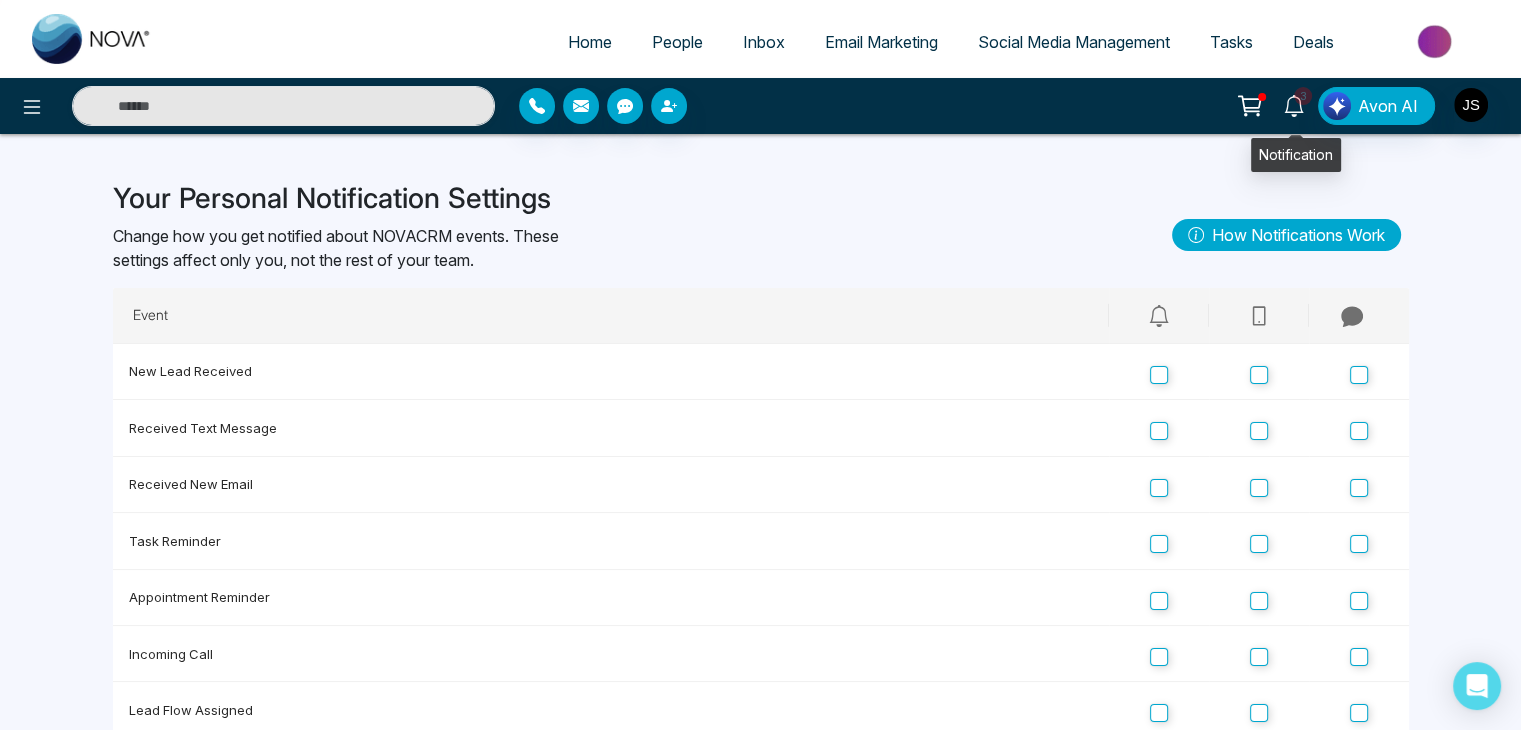 click 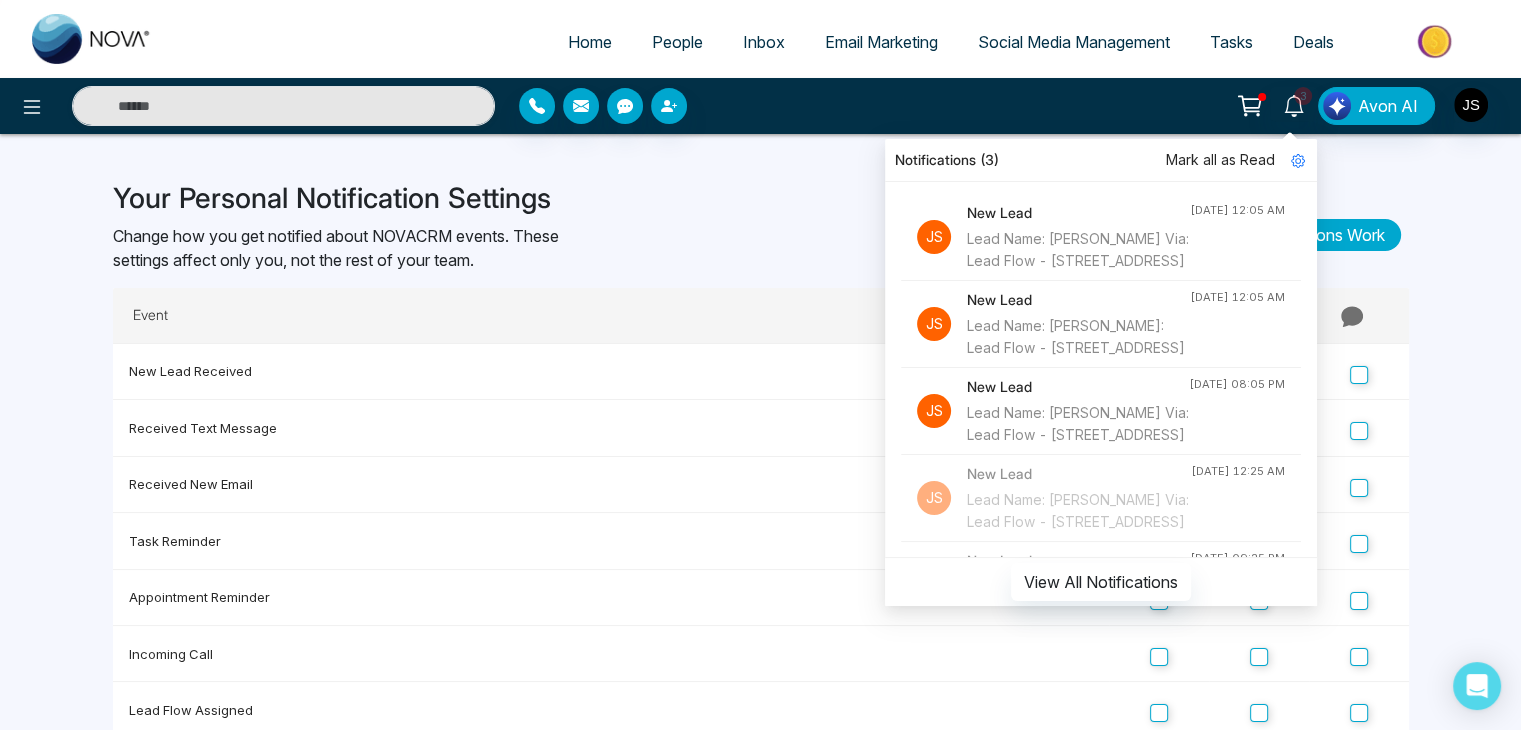 click on "Mark all as Read" at bounding box center (1220, 160) 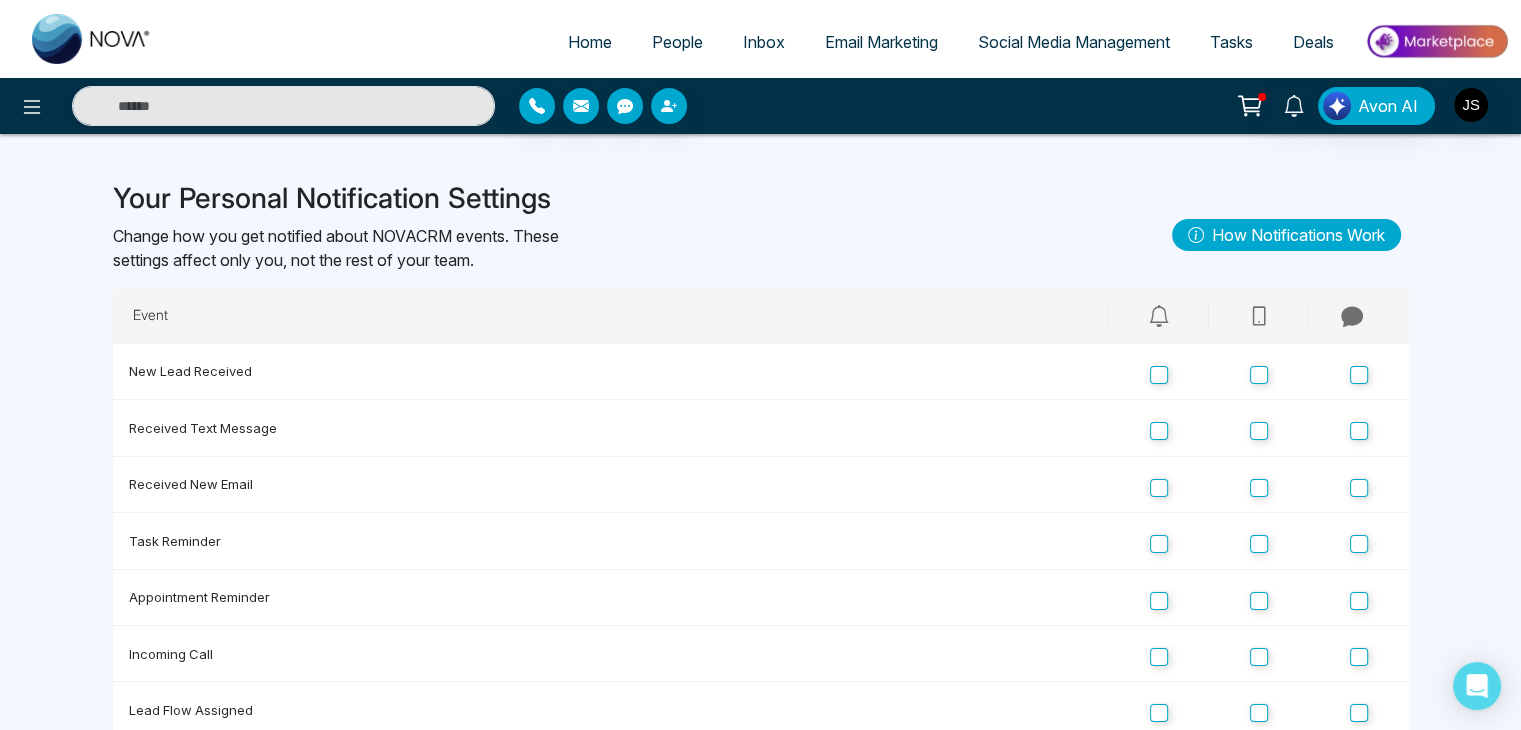 click on "Notifications  Mark all as Read J S New Lead Lead Name: Joanne Jaffey Bove
Via: Lead Flow - 34 Cannington Crescent Jul 08, 2025, 12:05 AM J S New Lead Lead Name: Ganesh
Via: Lead Flow - 34 Cannington Crescent Jul 08, 2025, 12:05 AM J S New Lead Lead Name: Asad Ghuman
Via: Lead Flow - 34 Cannington Crescent Jul 07, 2025, 08:05 PM J S New Lead Lead Name: Birinder Singh
Via: Lead Flow - 34 Cannington Crescent Jul 05, 2025, 12:25 AM J S New Lead Lead Name: Gail Rizzi
Via: Lead Flow - 34 Cannington Crescent Jul 04, 2025, 09:25 PM J S New Lead Lead Name: Ricky Hui
Via: Lead Flow - 34 Cannington Crescent Jul 04, 2025, 01:05 PM J S New Lead Lead Name: Prakash Kakar
Via: Lead Flow - 34 Cannington Crescent Jul 03, 2025, 11:20 AM J S New Lead Lead Name: Ali Mohammad
Via: Lead Flow - 34 Cannington Crescent Jul 02, 2025, 09:15 PM J S New Lead Lead Name: Deepak Jindal
Via: Lead Flow - 34 Cannington Crescent Jul 02, 2025, 08:10 AM J S New Lead Jul 01, 2025, 11:10 PM J S Lead Flow Assigned Avon AI" at bounding box center (1204, 106) 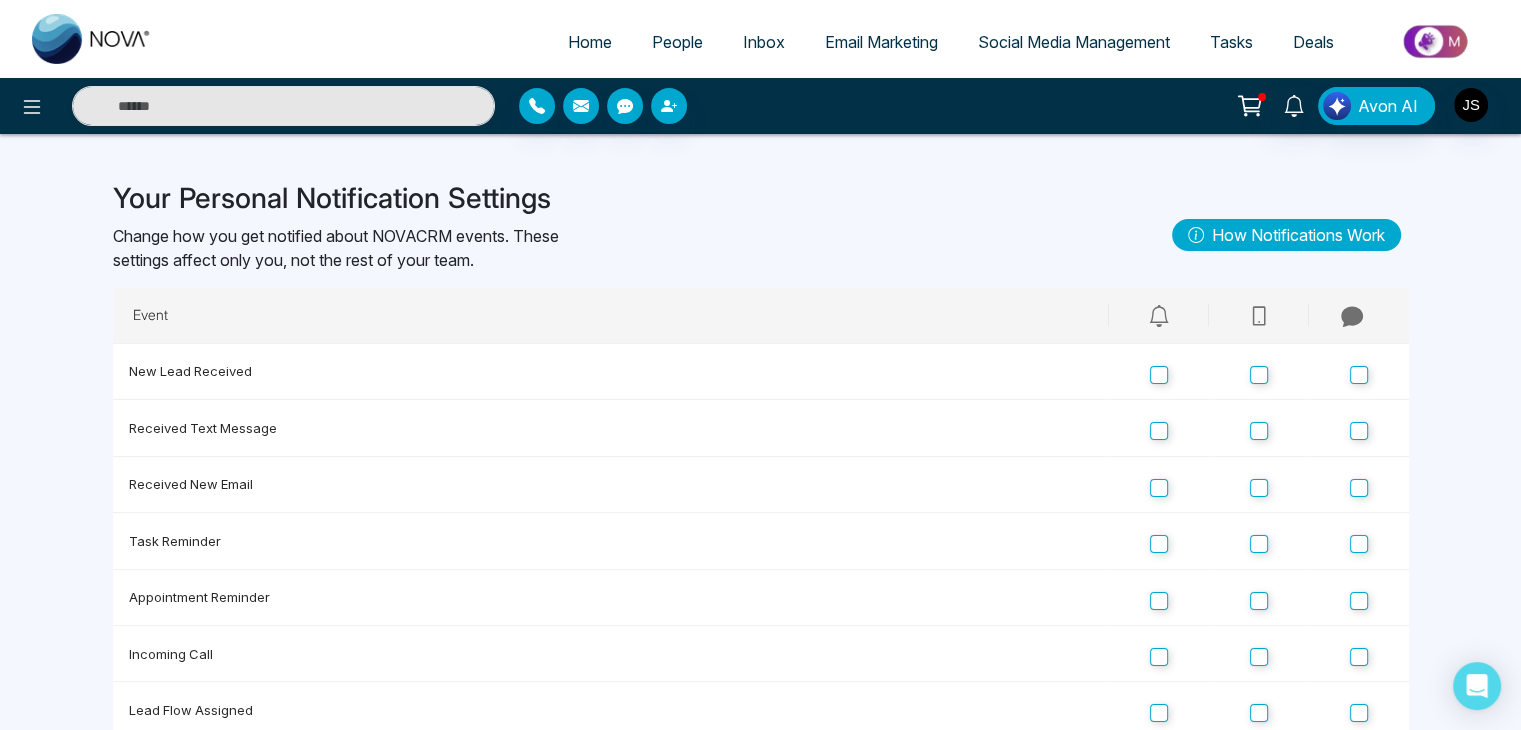 click on "Home" at bounding box center [590, 42] 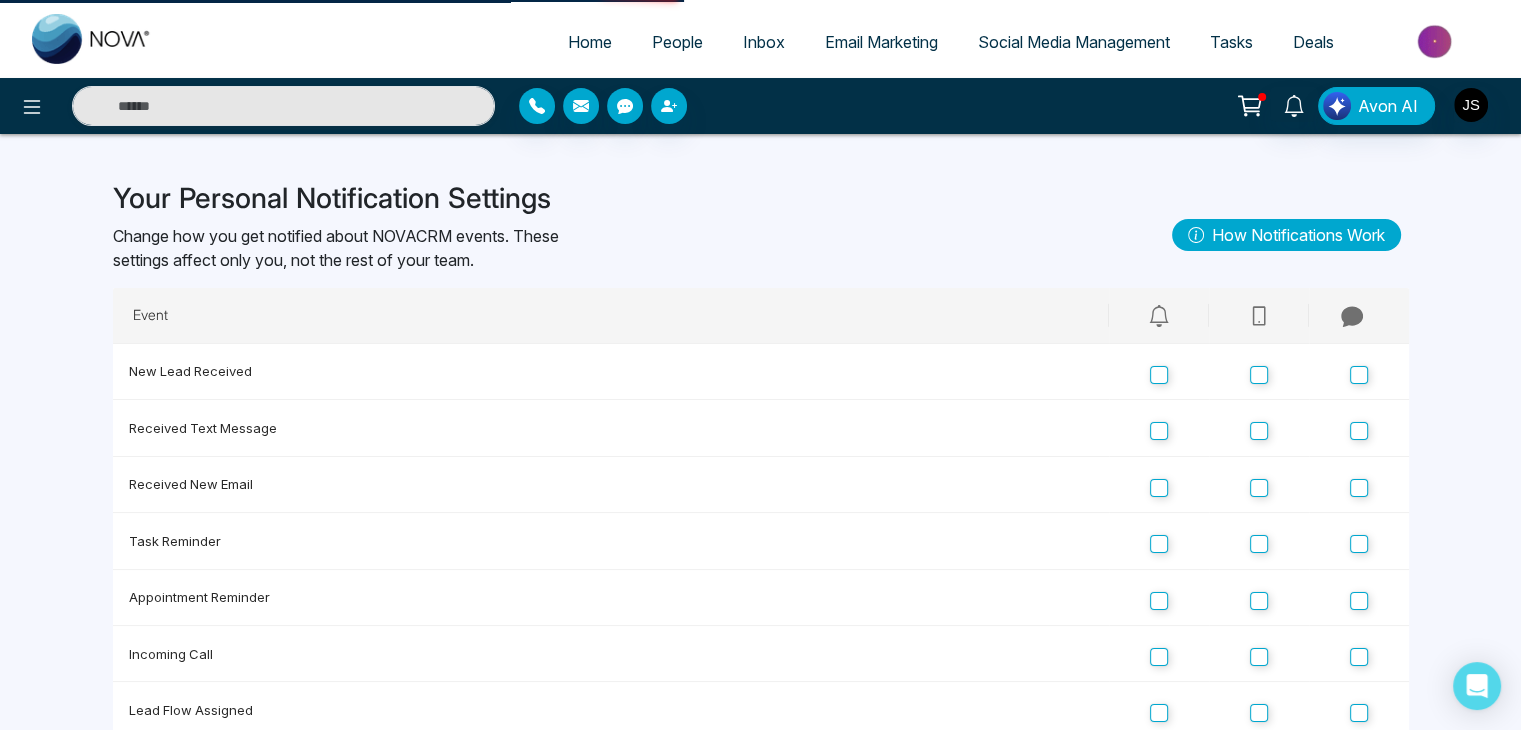 select on "*" 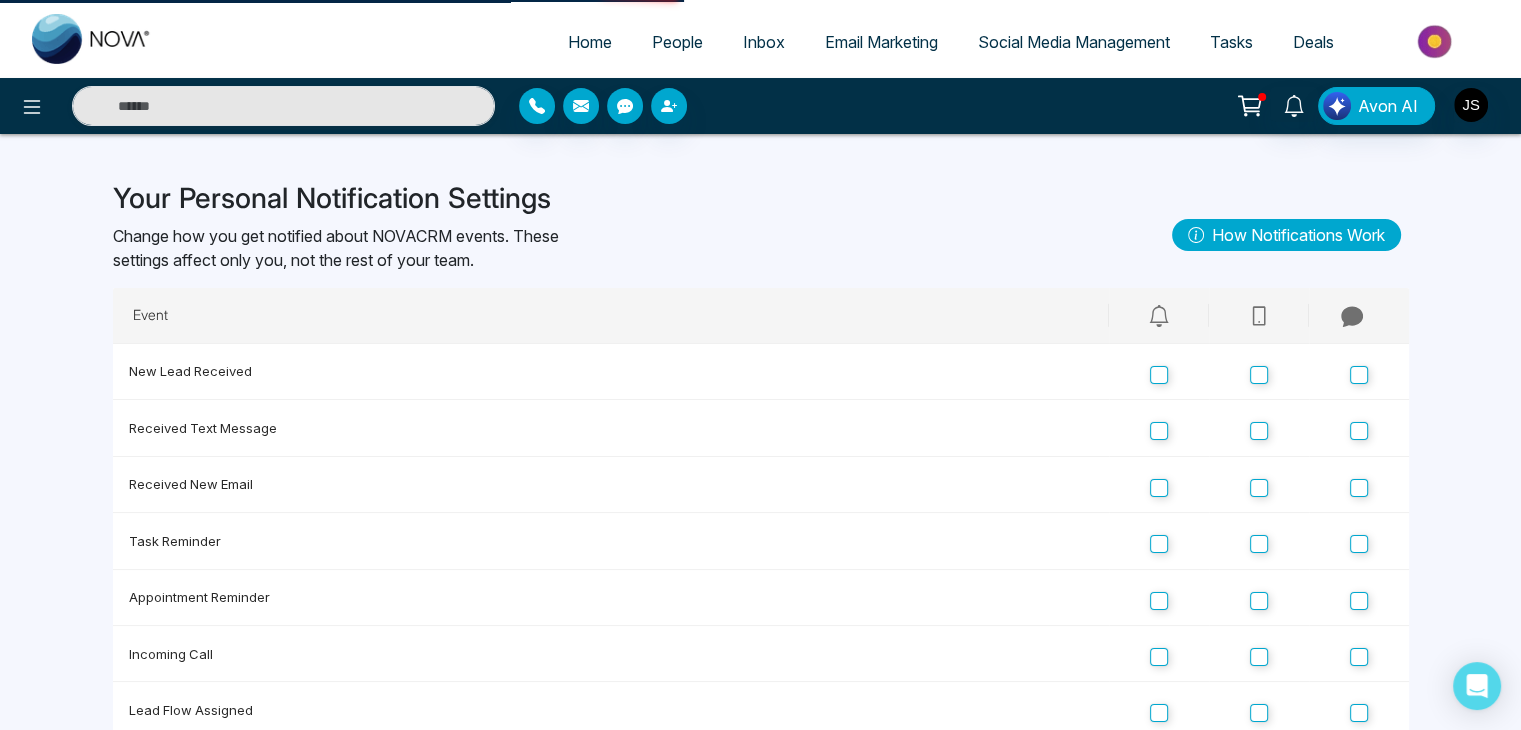 select on "*" 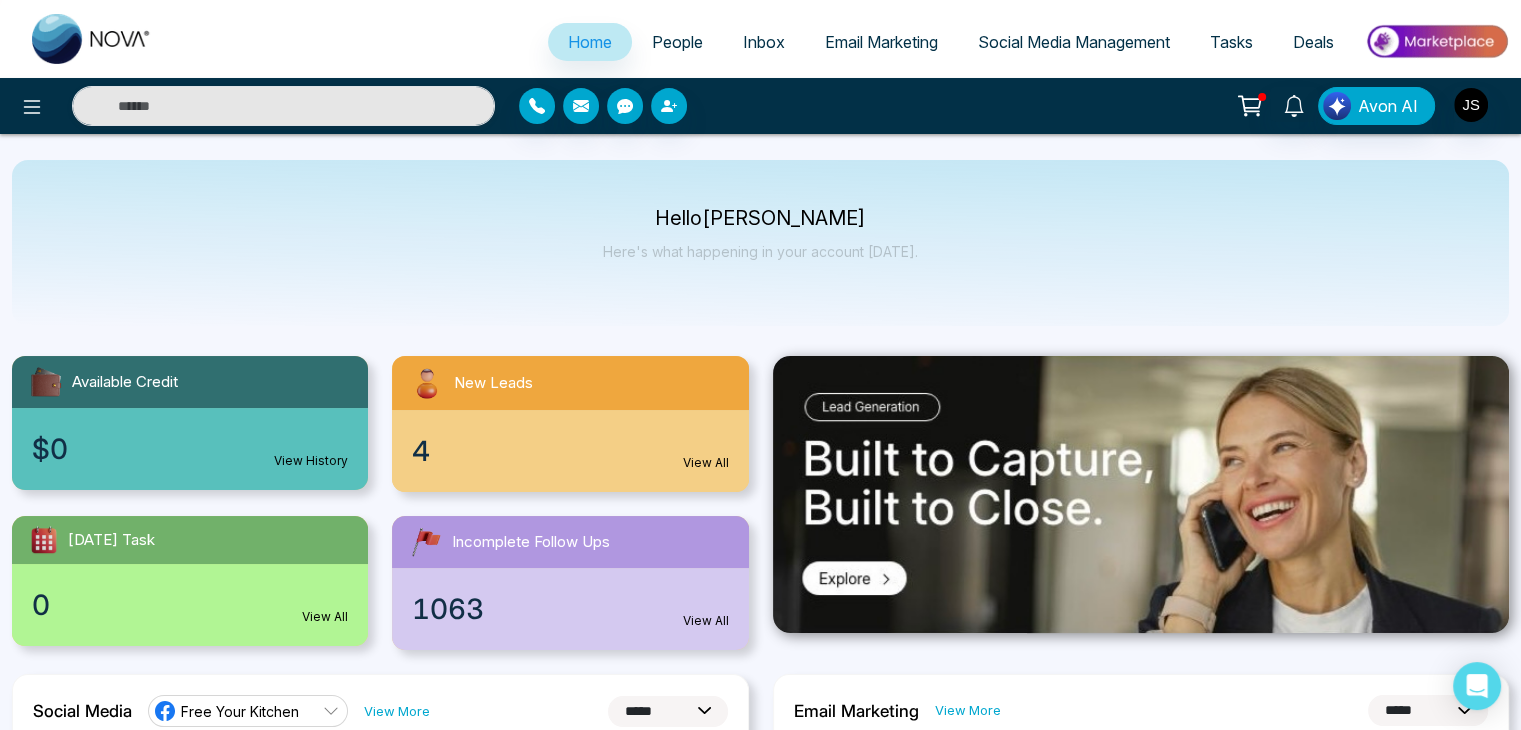 click on "4 View All" at bounding box center (570, 451) 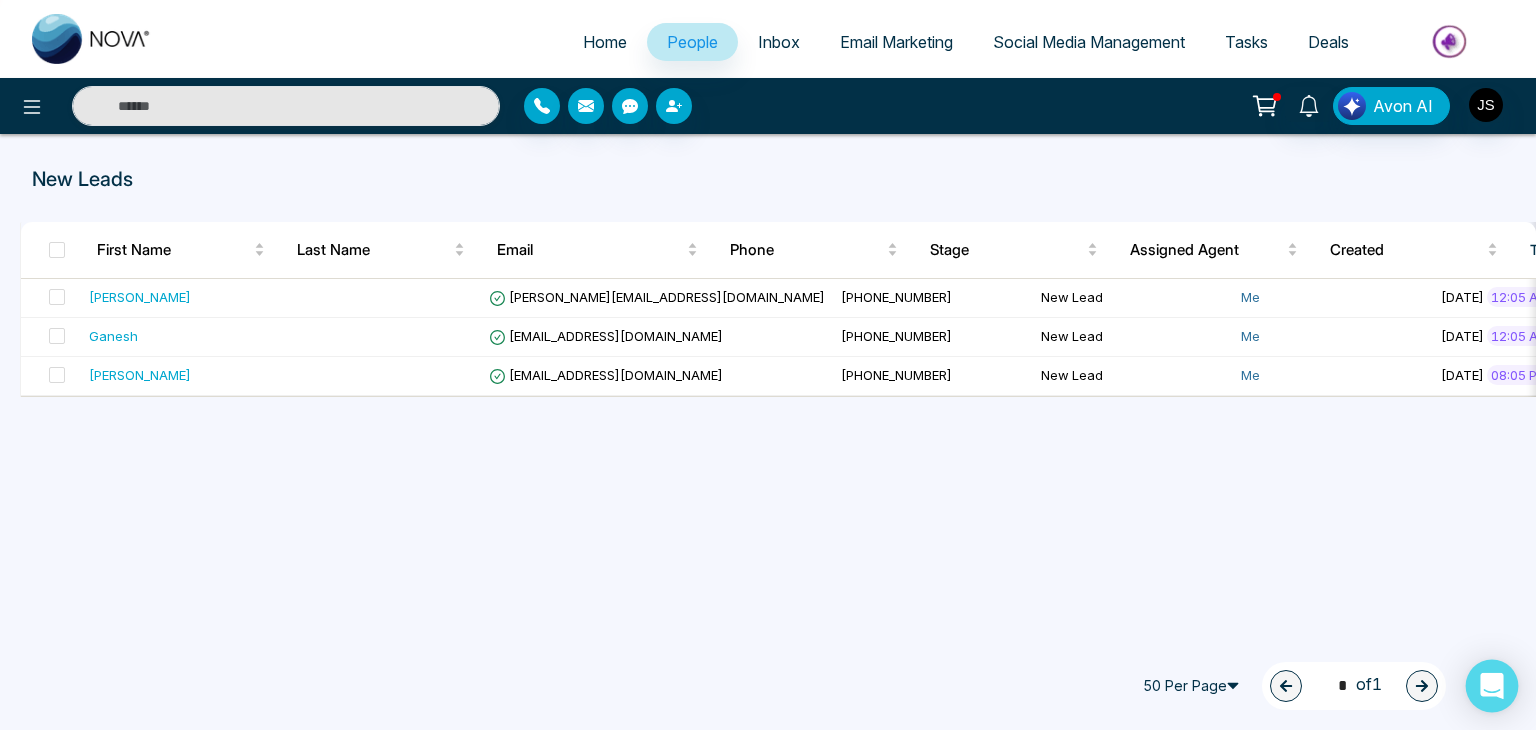 click 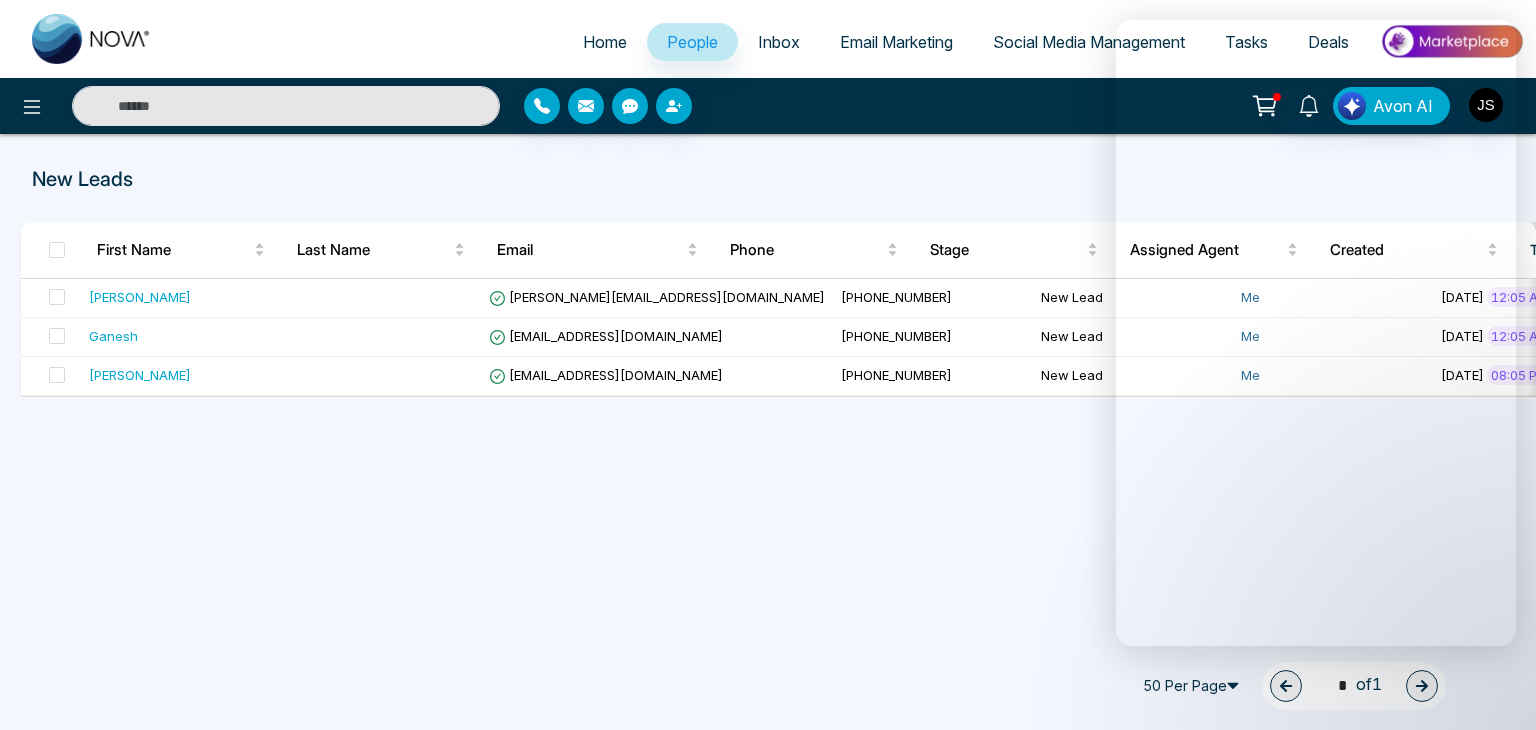 click on "People" at bounding box center [692, 42] 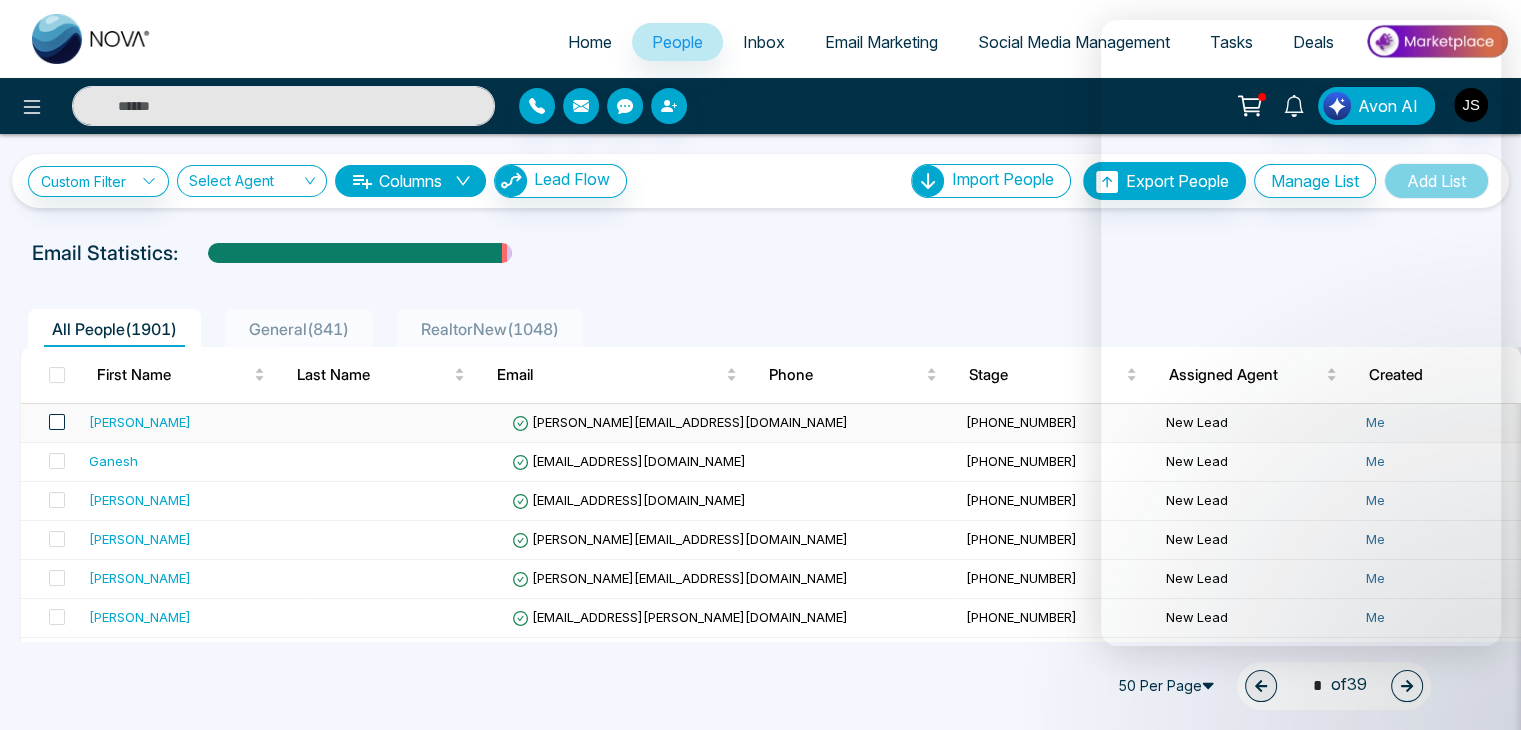 click at bounding box center (57, 422) 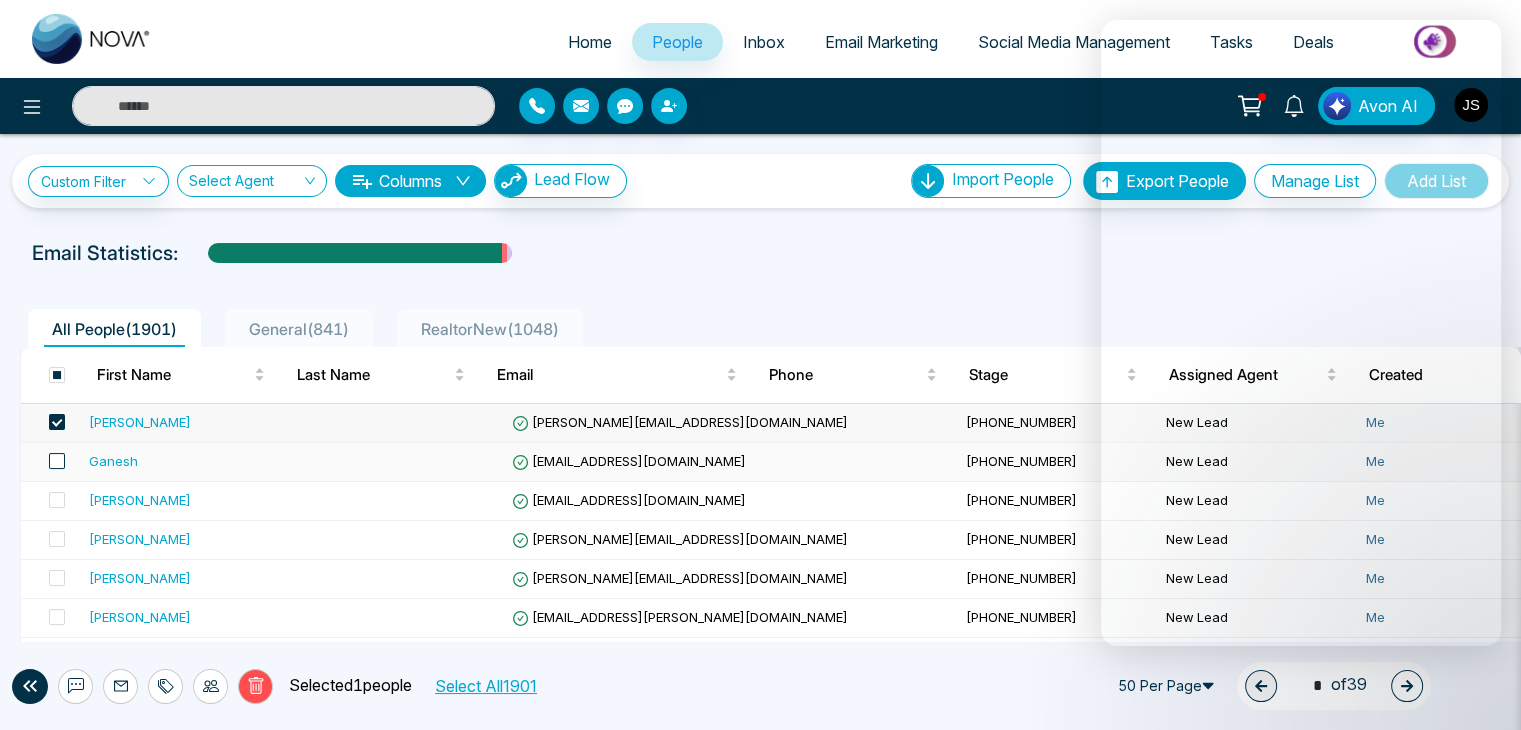 click at bounding box center [57, 461] 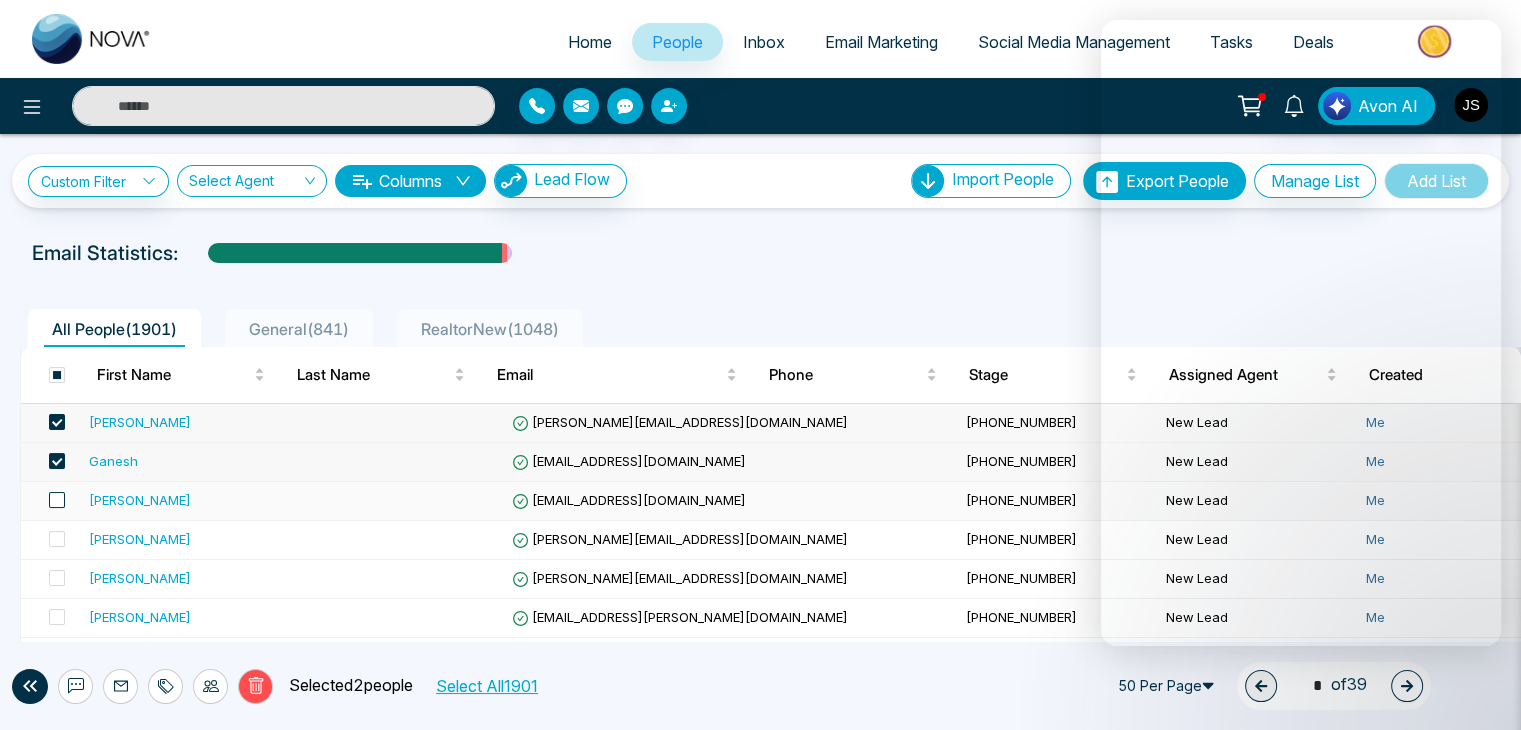click at bounding box center [57, 500] 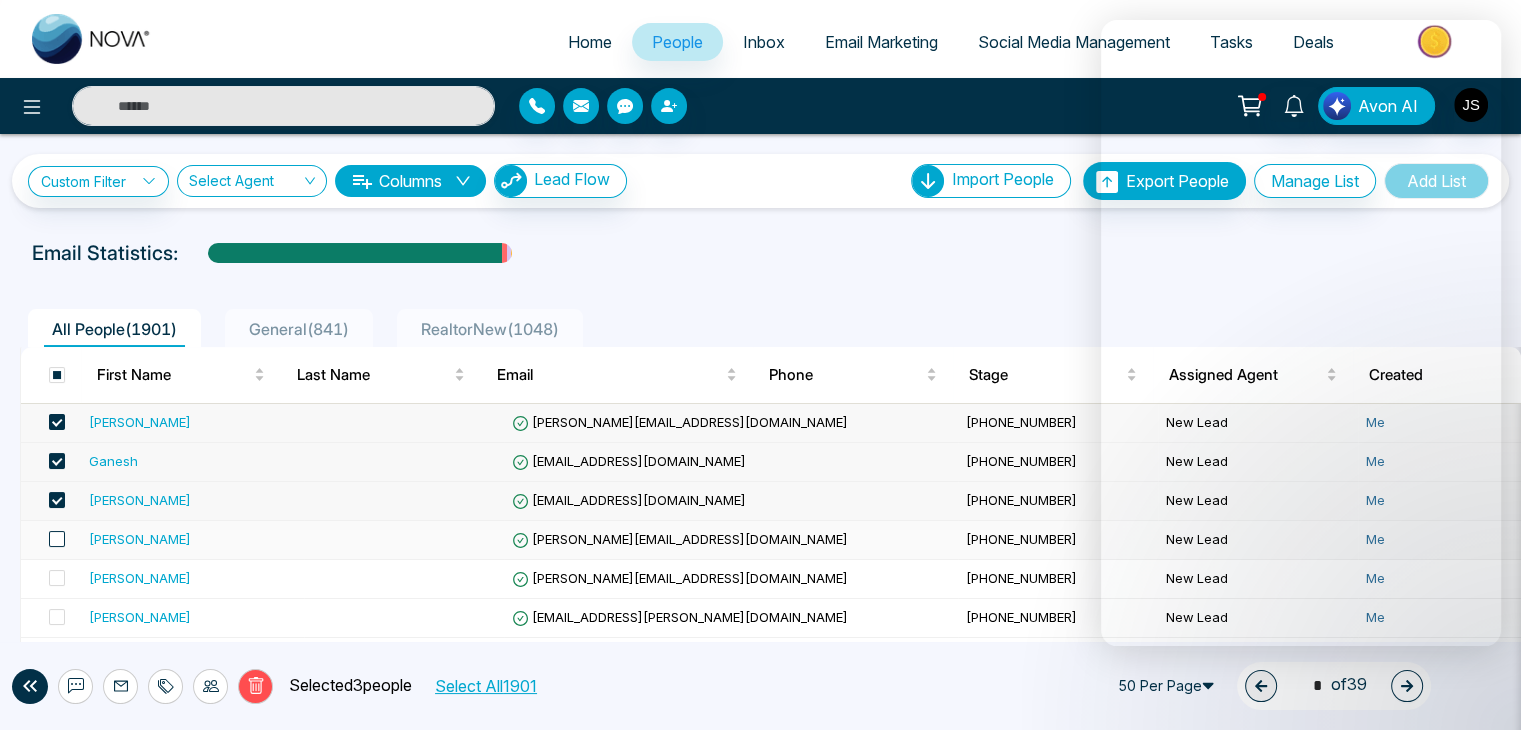 click at bounding box center [57, 539] 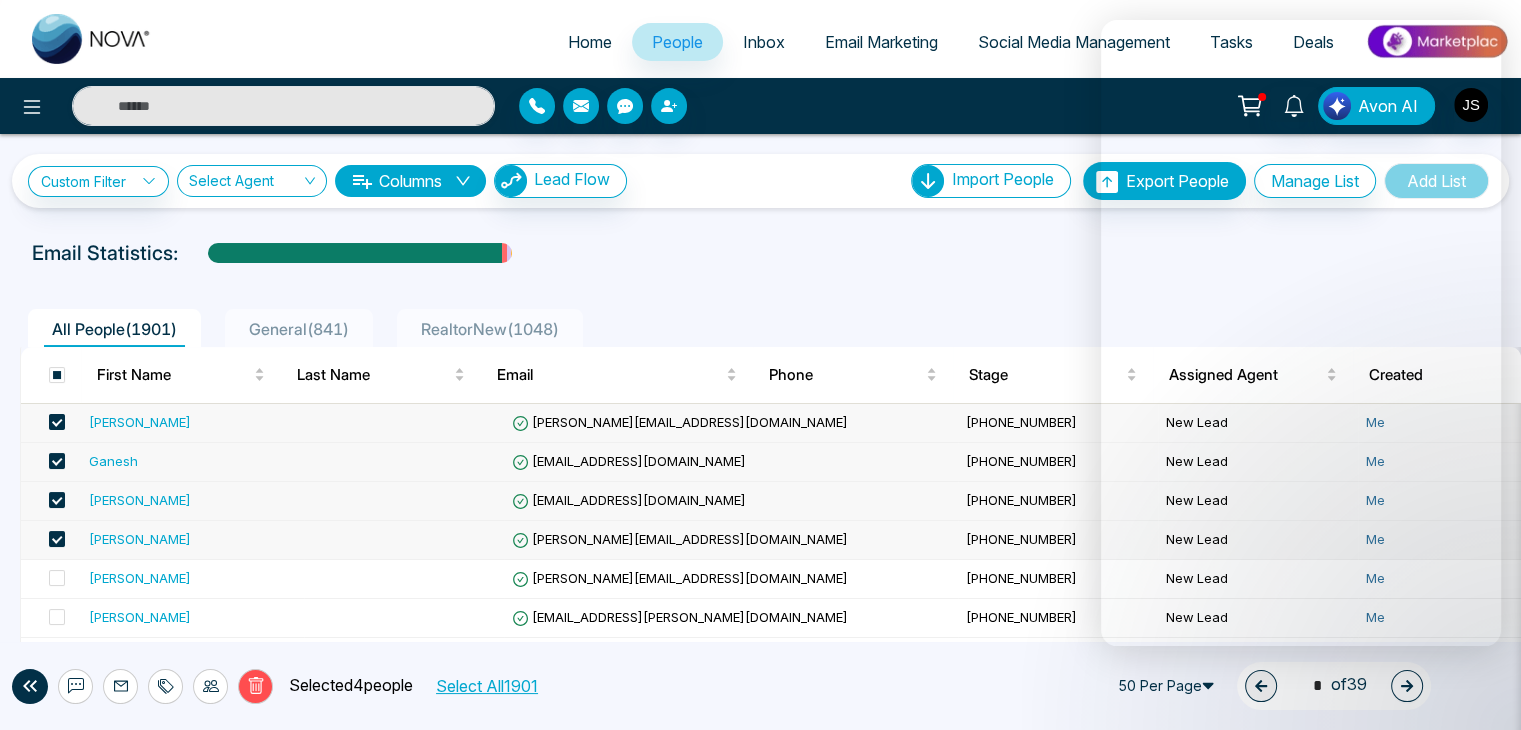 click at bounding box center [760, 272] 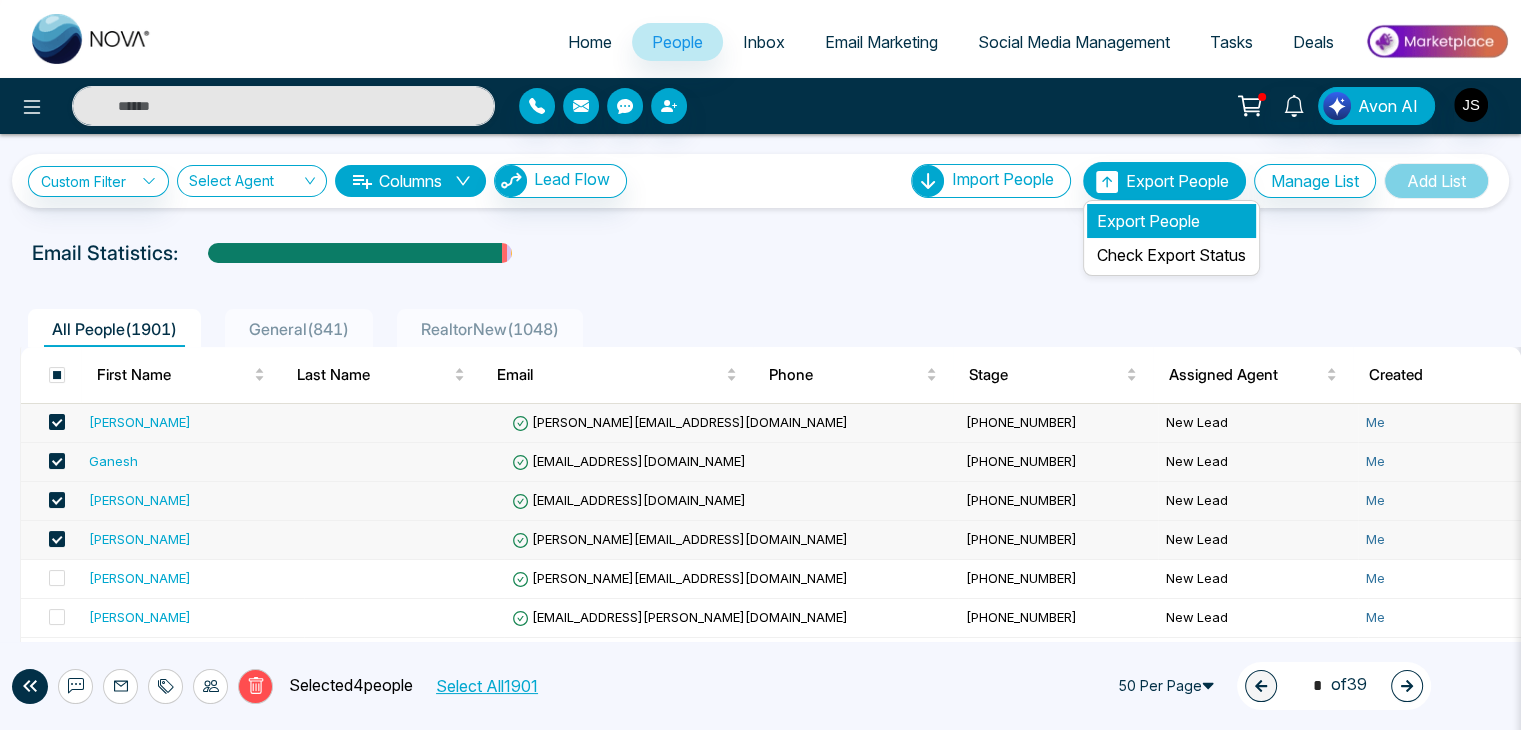 click on "Export People" at bounding box center (1171, 221) 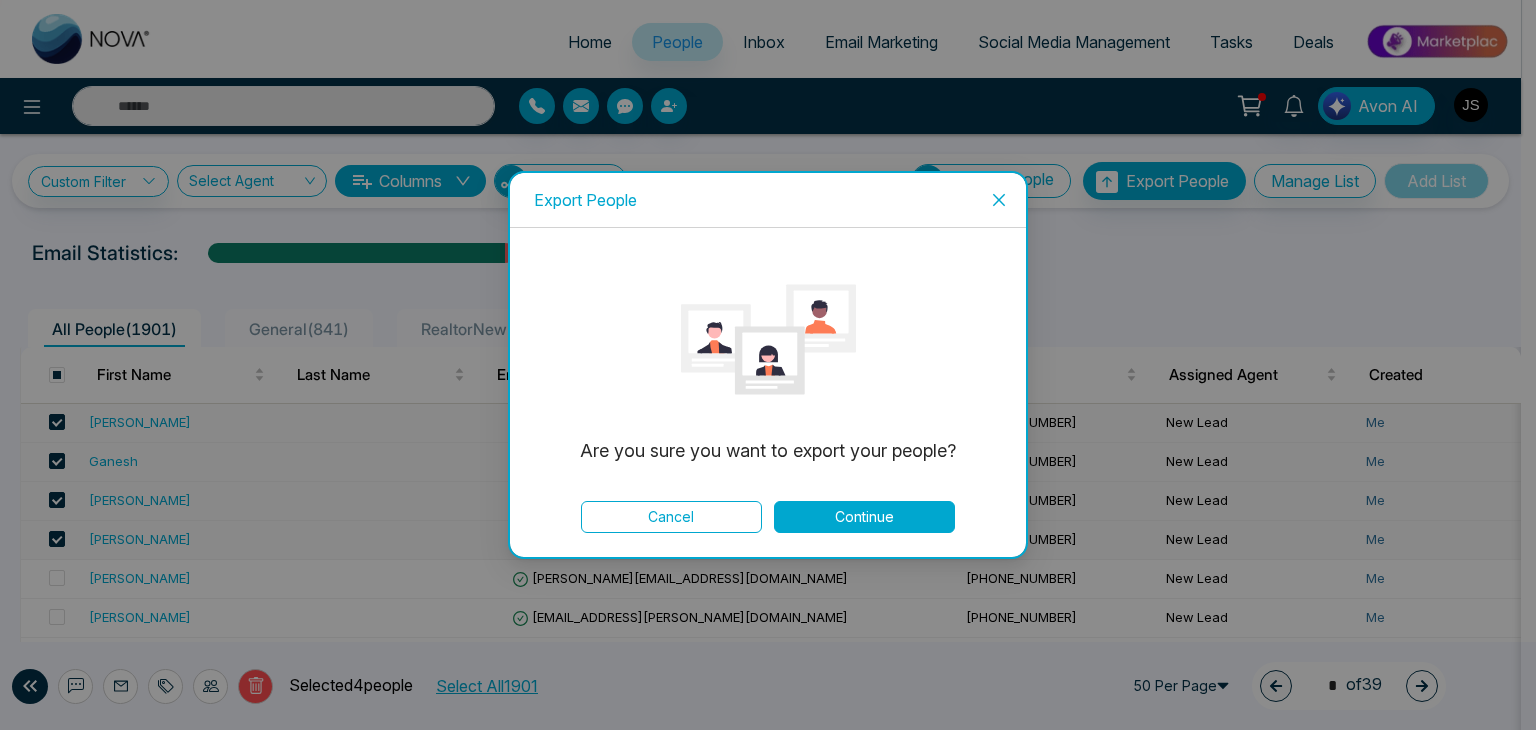 click on "Continue" at bounding box center [864, 517] 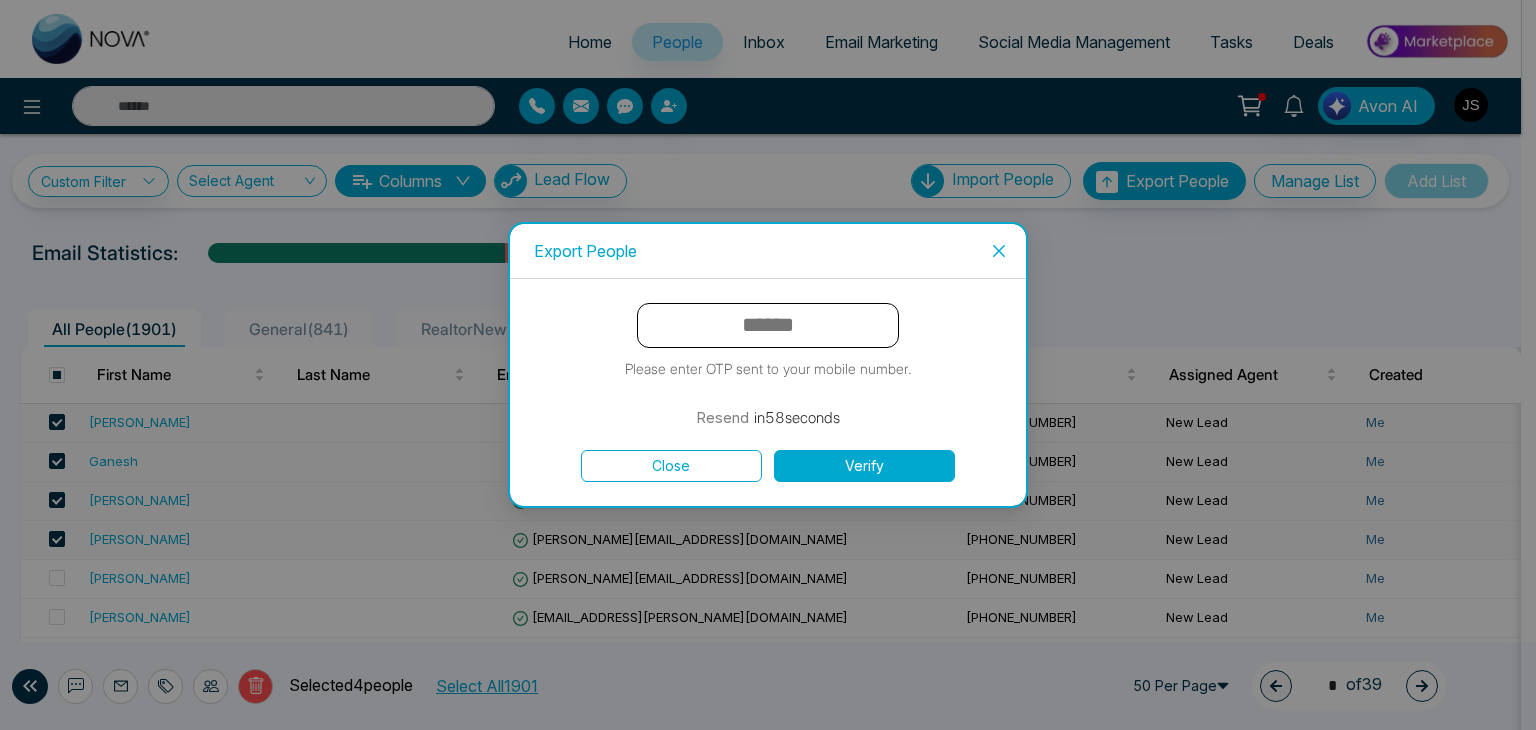 click at bounding box center (768, 325) 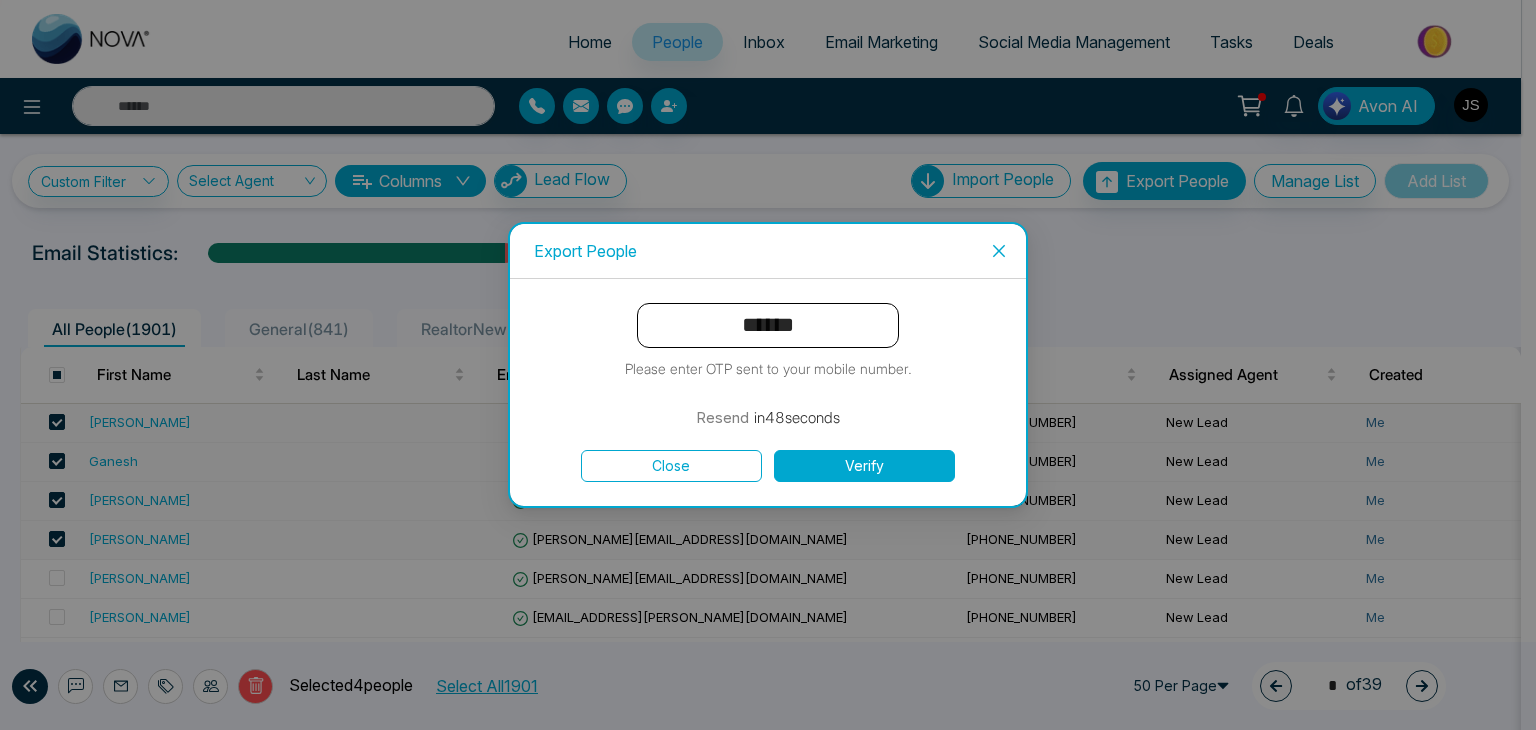 type on "******" 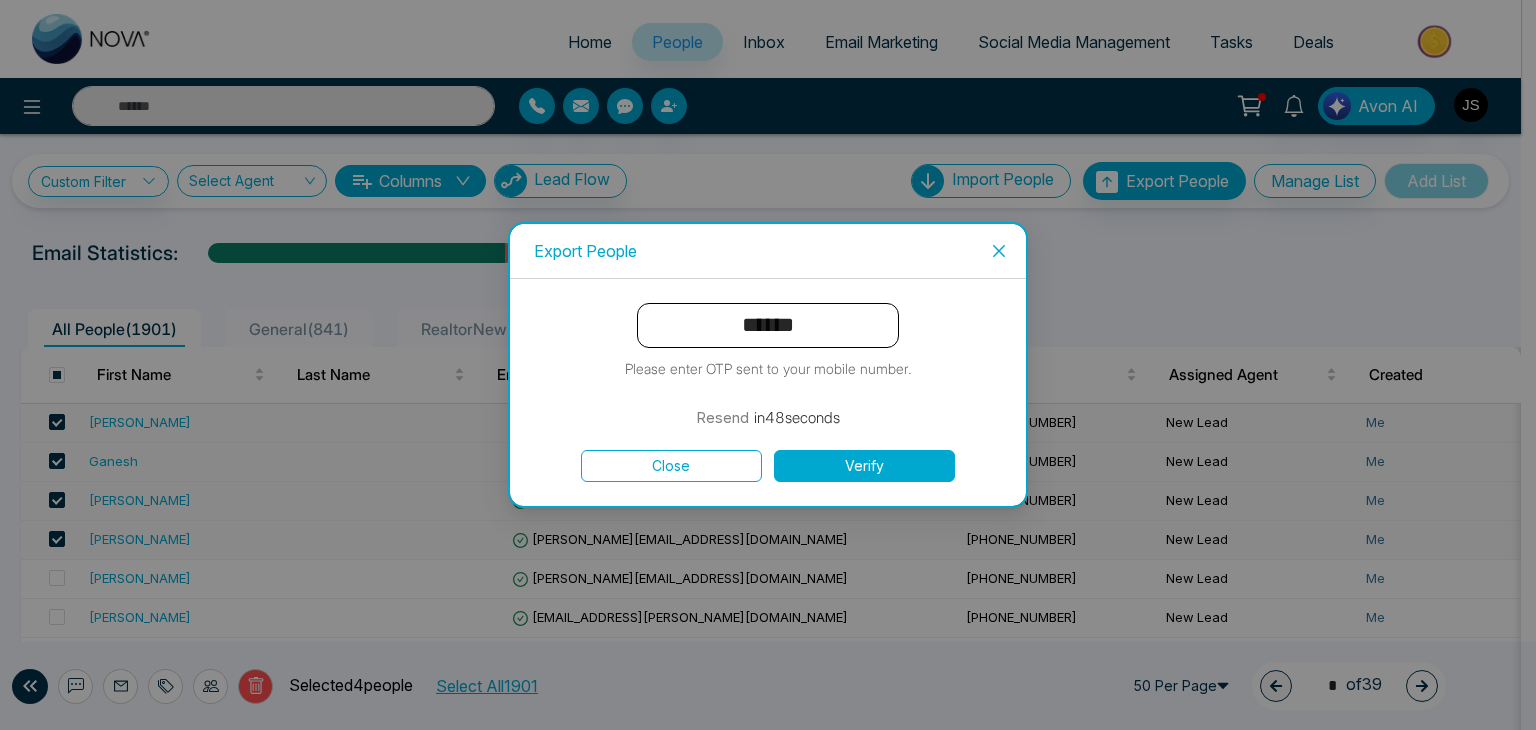 click on "Verify" at bounding box center (864, 466) 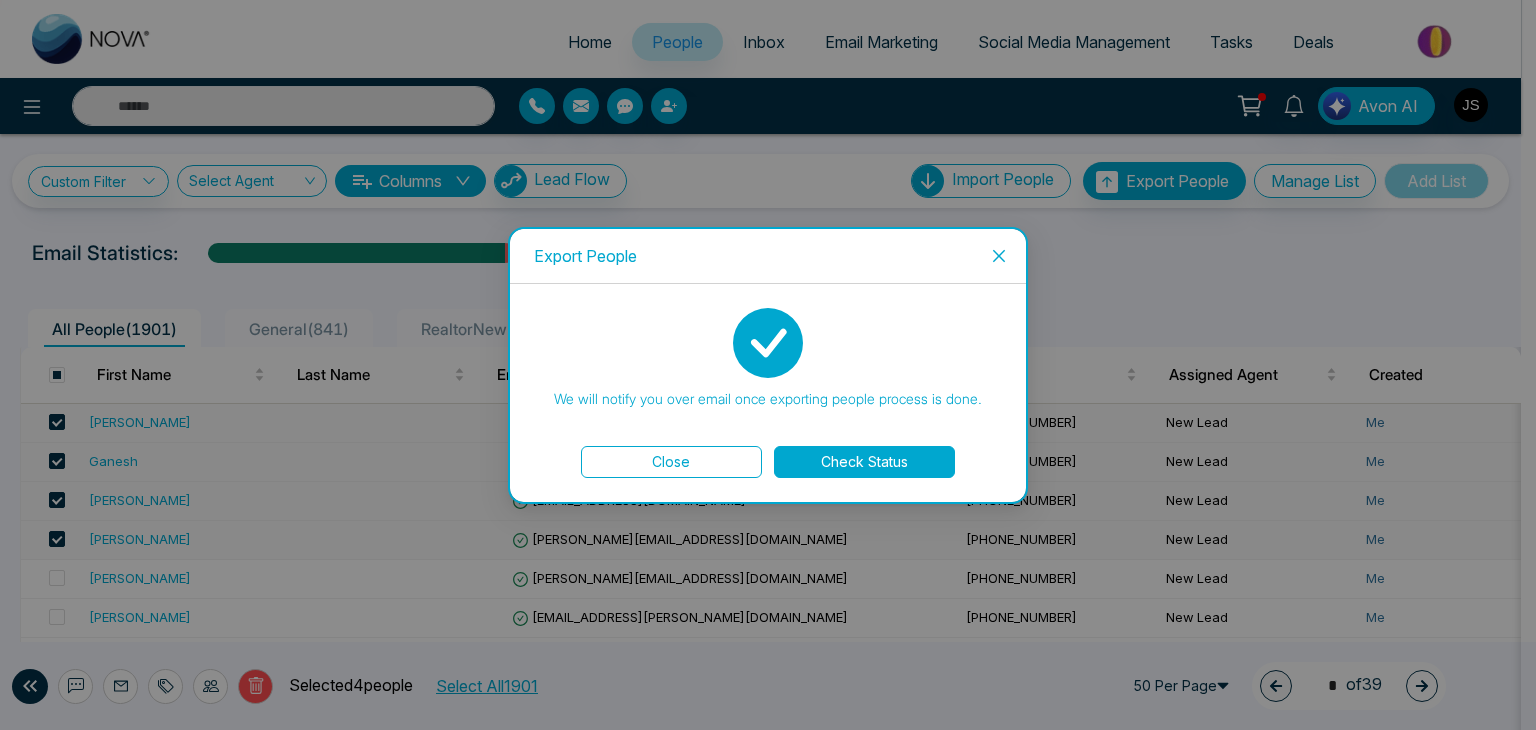 click on "Check Status" at bounding box center (864, 462) 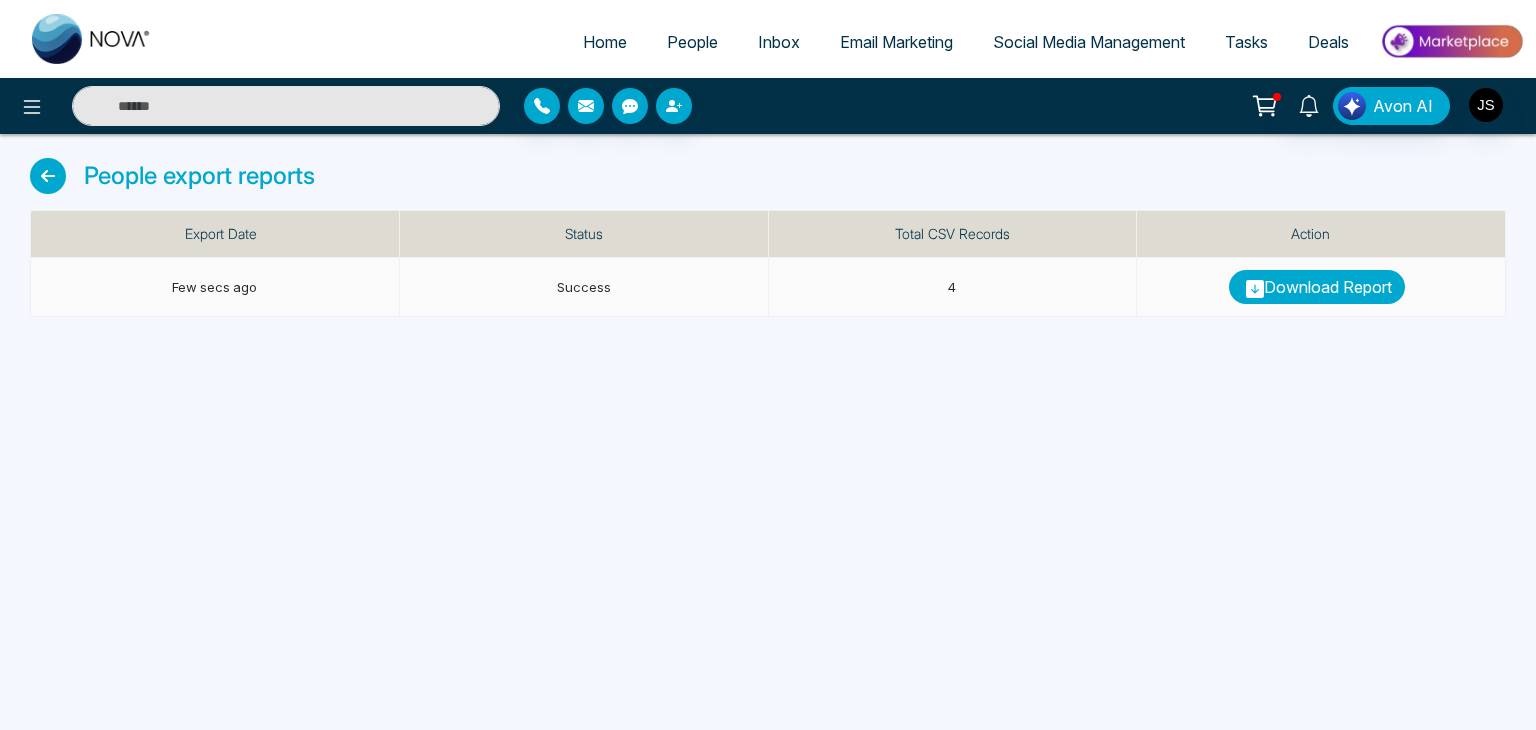 click on "Download Report" at bounding box center [1317, 287] 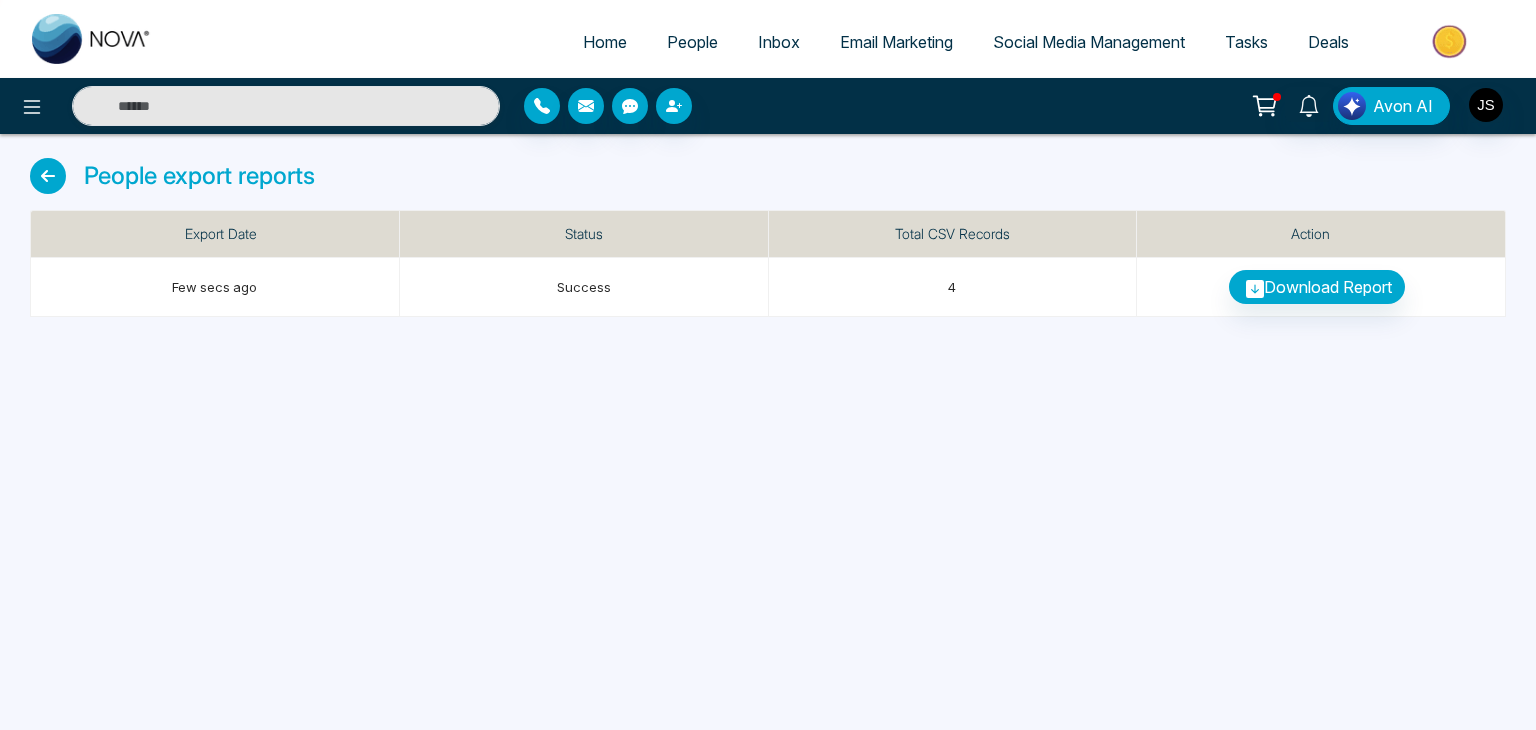 click on "People" at bounding box center [692, 42] 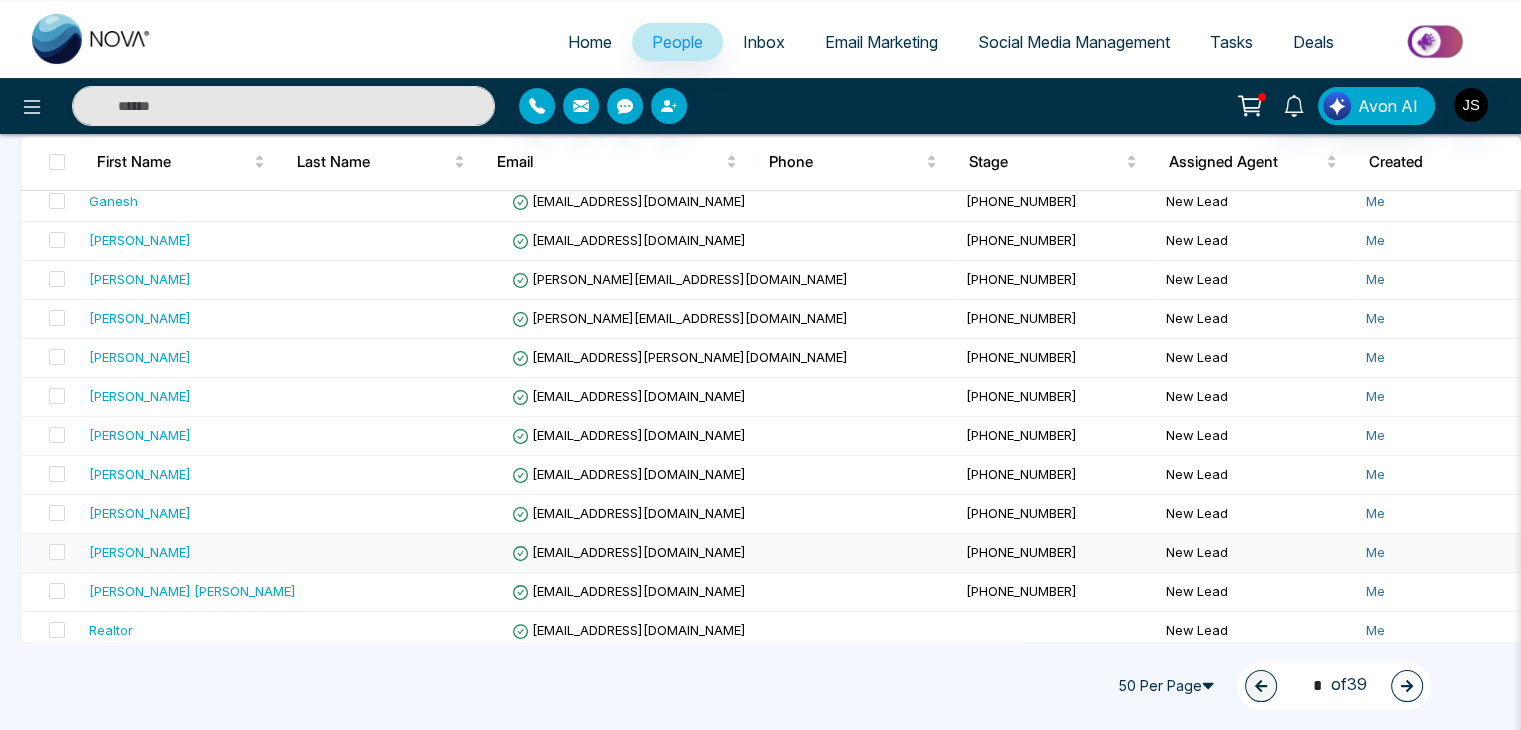scroll, scrollTop: 300, scrollLeft: 0, axis: vertical 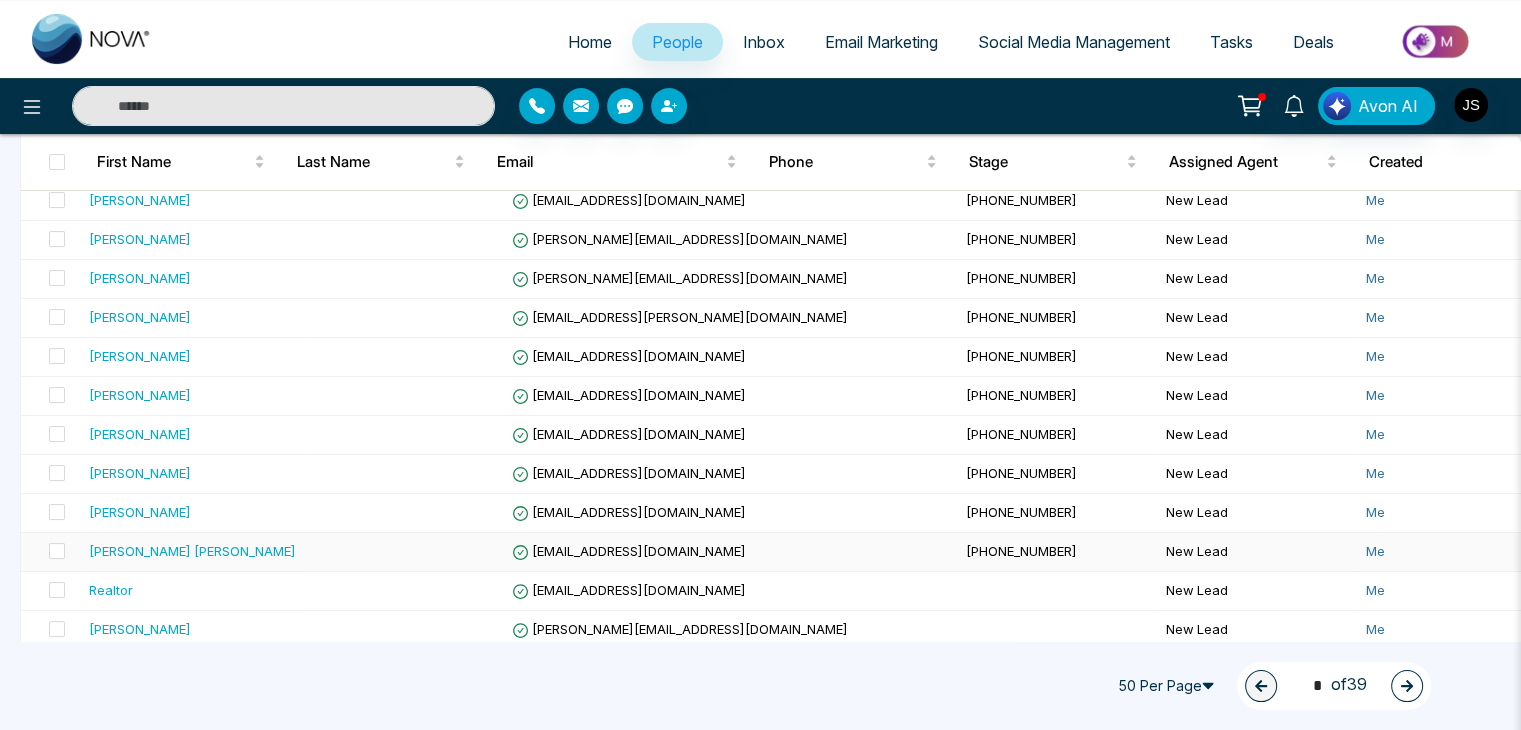 click on "[PERSON_NAME] [PERSON_NAME]" at bounding box center (192, 551) 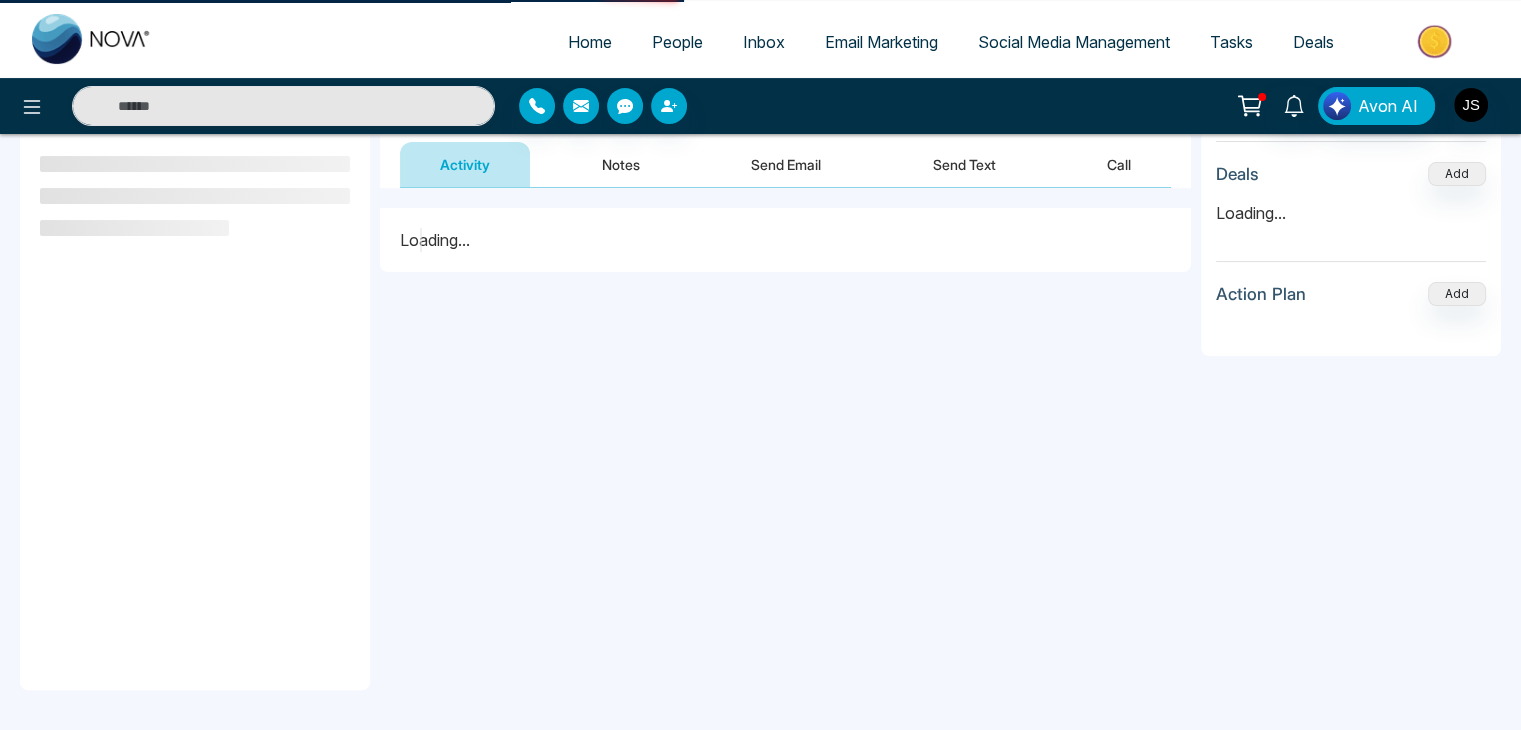 scroll, scrollTop: 0, scrollLeft: 0, axis: both 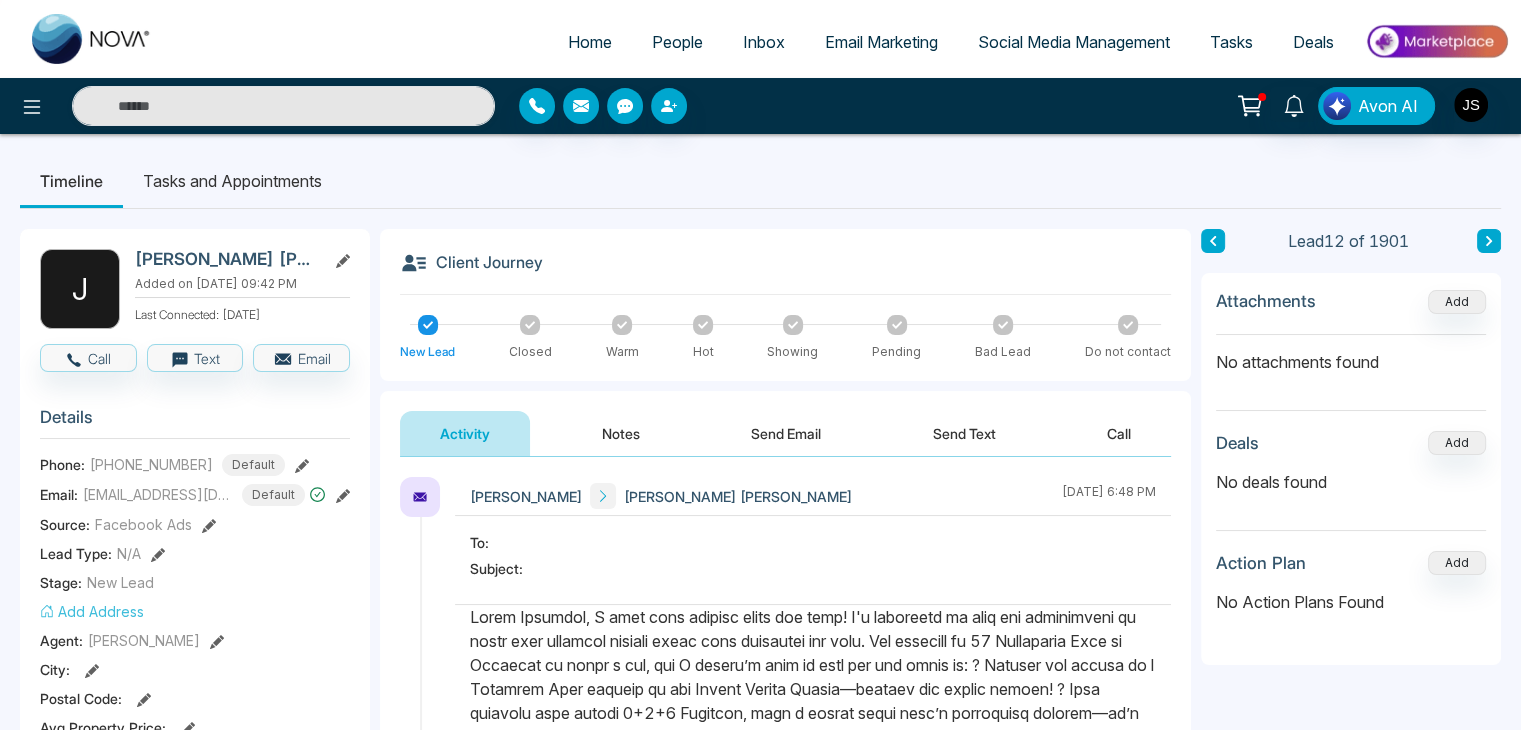 click on "Notes" at bounding box center [621, 433] 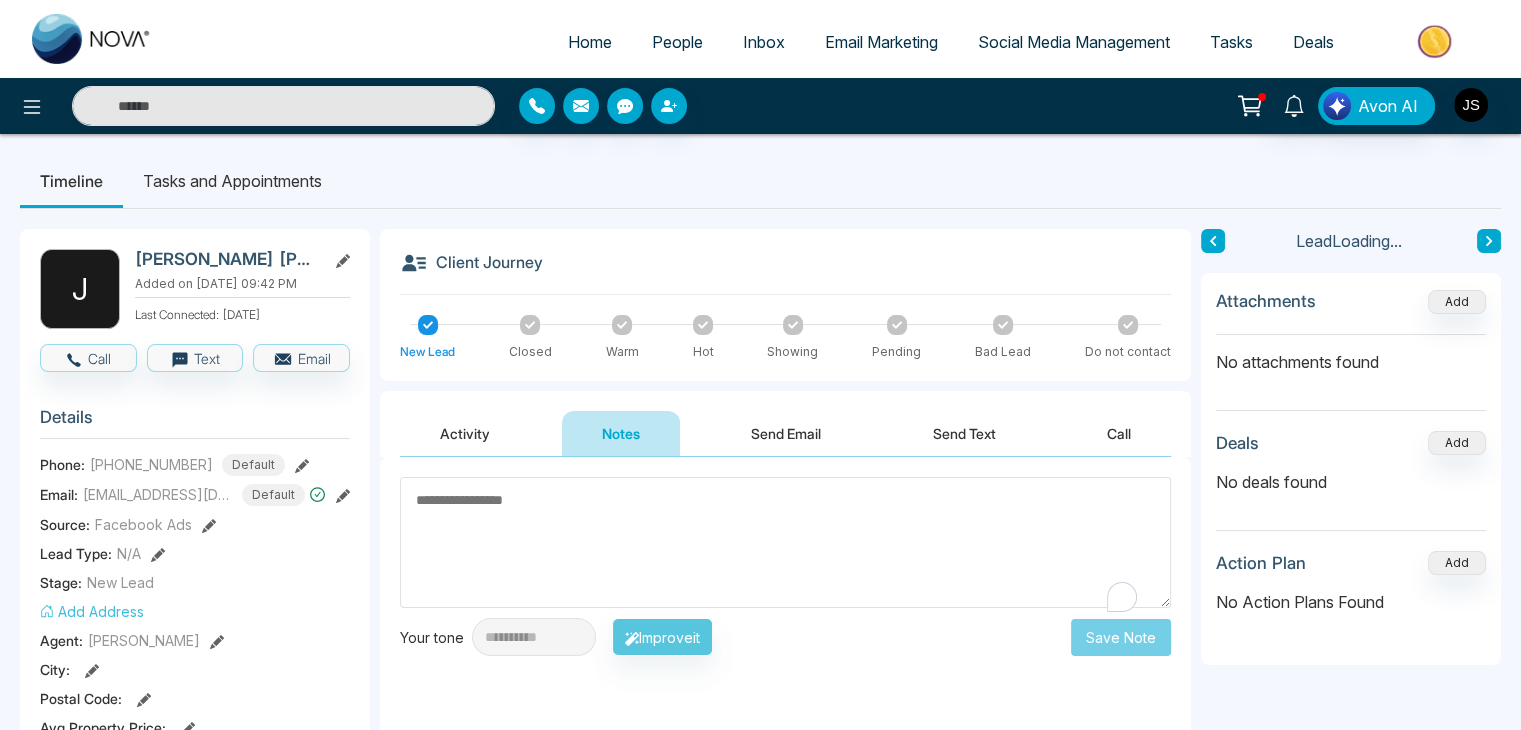 click at bounding box center [785, 542] 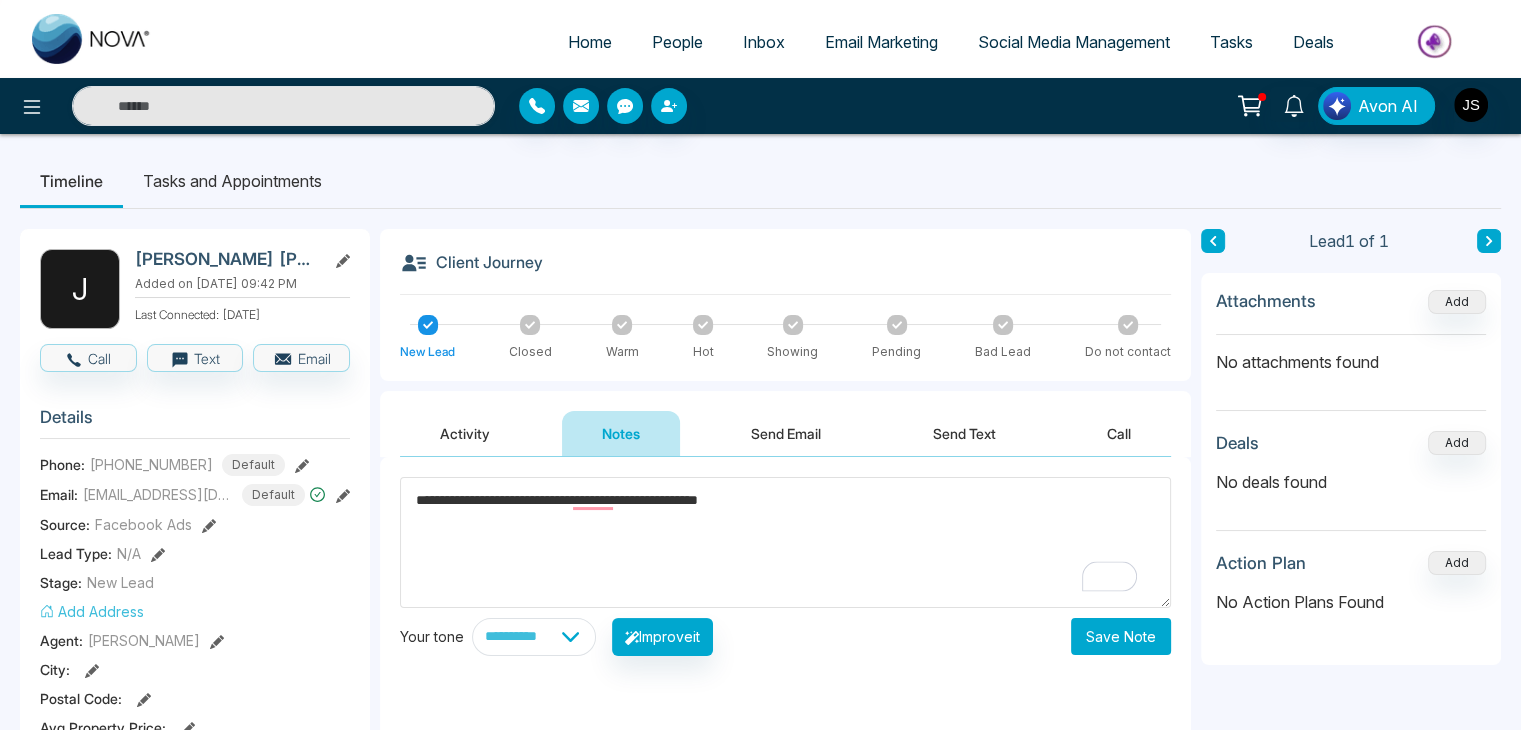 type on "**********" 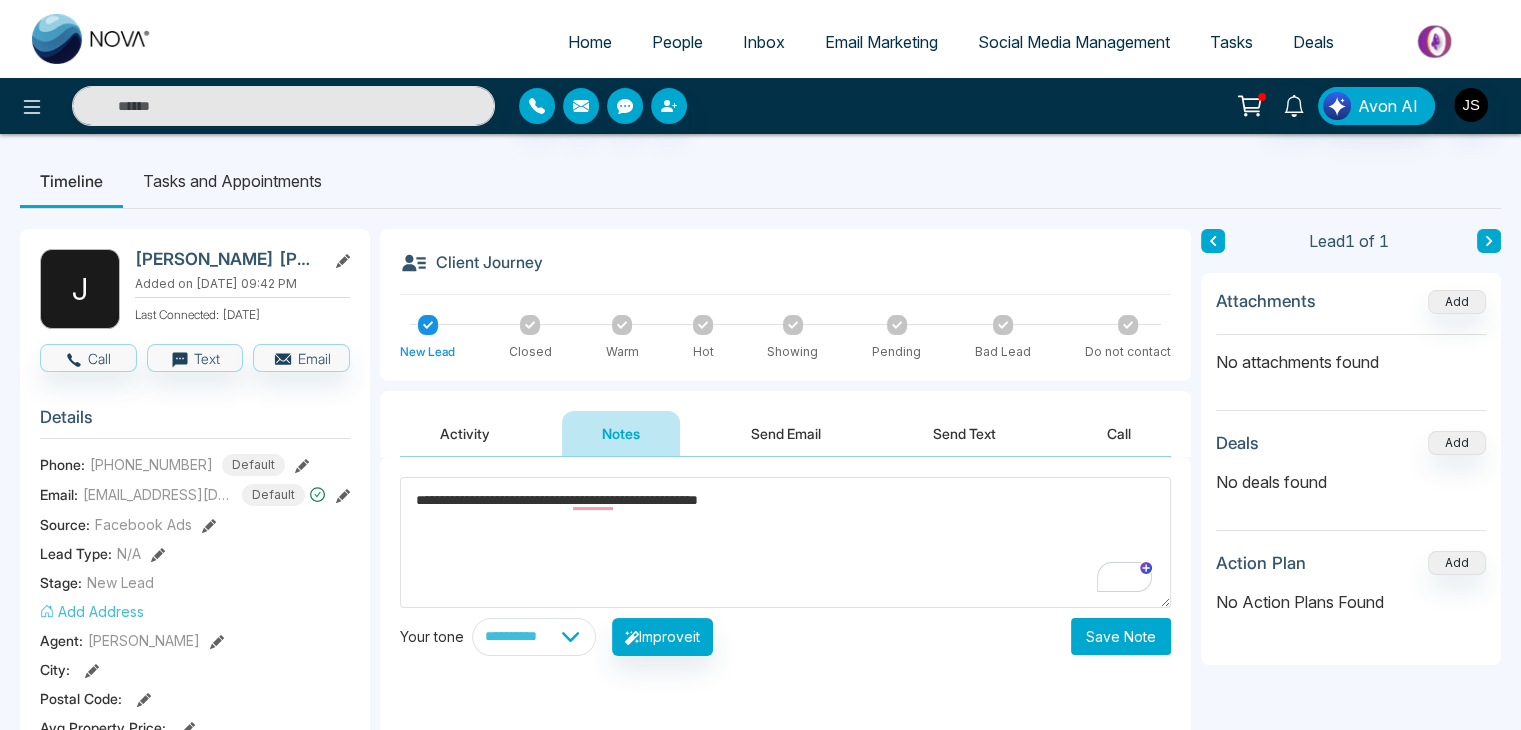 click on "Save Note" at bounding box center (1121, 636) 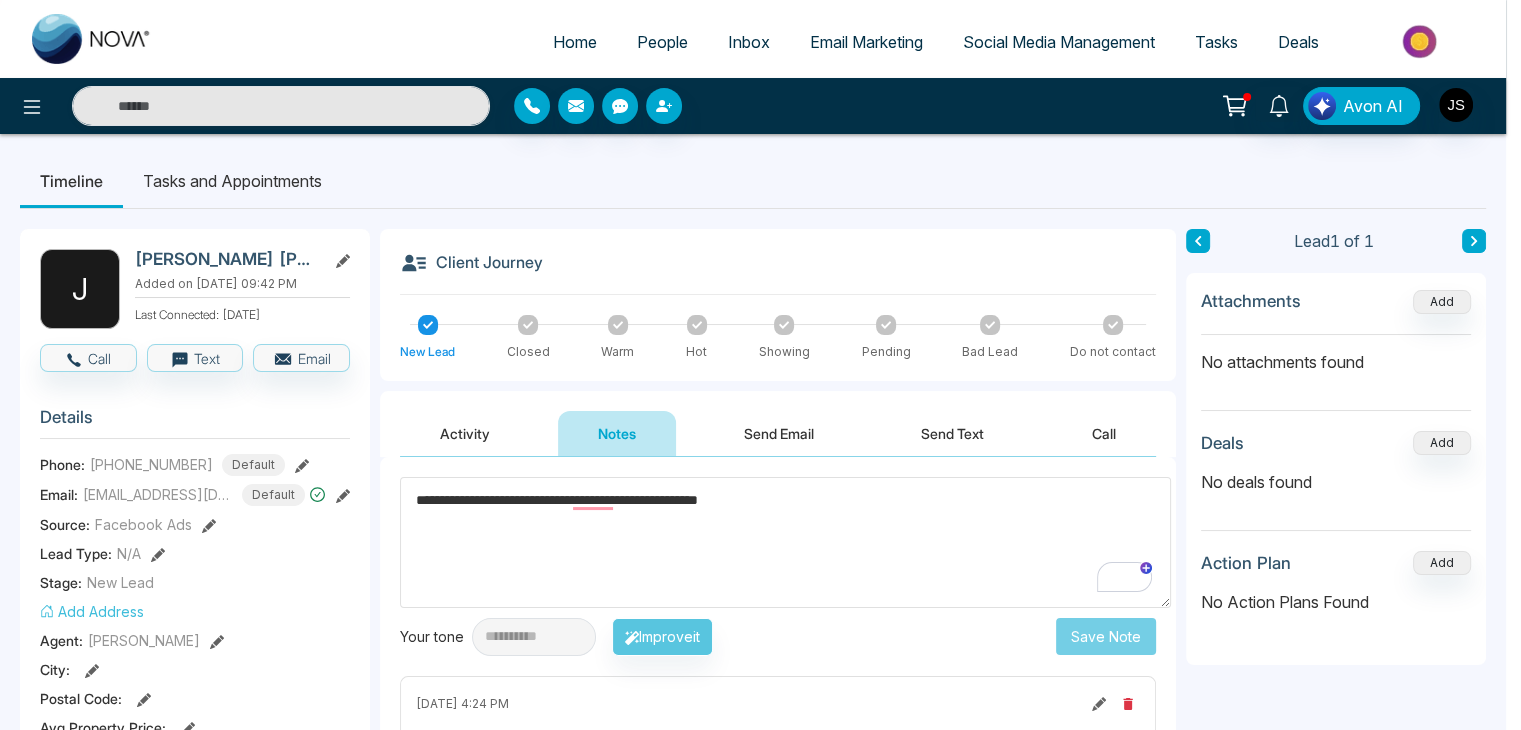 type 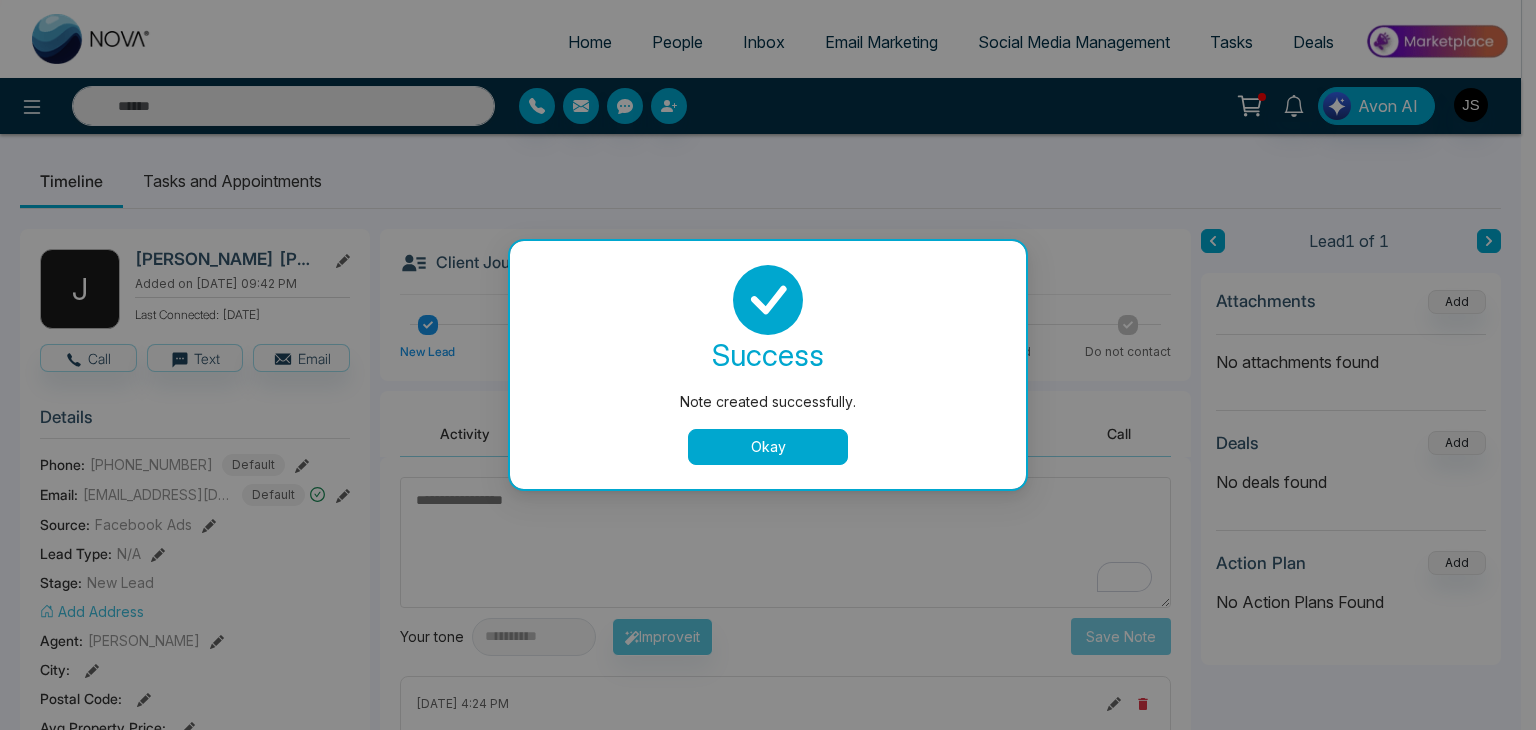 click on "Okay" at bounding box center [768, 447] 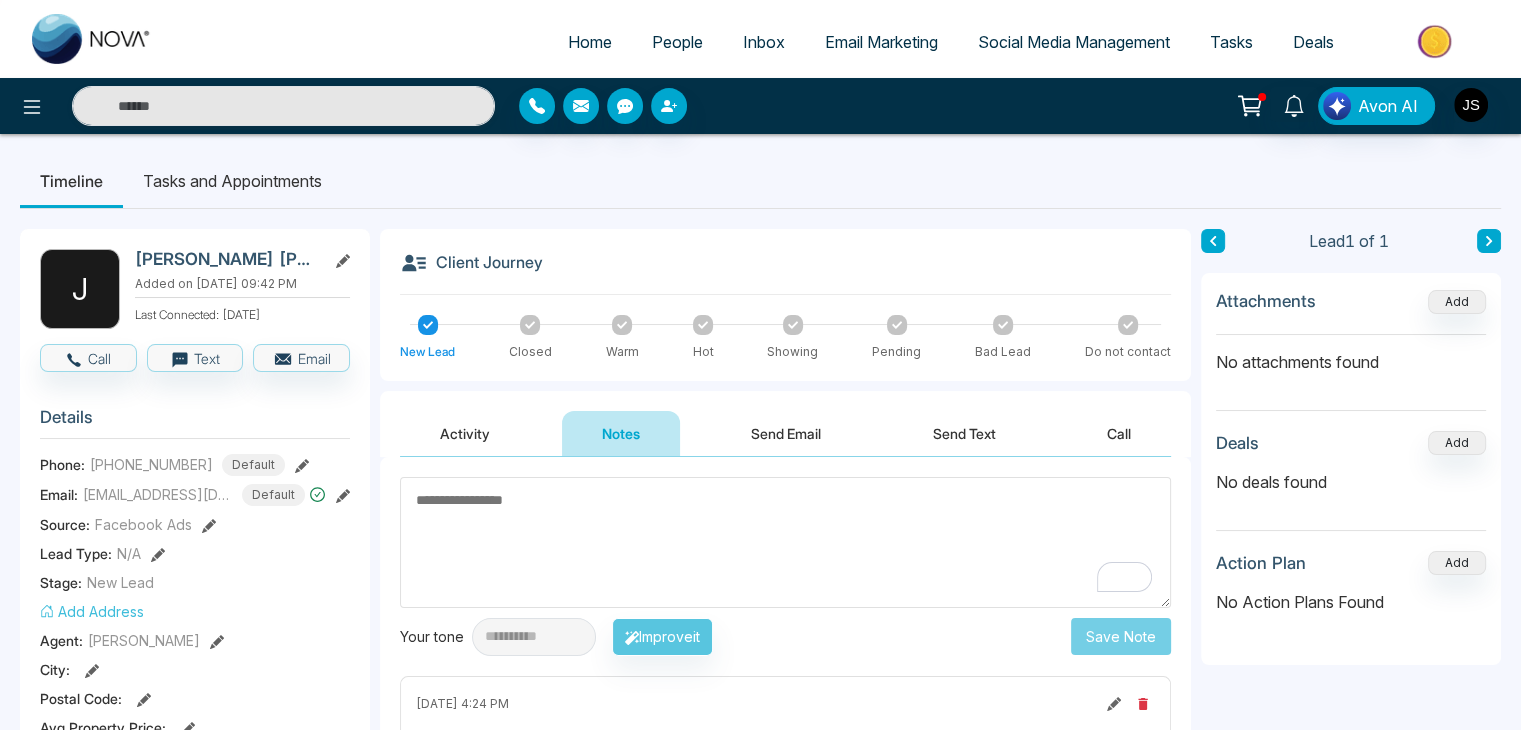 click on "People" at bounding box center [677, 42] 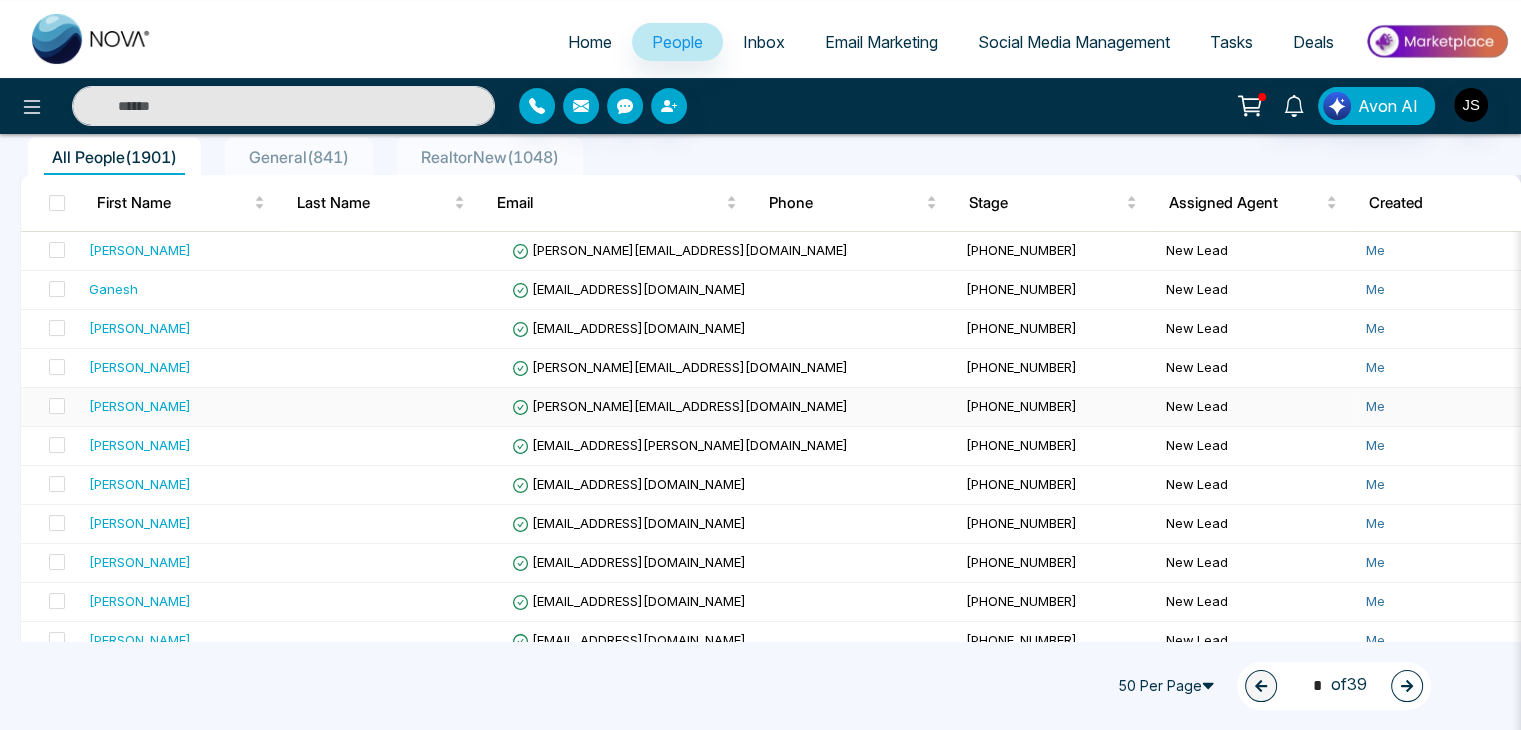 scroll, scrollTop: 200, scrollLeft: 0, axis: vertical 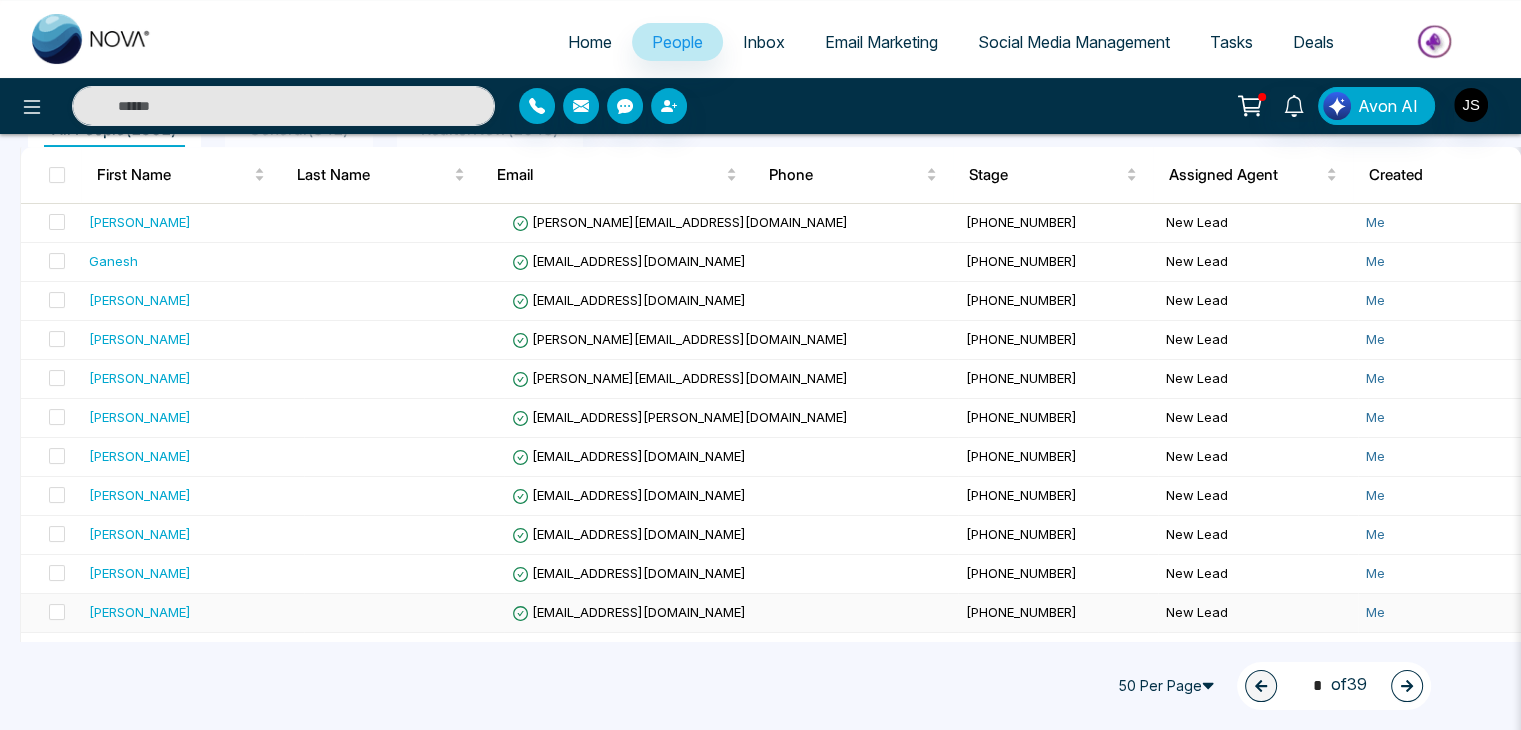 click on "[PERSON_NAME]" at bounding box center (140, 612) 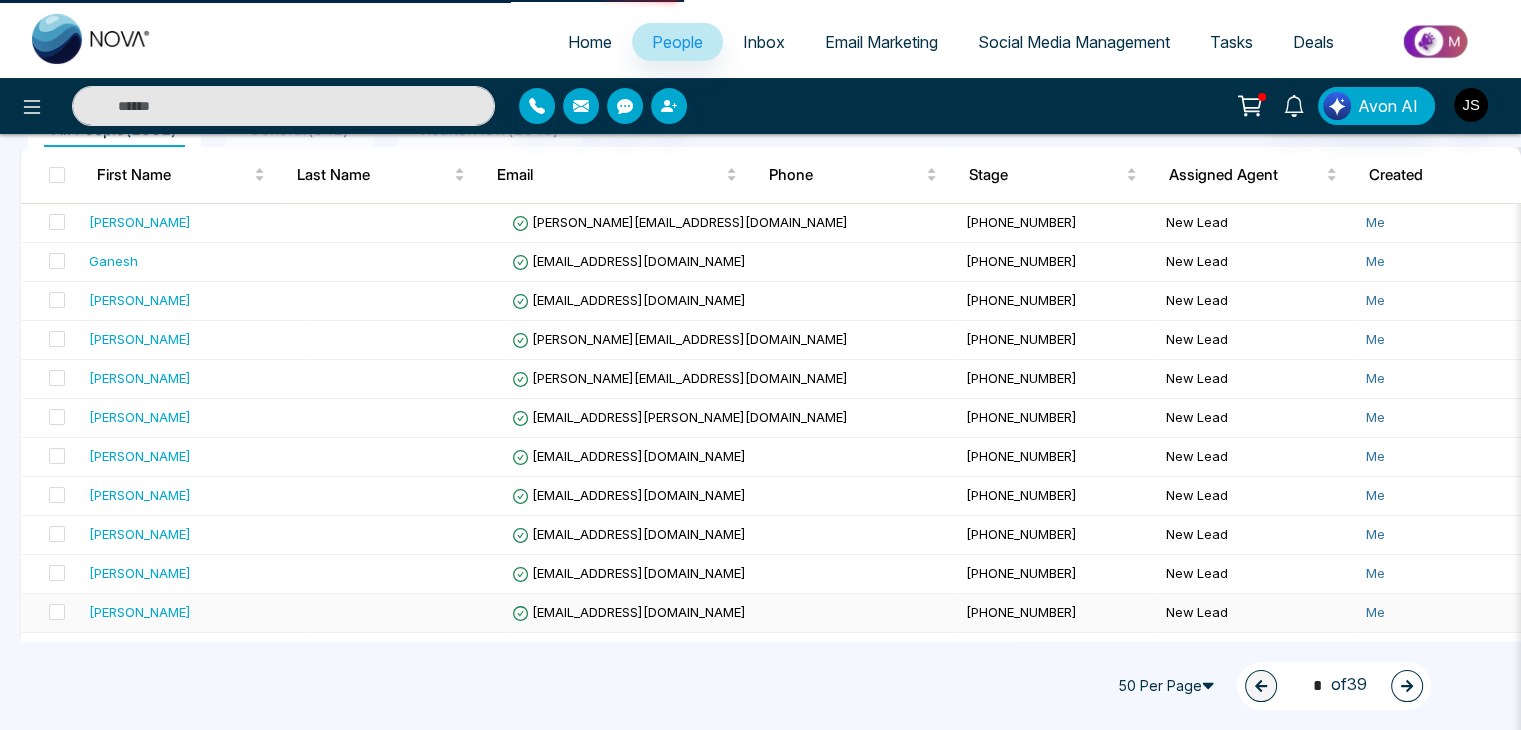 scroll, scrollTop: 0, scrollLeft: 0, axis: both 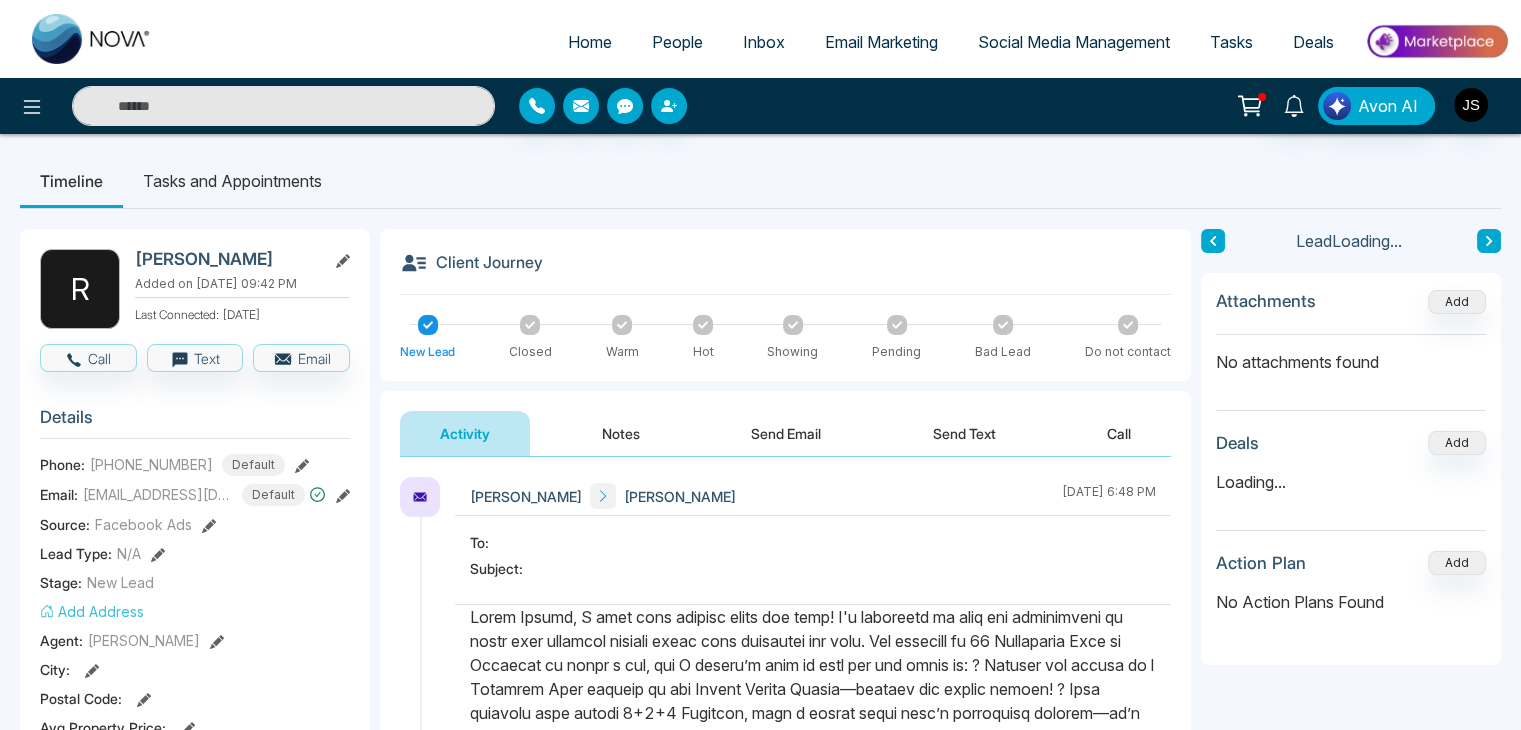 click on "Notes" at bounding box center (621, 433) 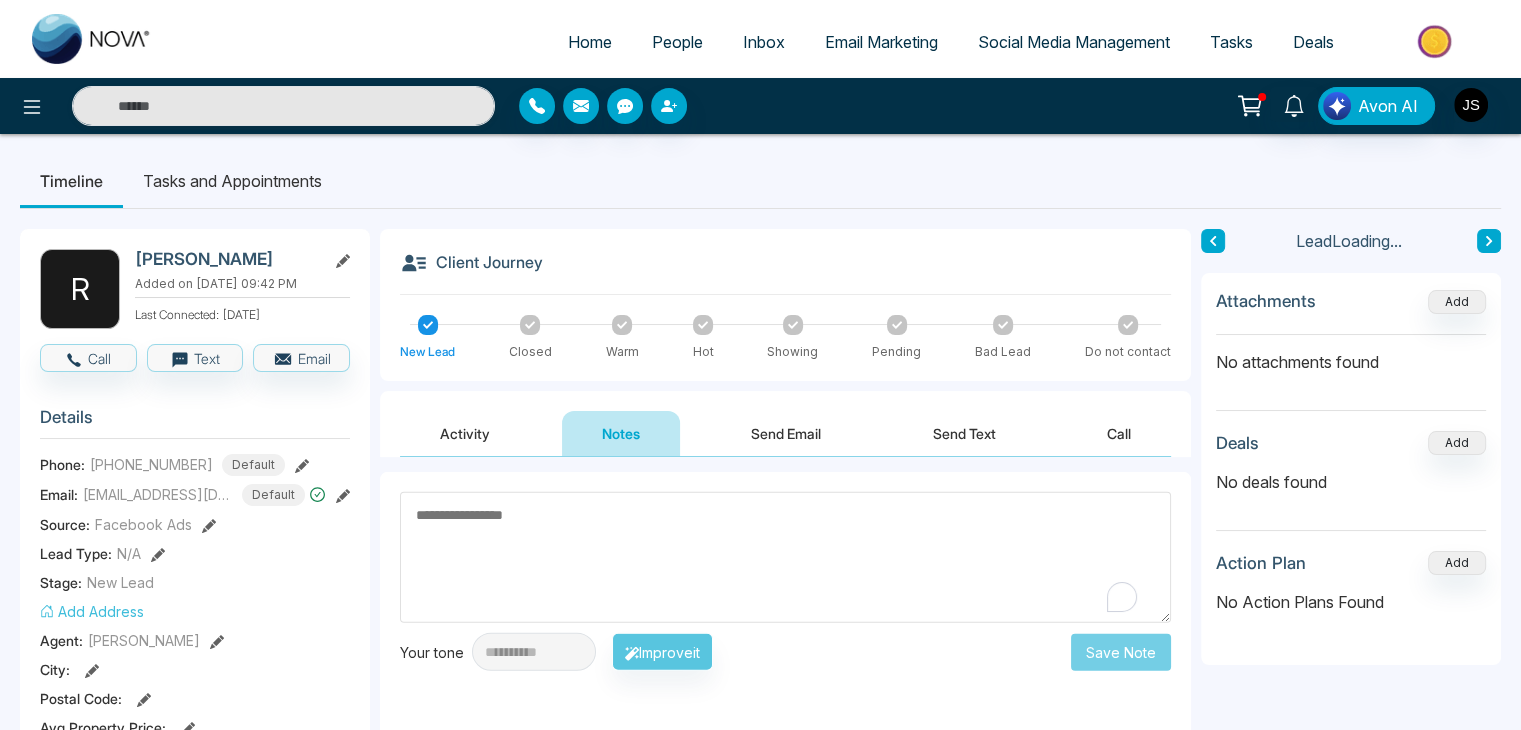 click at bounding box center [785, 557] 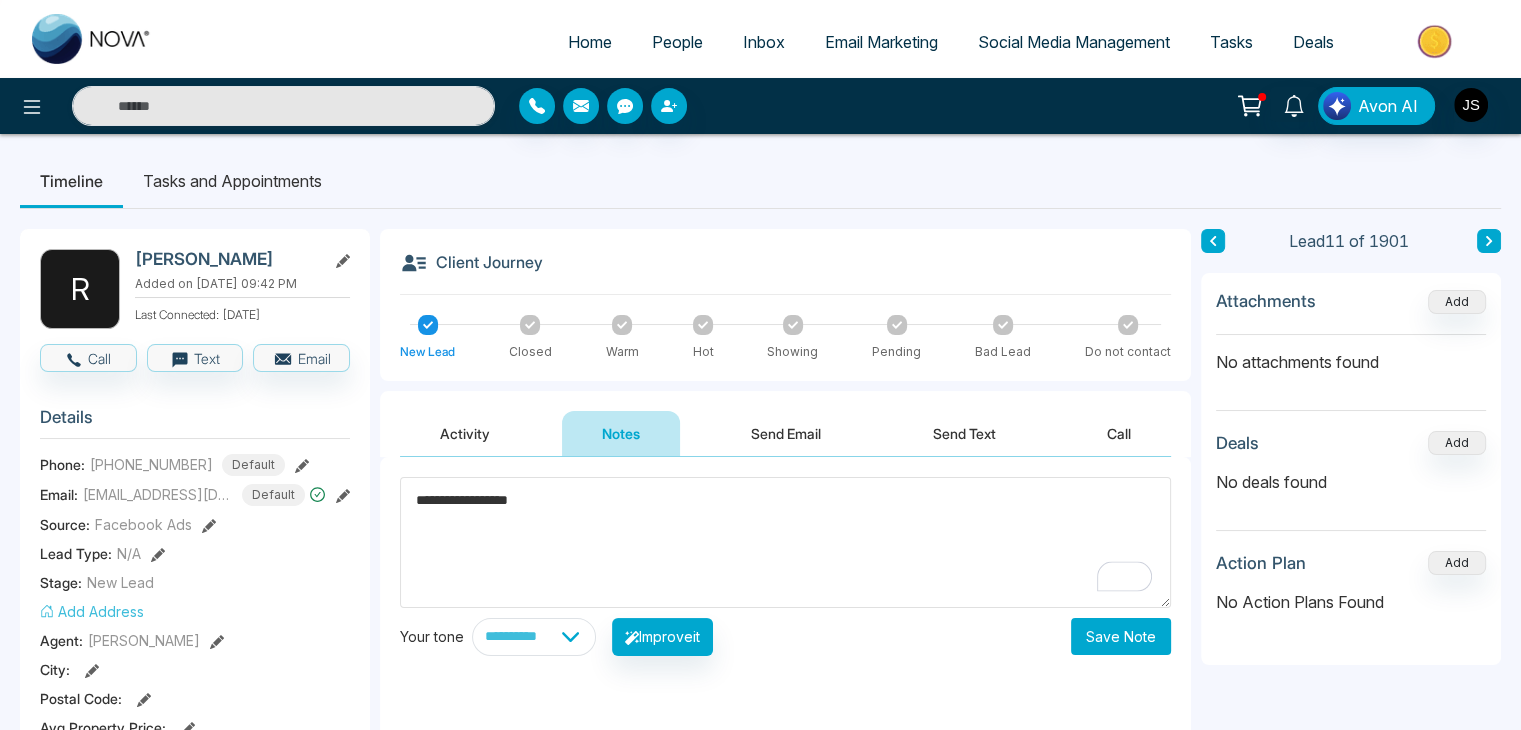 type on "**********" 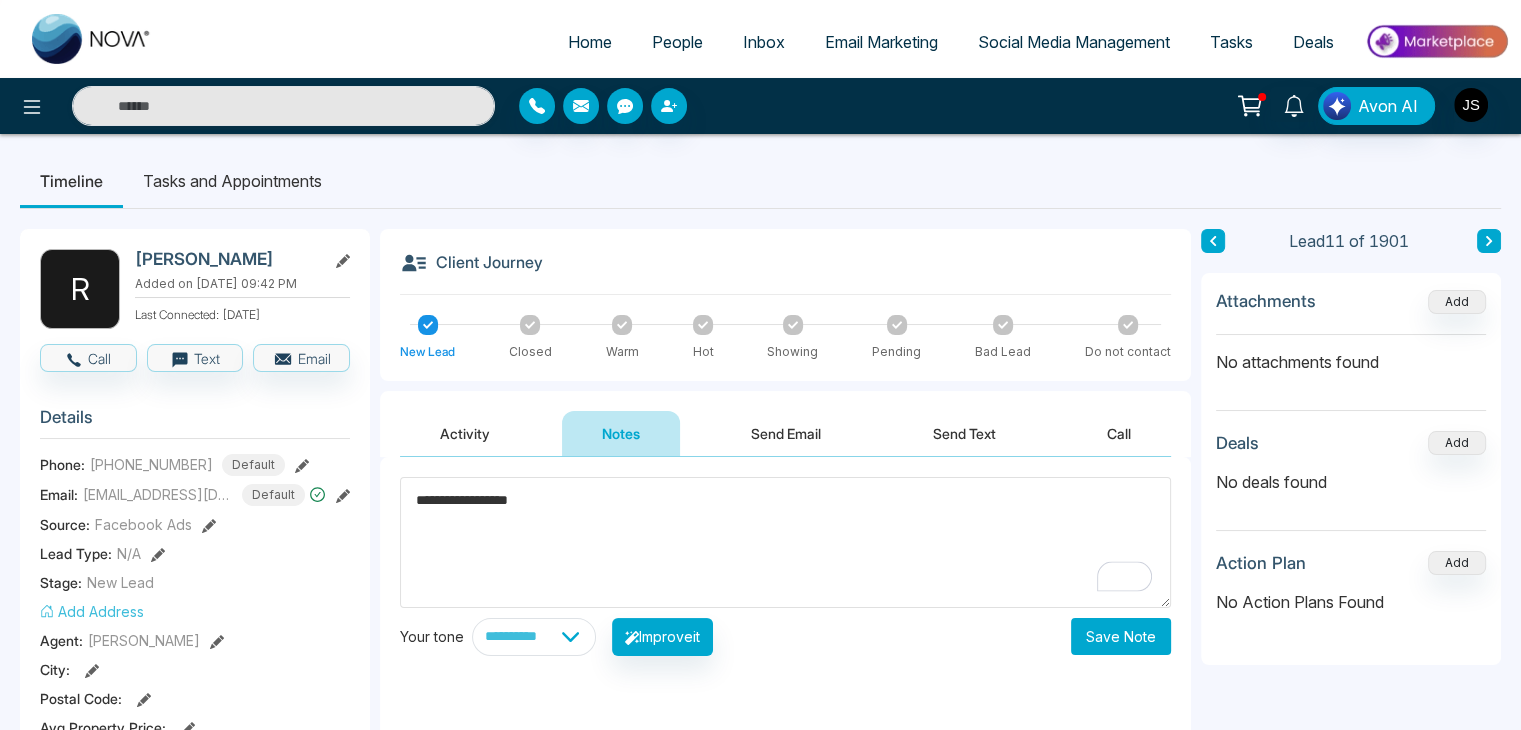 click on "Save Note" at bounding box center (1121, 636) 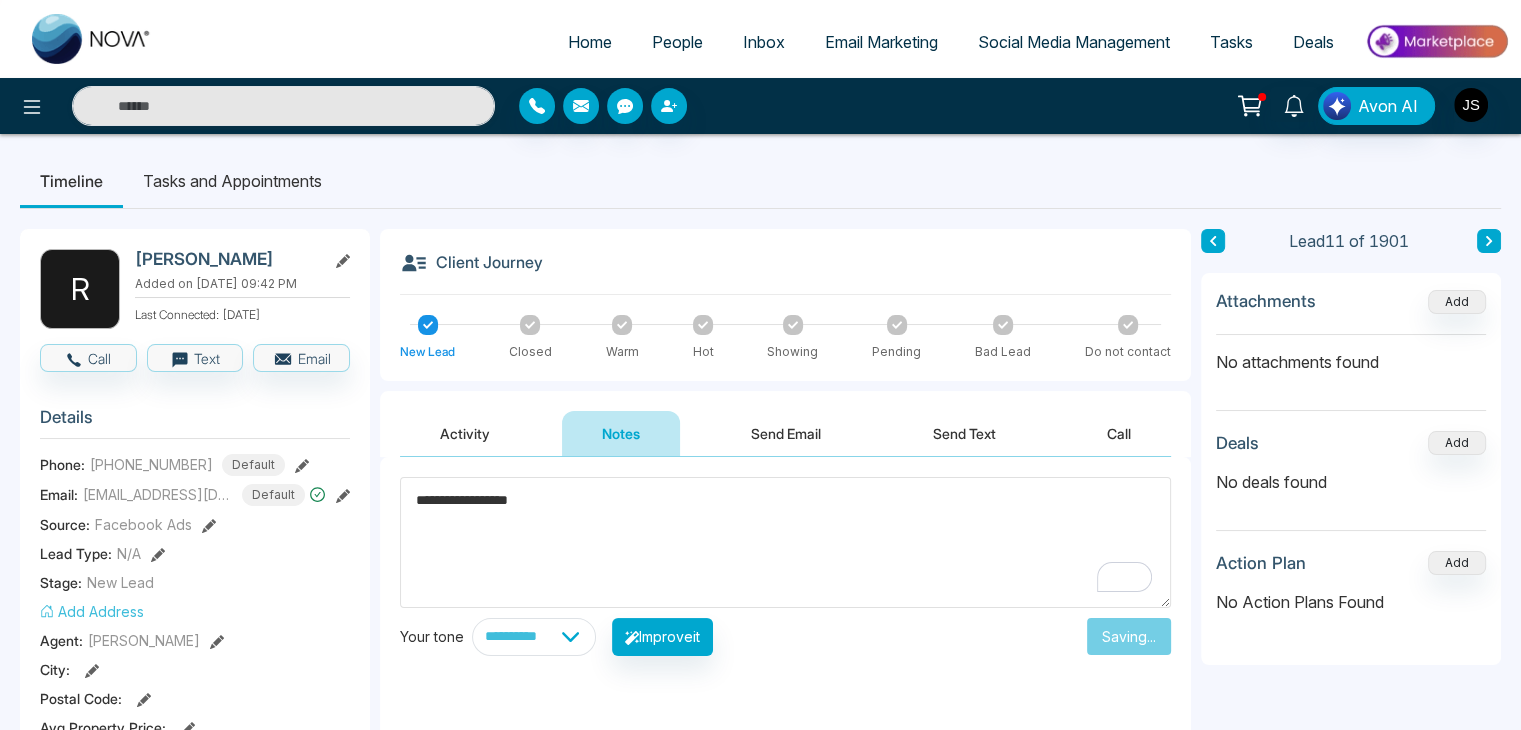type 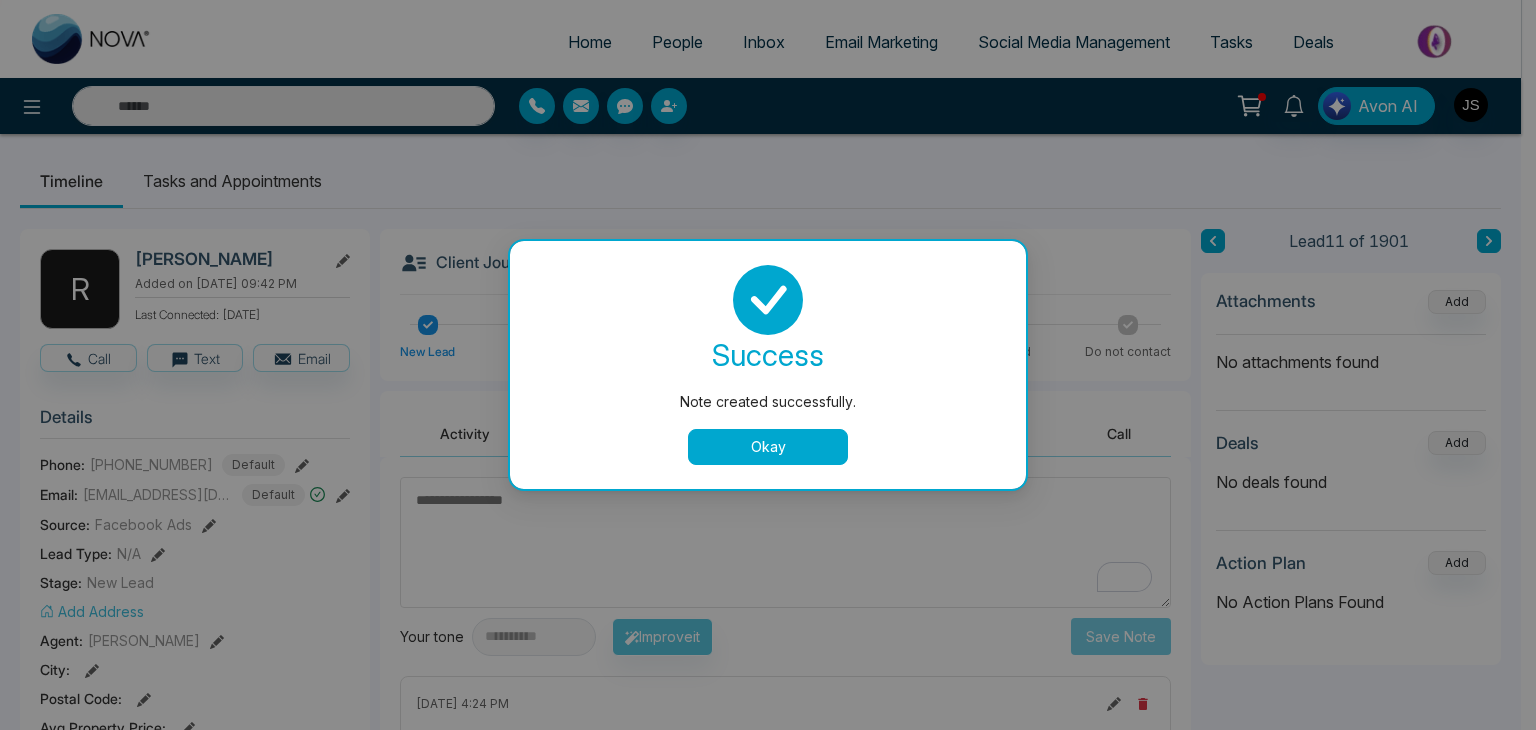 click on "success Note created successfully.   Okay" at bounding box center [768, 365] 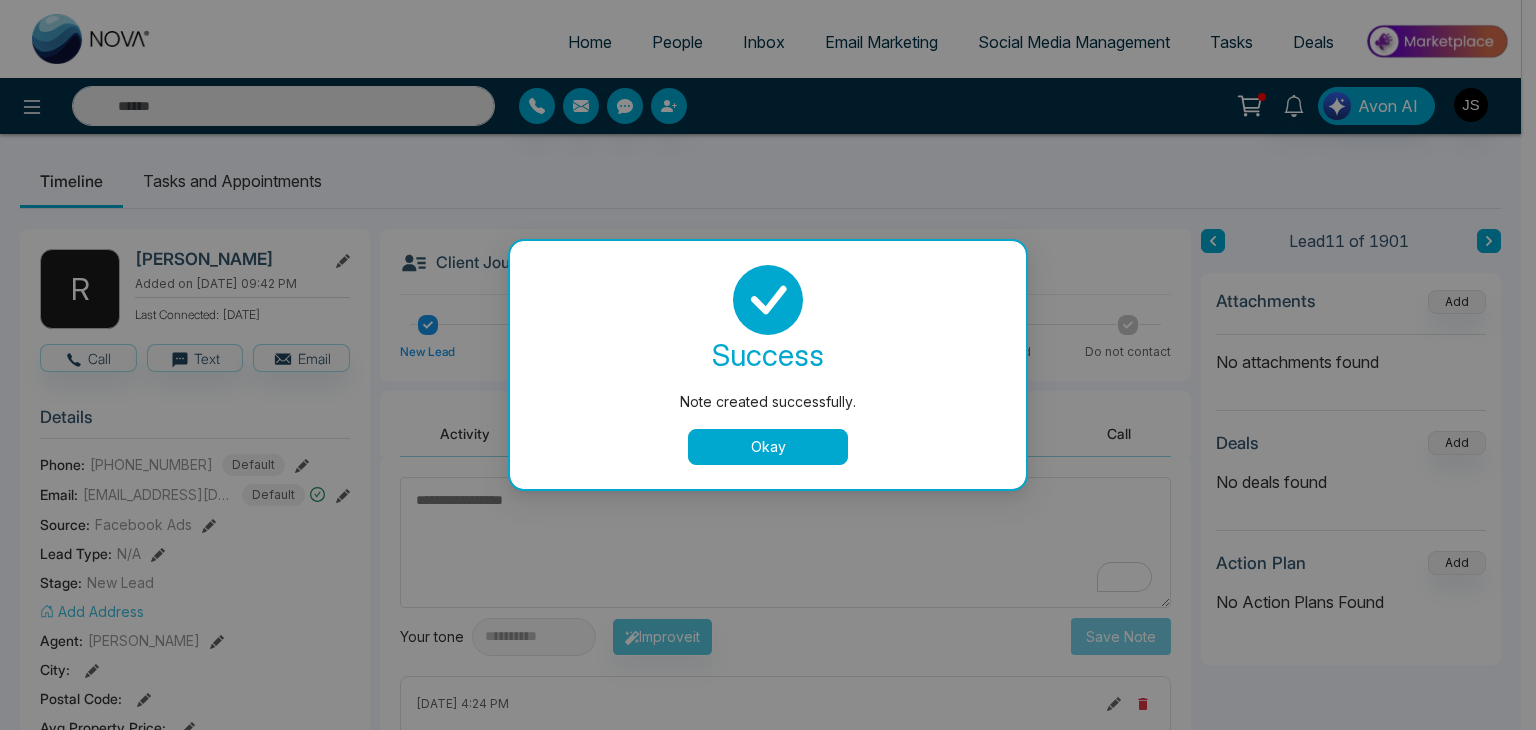 click on "Okay" at bounding box center (768, 447) 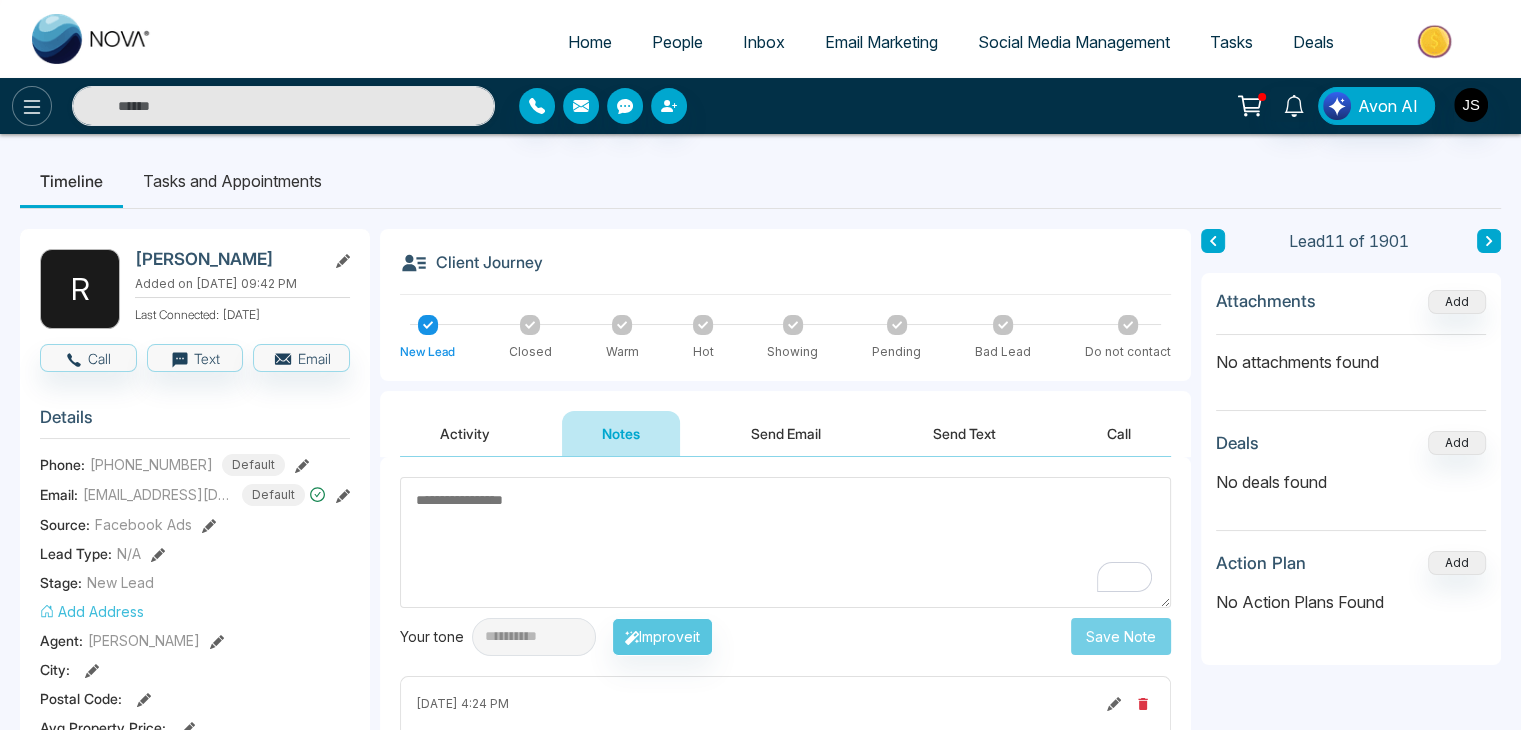 click 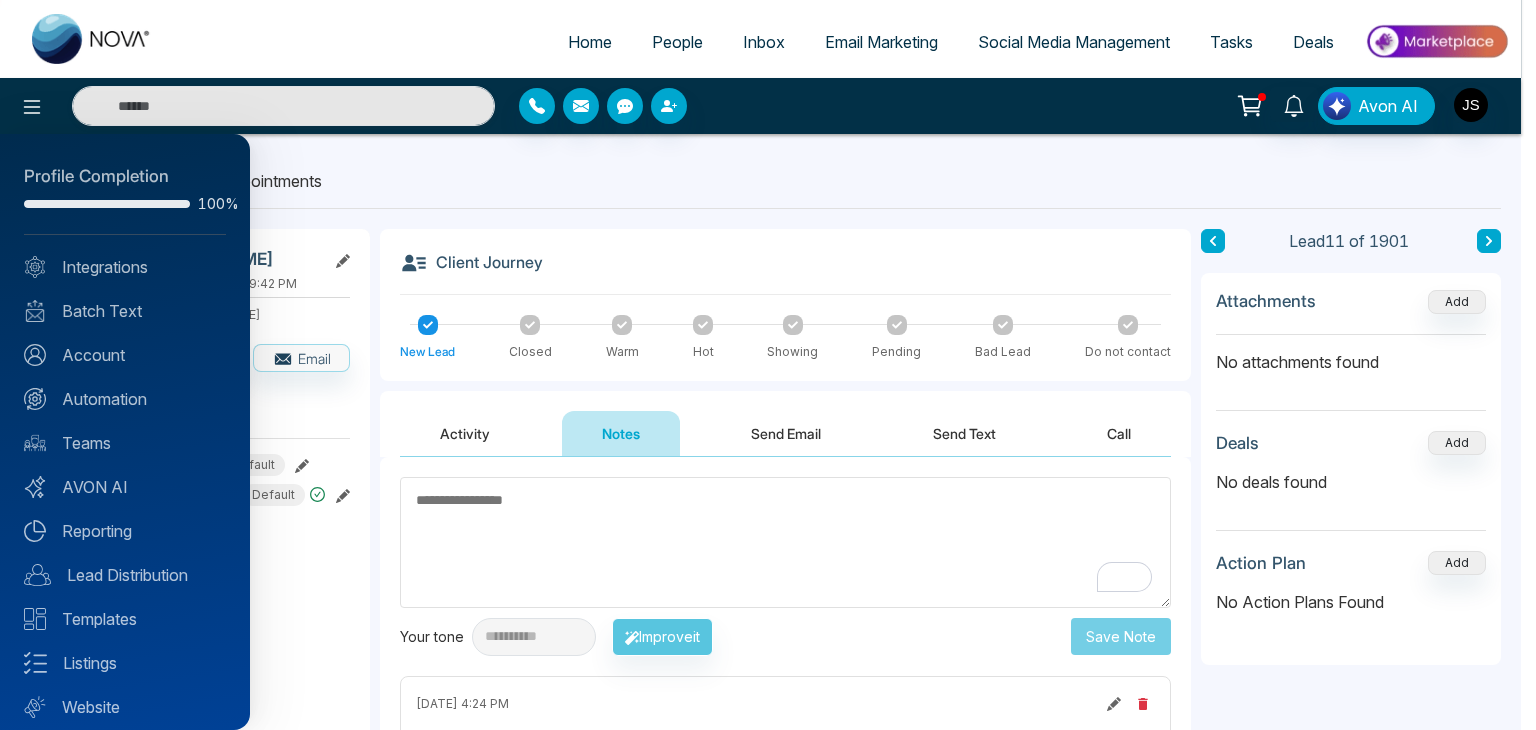 click at bounding box center (768, 365) 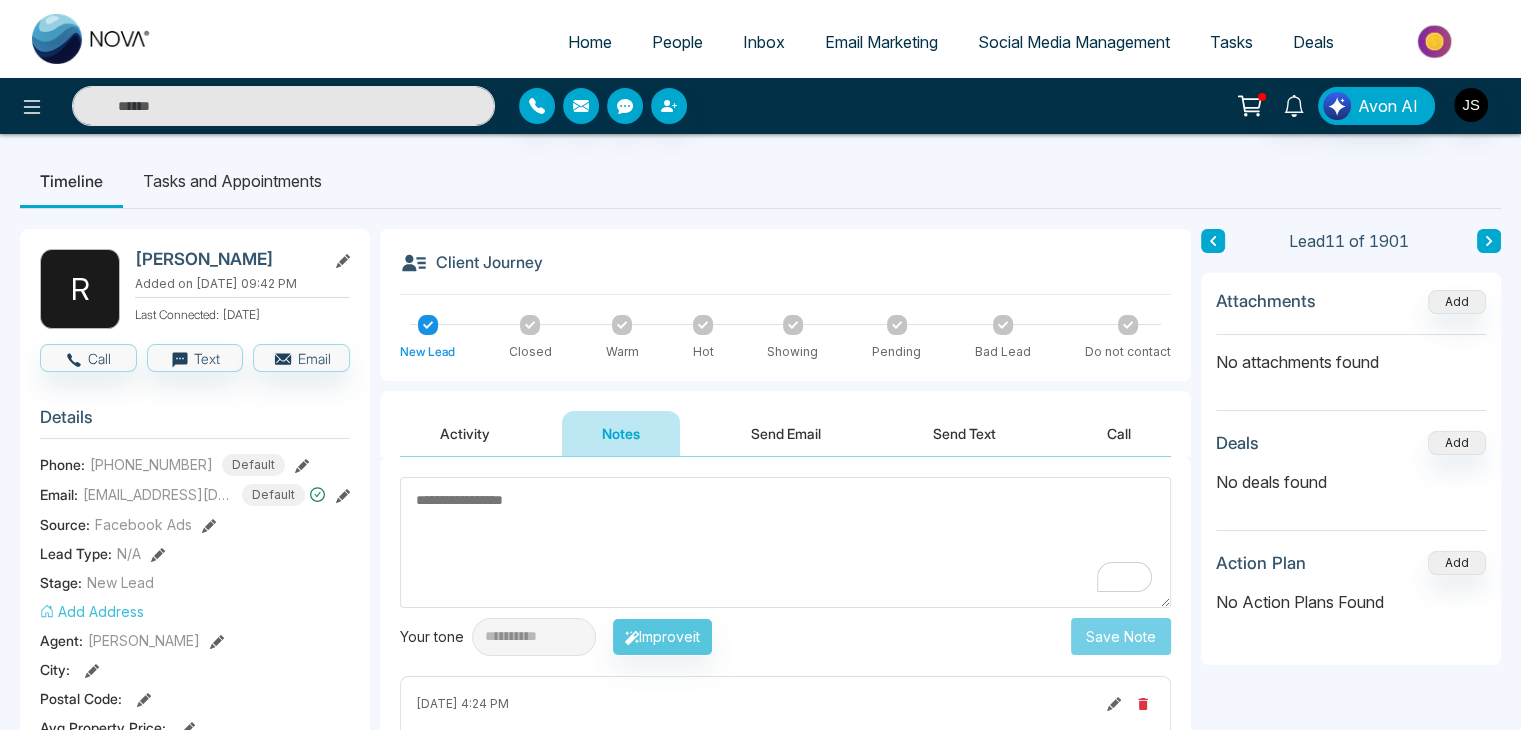 click at bounding box center [1213, 241] 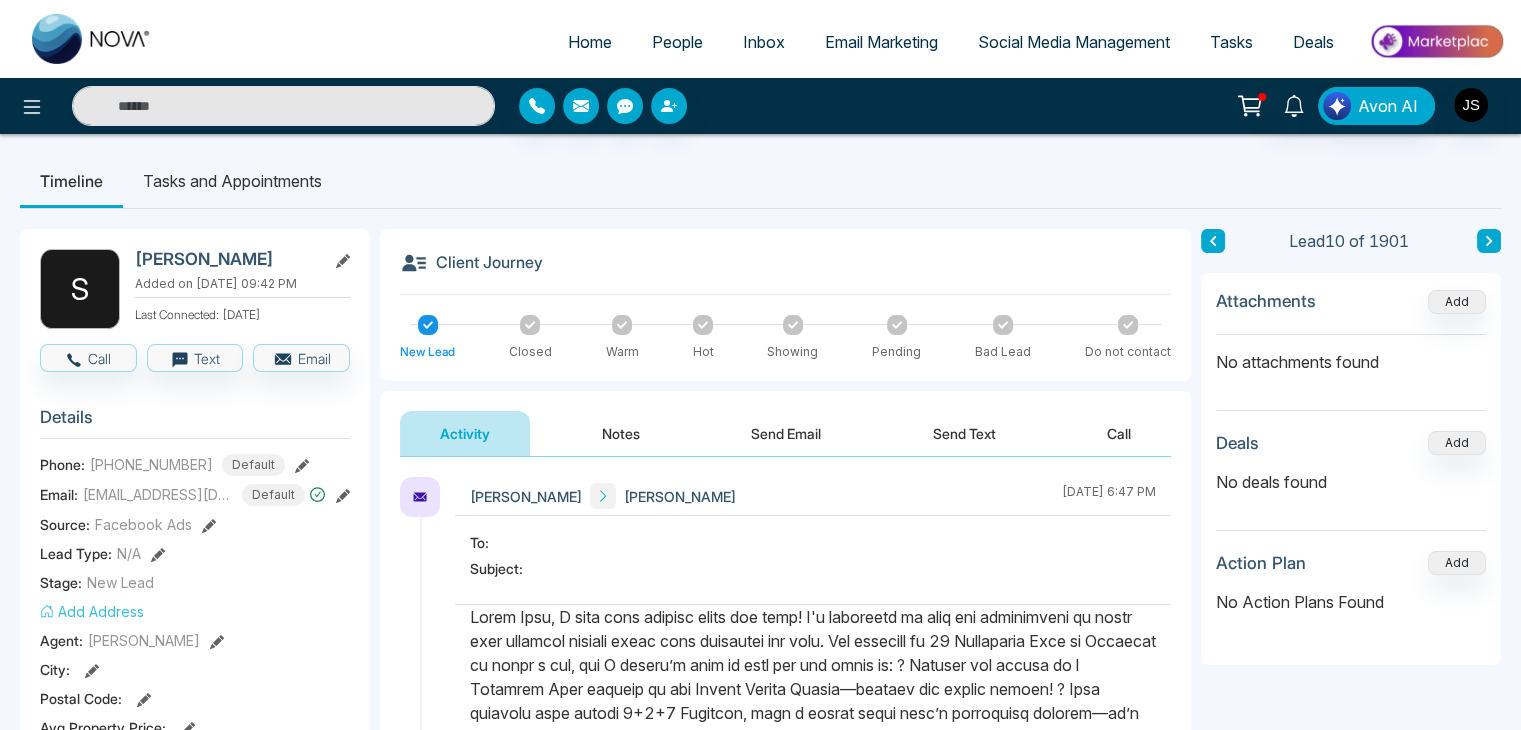 click on "Notes" at bounding box center (621, 433) 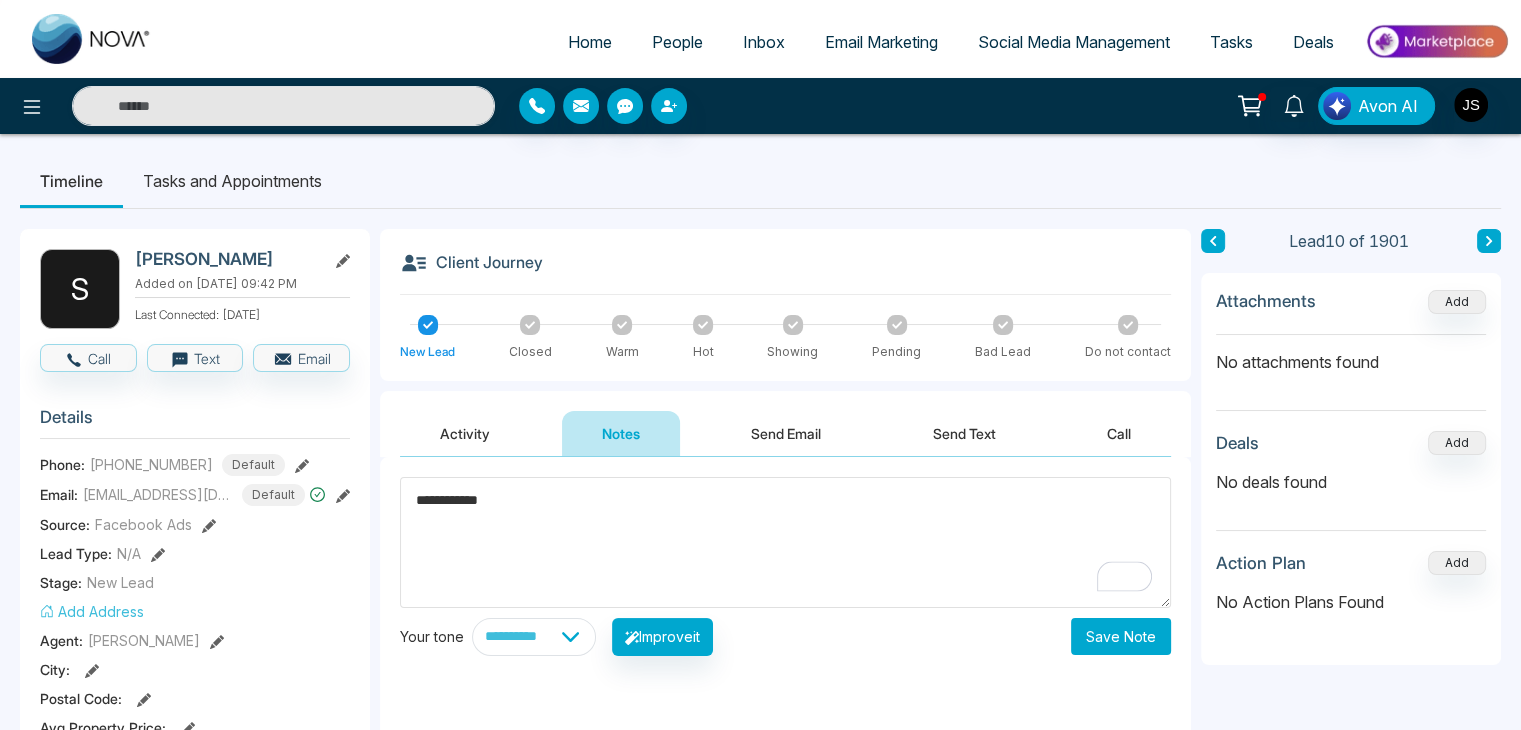 type on "**********" 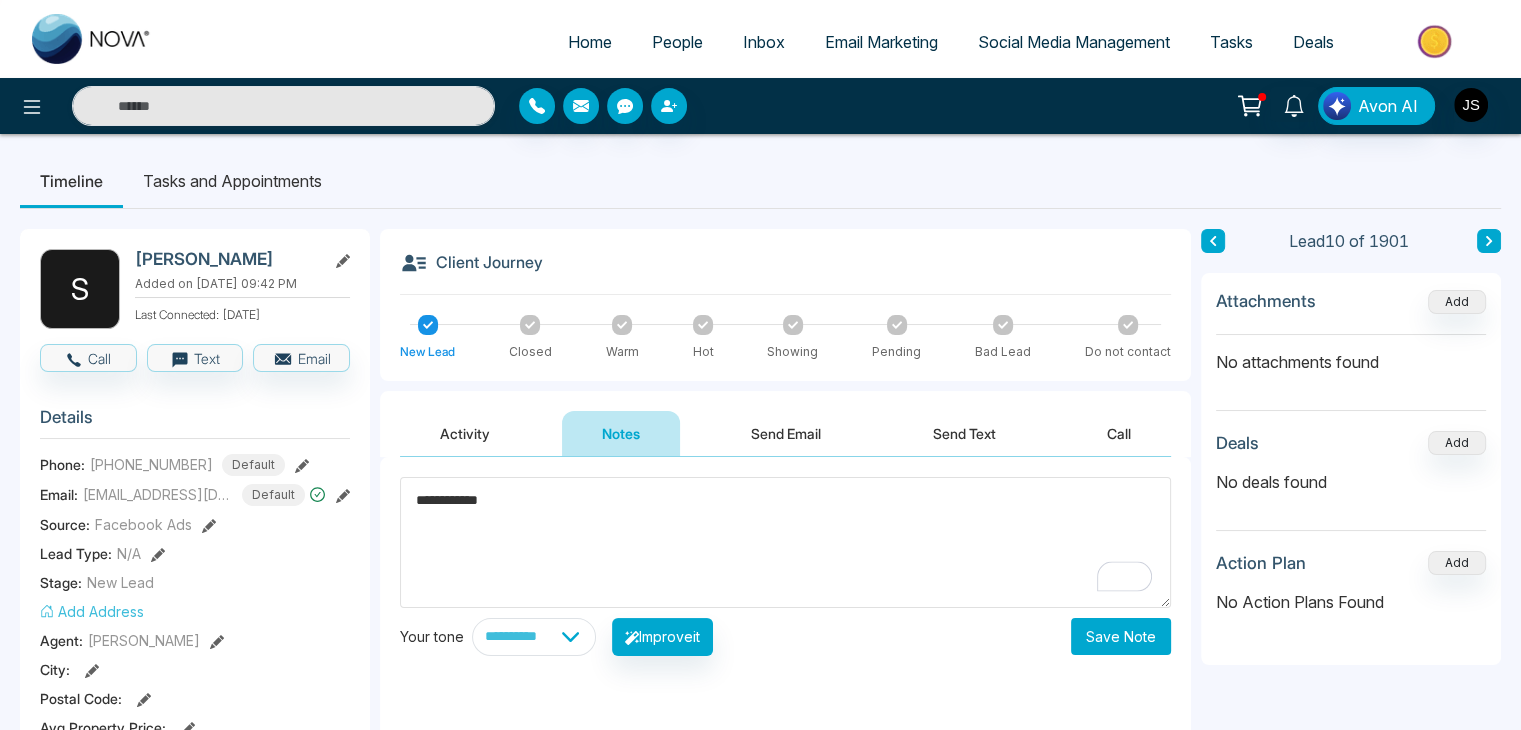 drag, startPoint x: 1130, startPoint y: 637, endPoint x: 1141, endPoint y: 613, distance: 26.400757 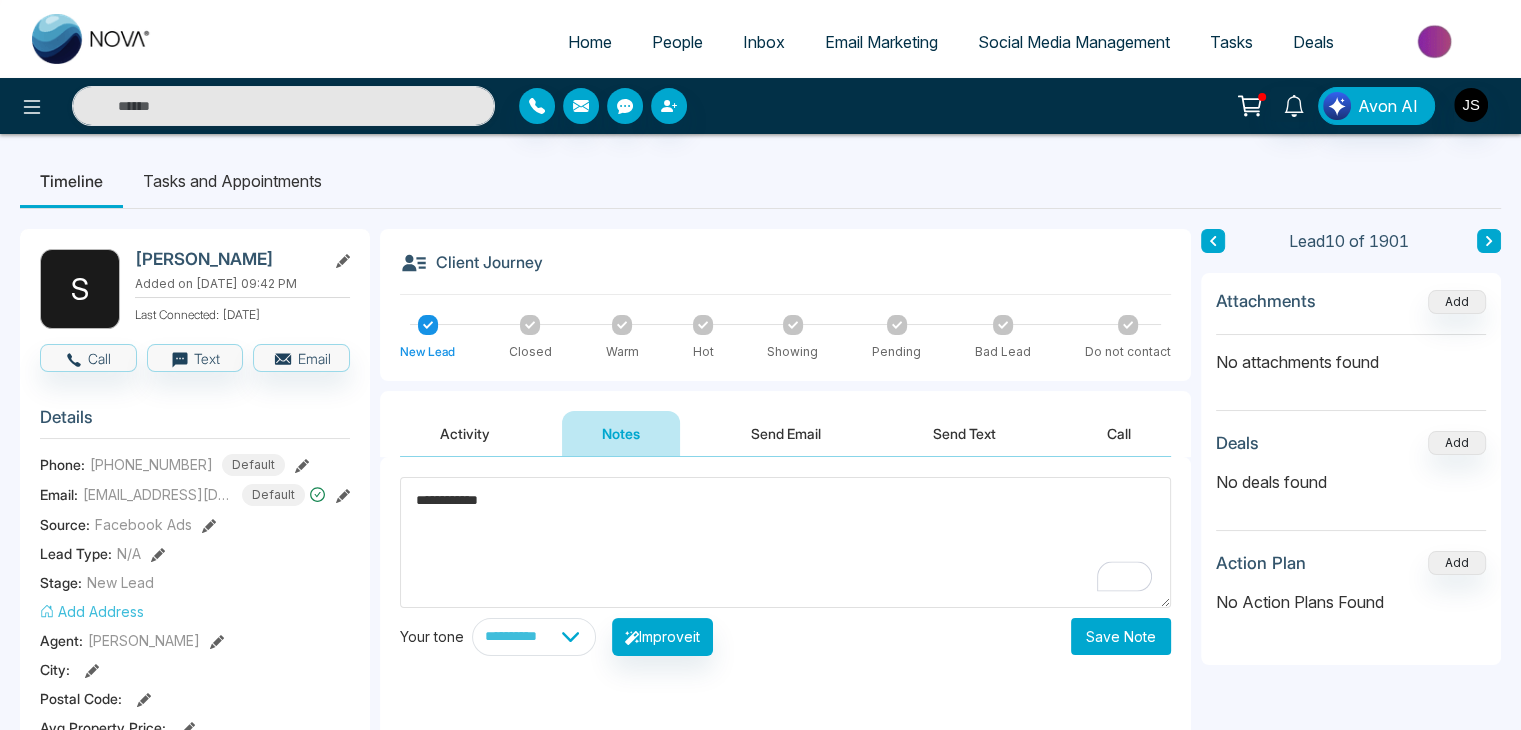 click on "Save Note" at bounding box center [1121, 636] 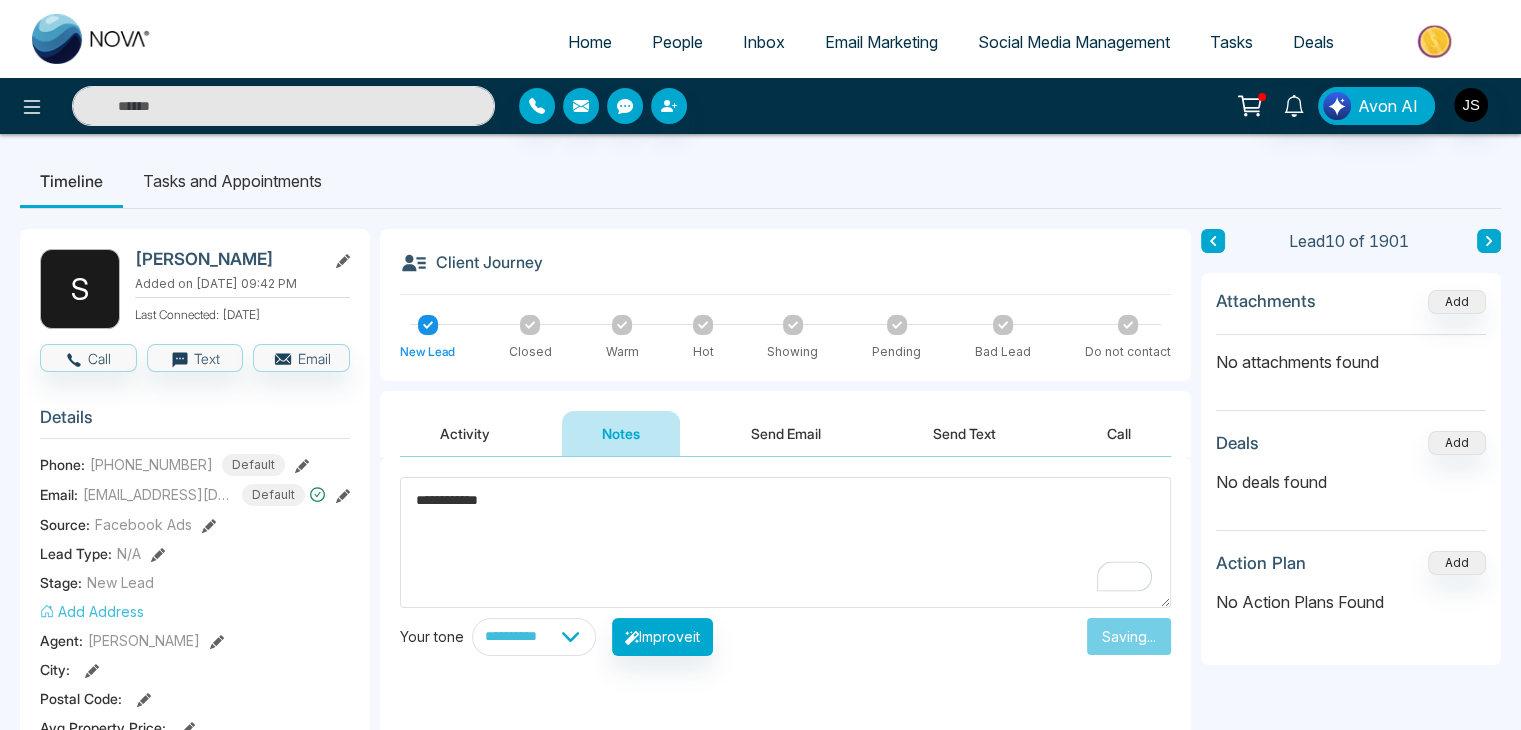 type 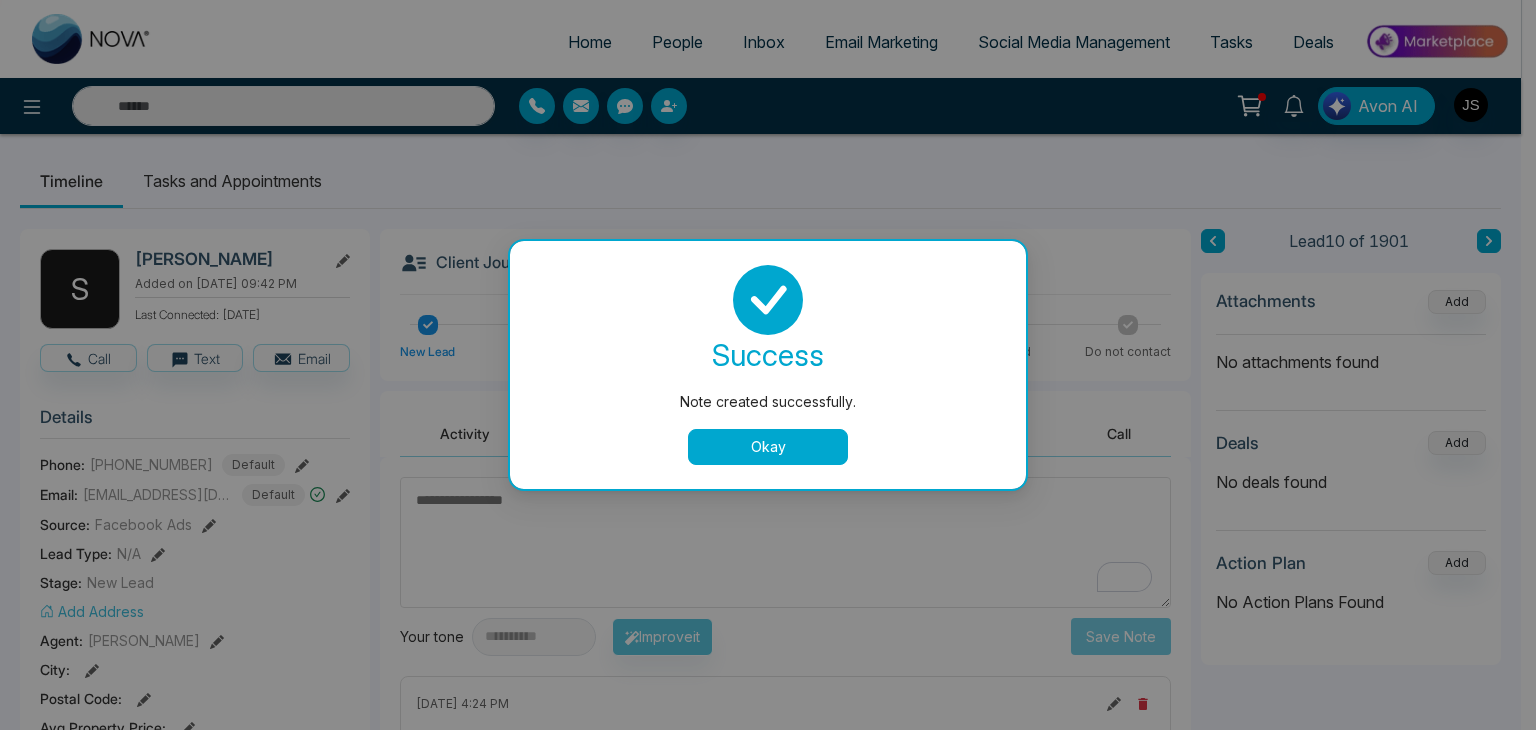 click on "Okay" at bounding box center [768, 447] 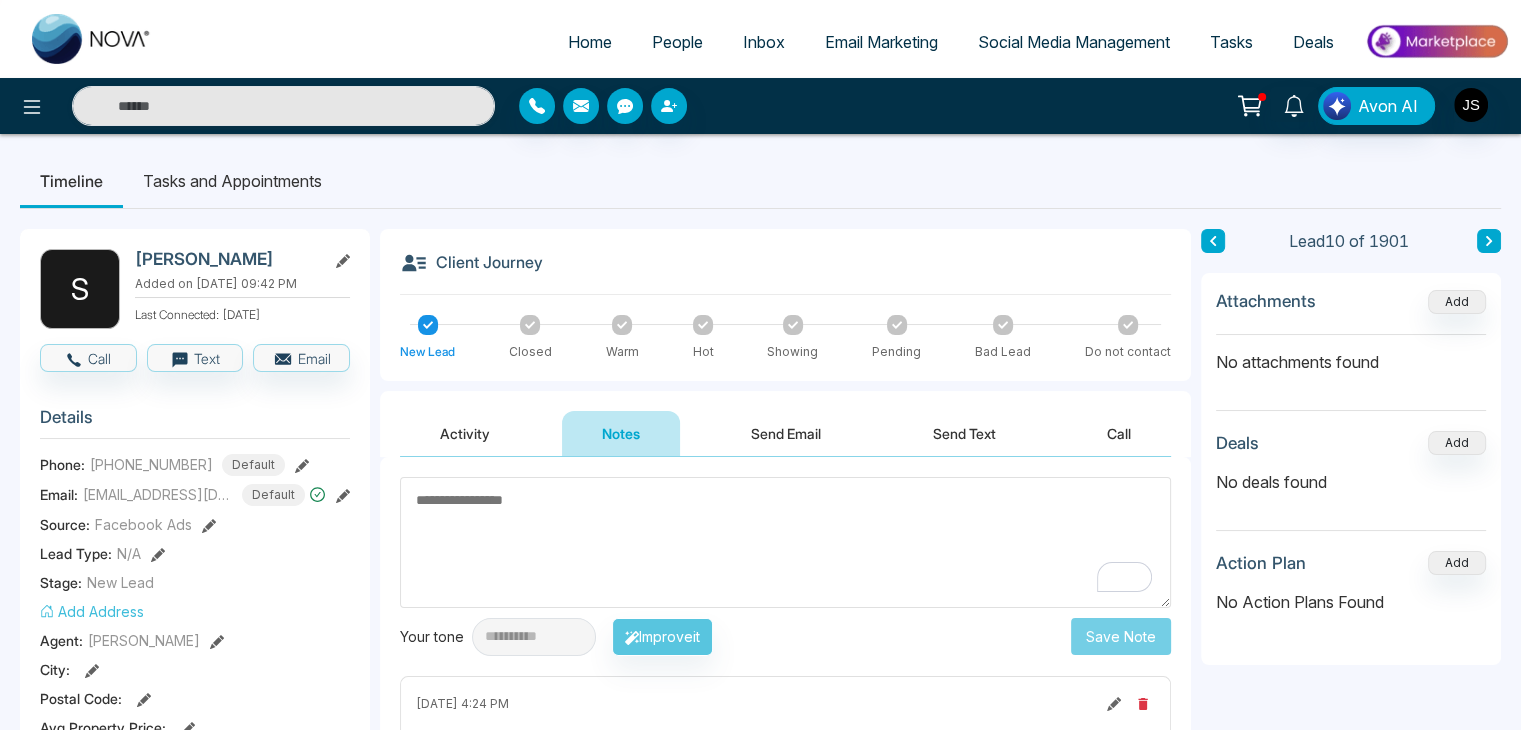 click at bounding box center (1213, 241) 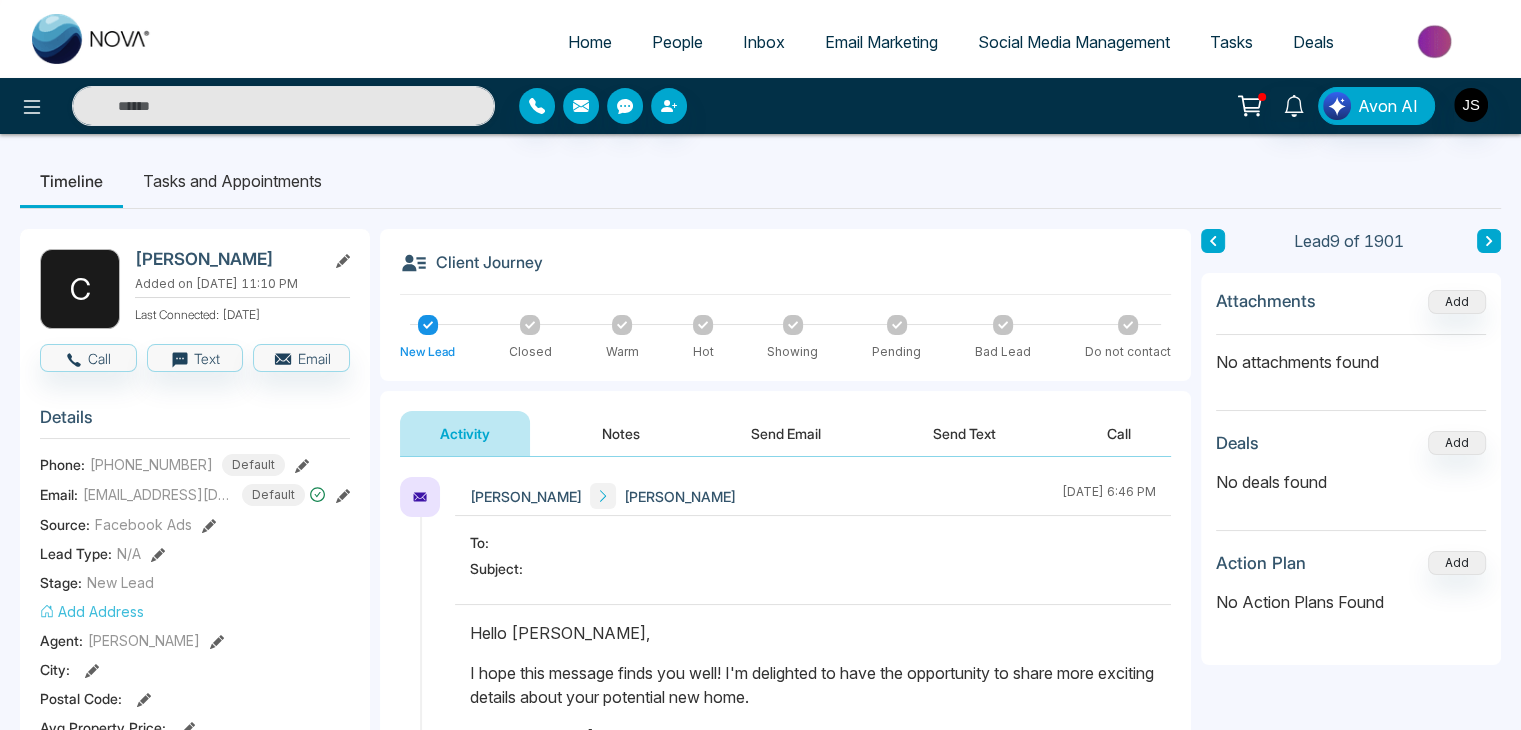 click on "Notes" at bounding box center [621, 433] 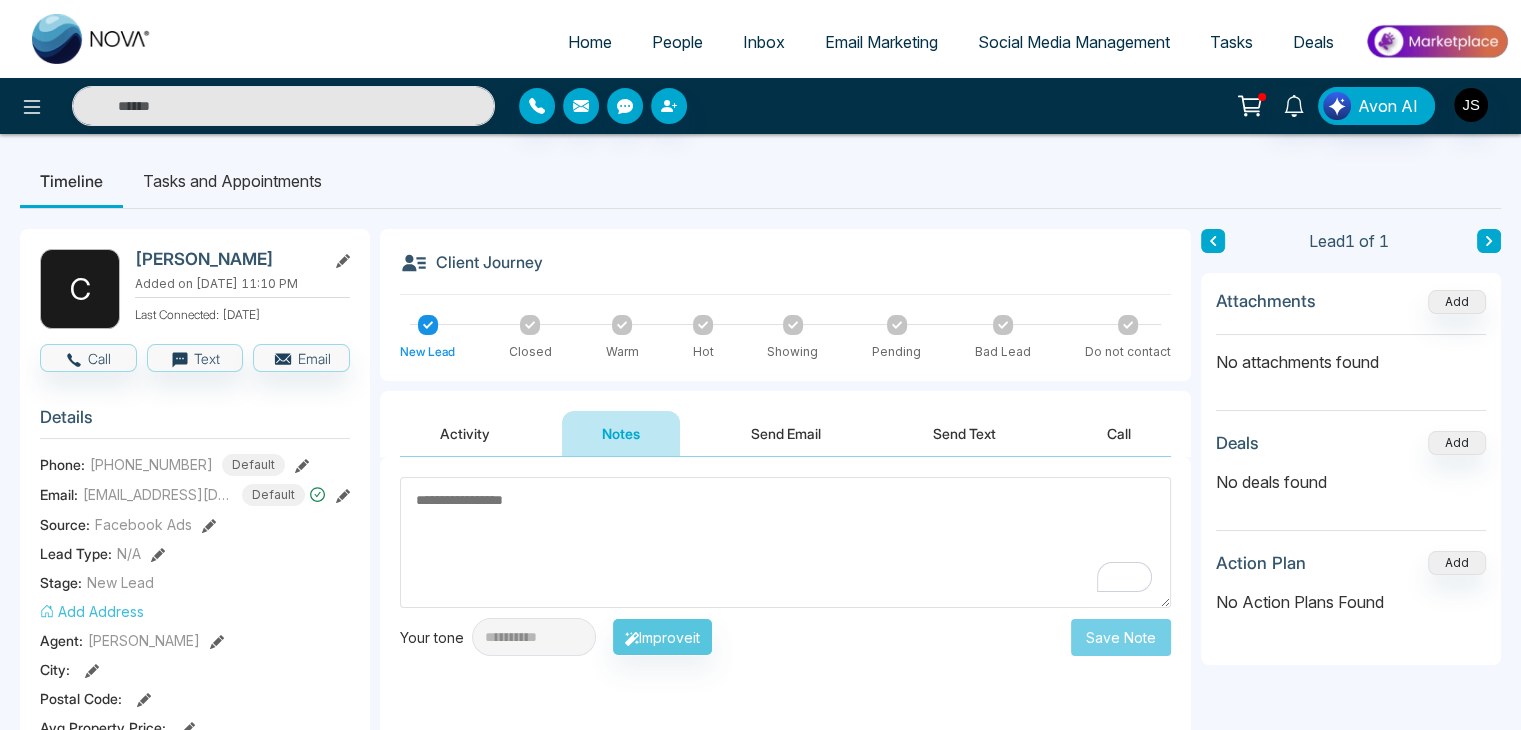 click at bounding box center (785, 542) 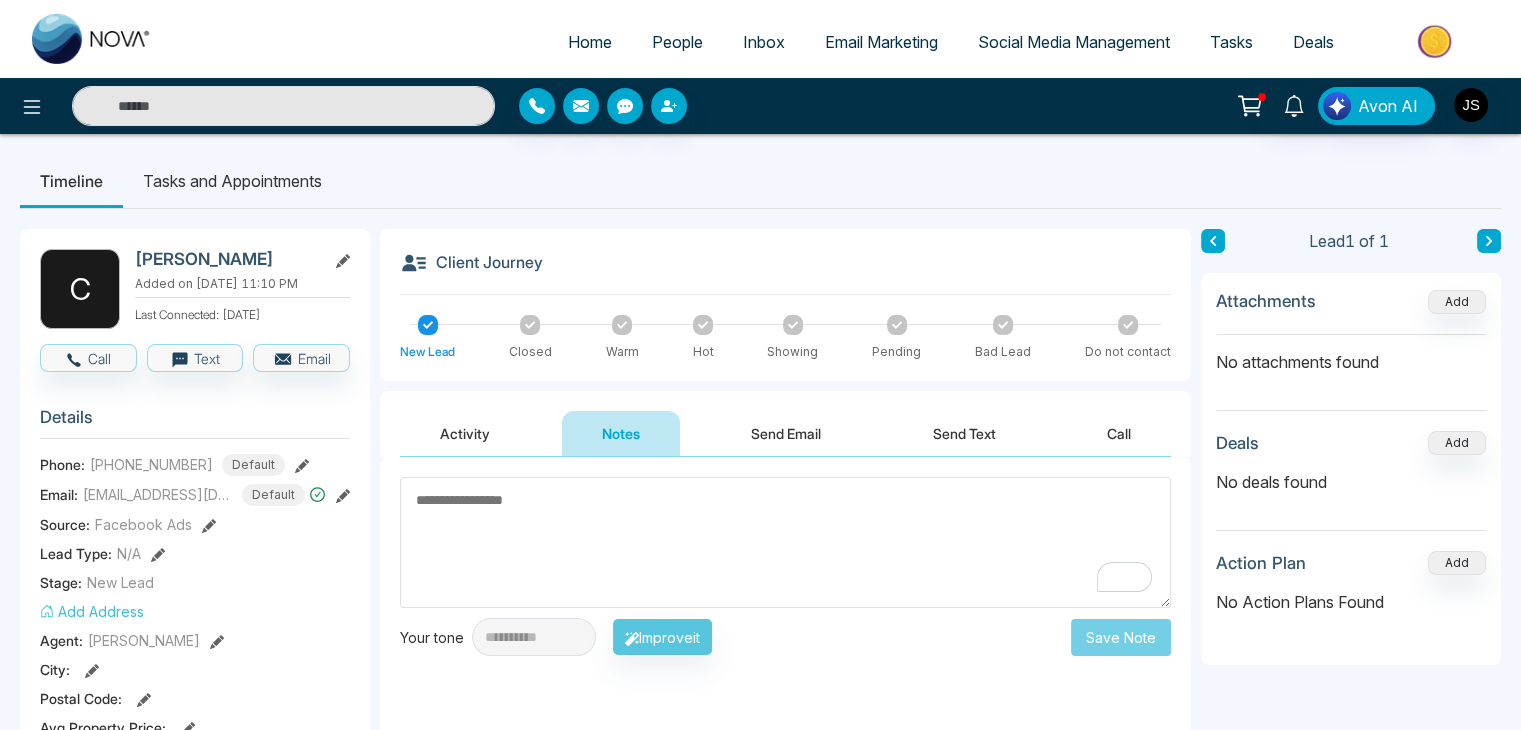 paste on "**********" 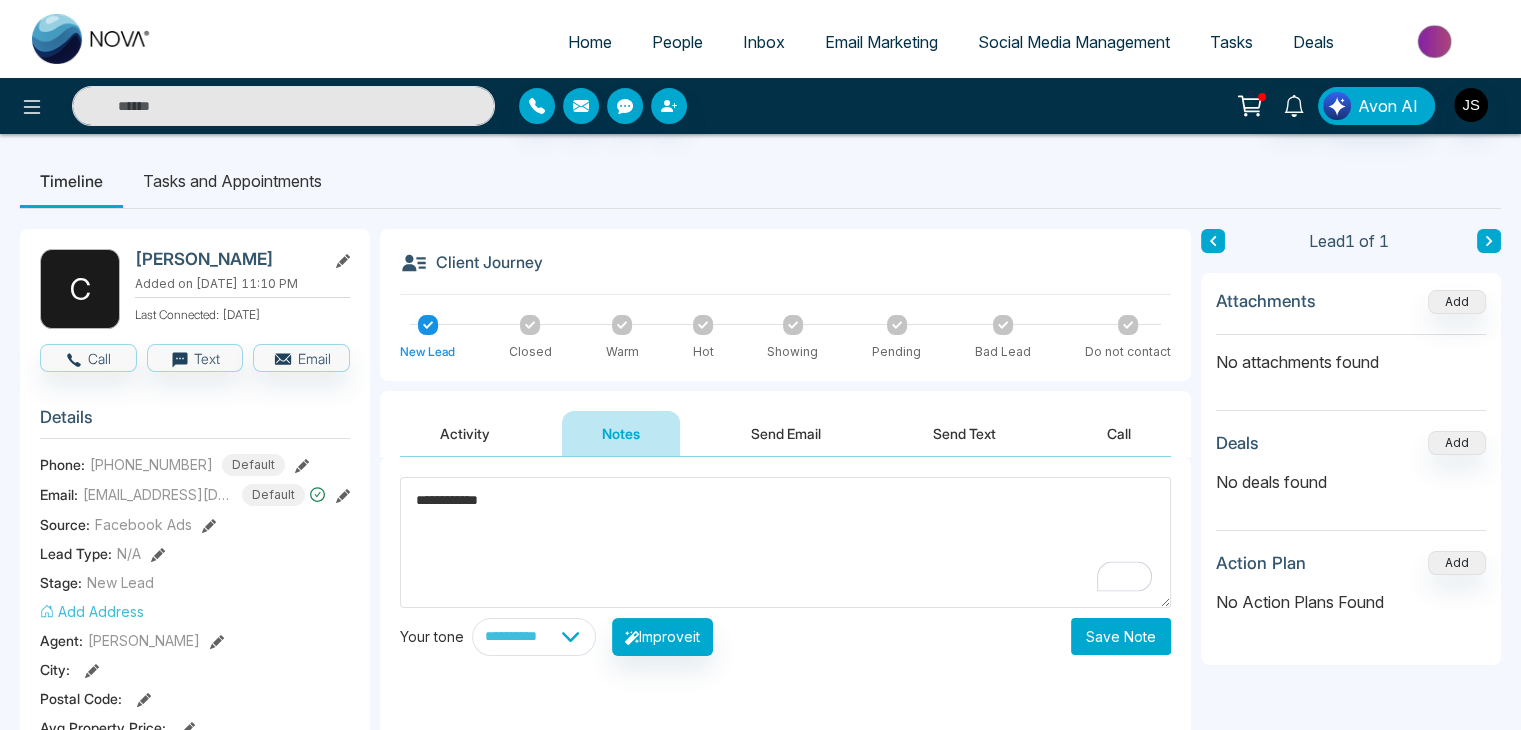 type on "**********" 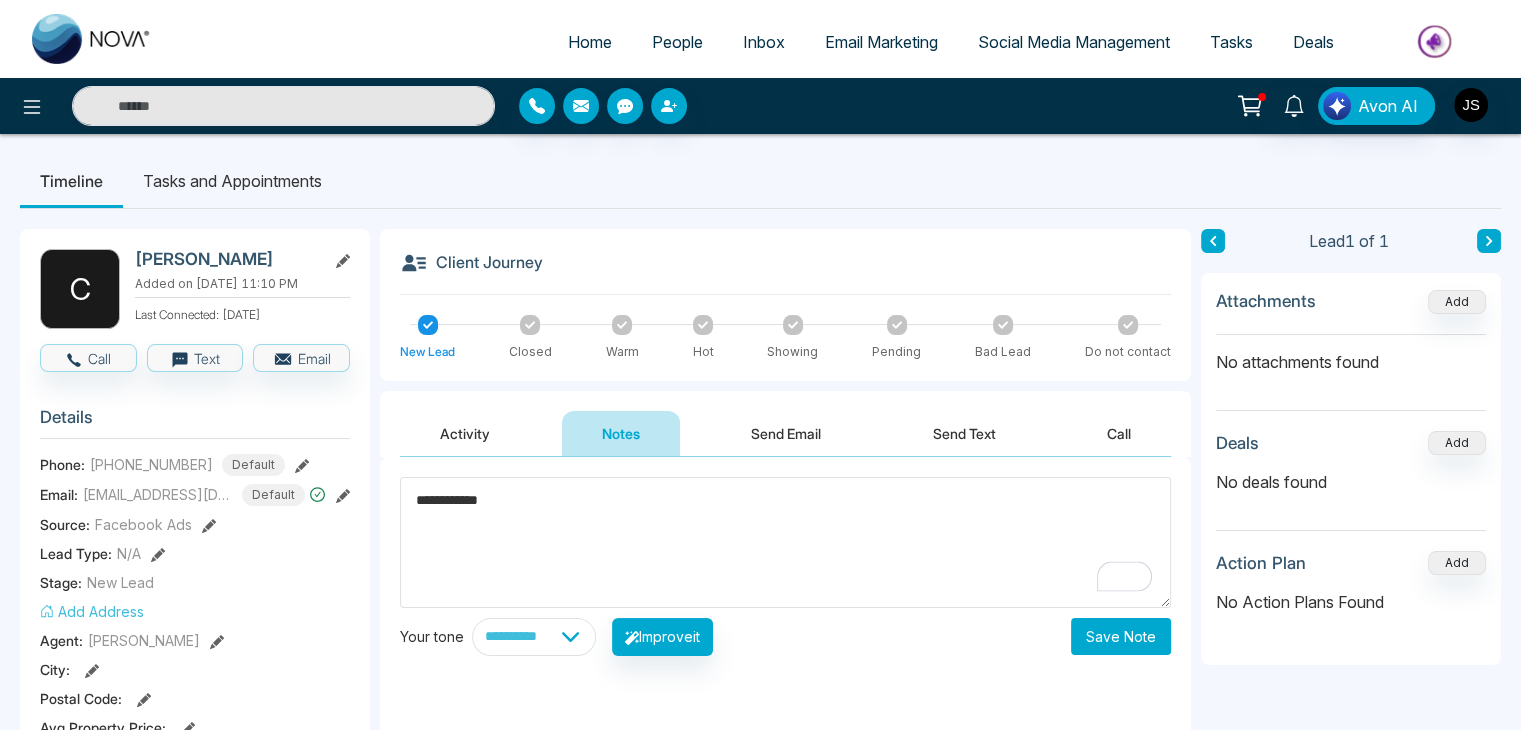 click on "Save Note" at bounding box center [1121, 636] 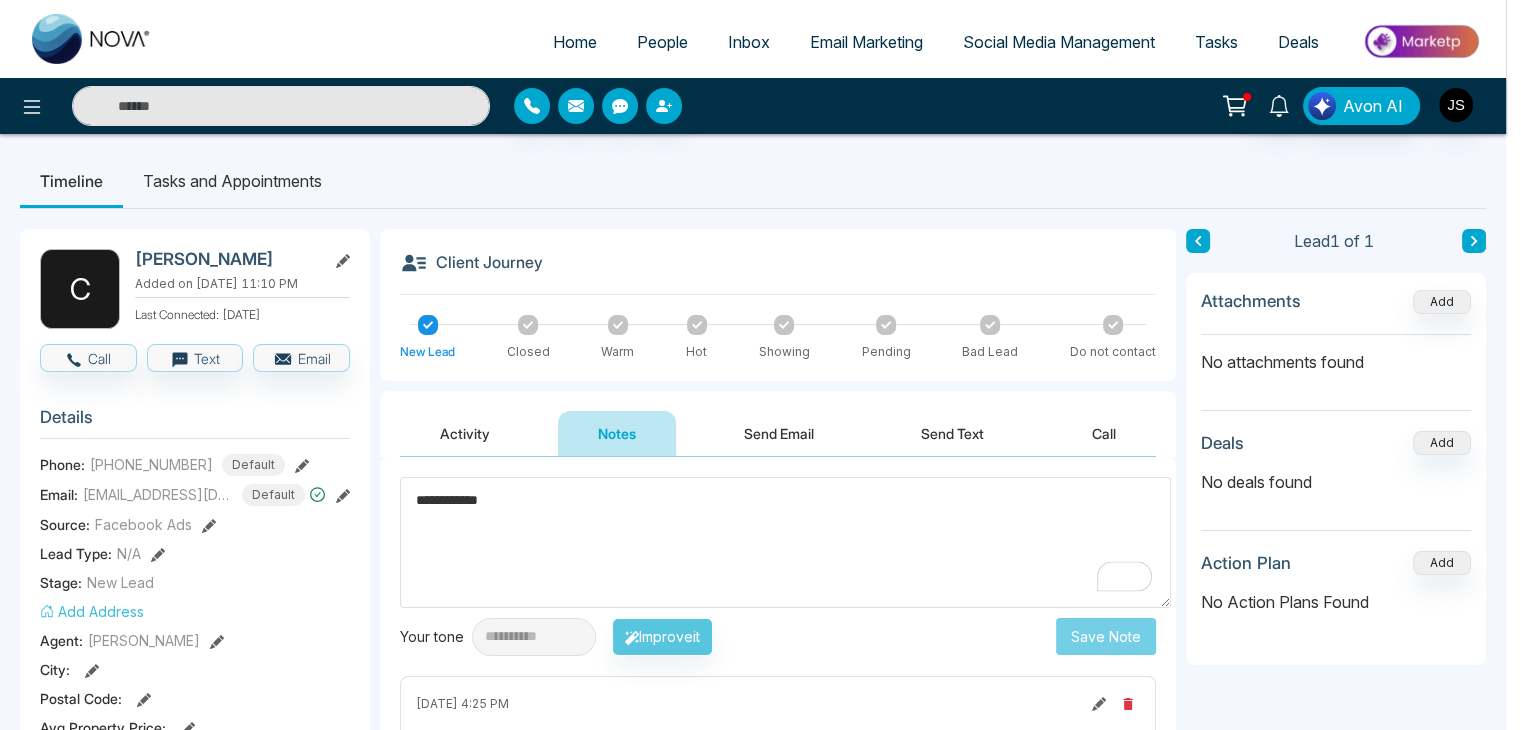 type 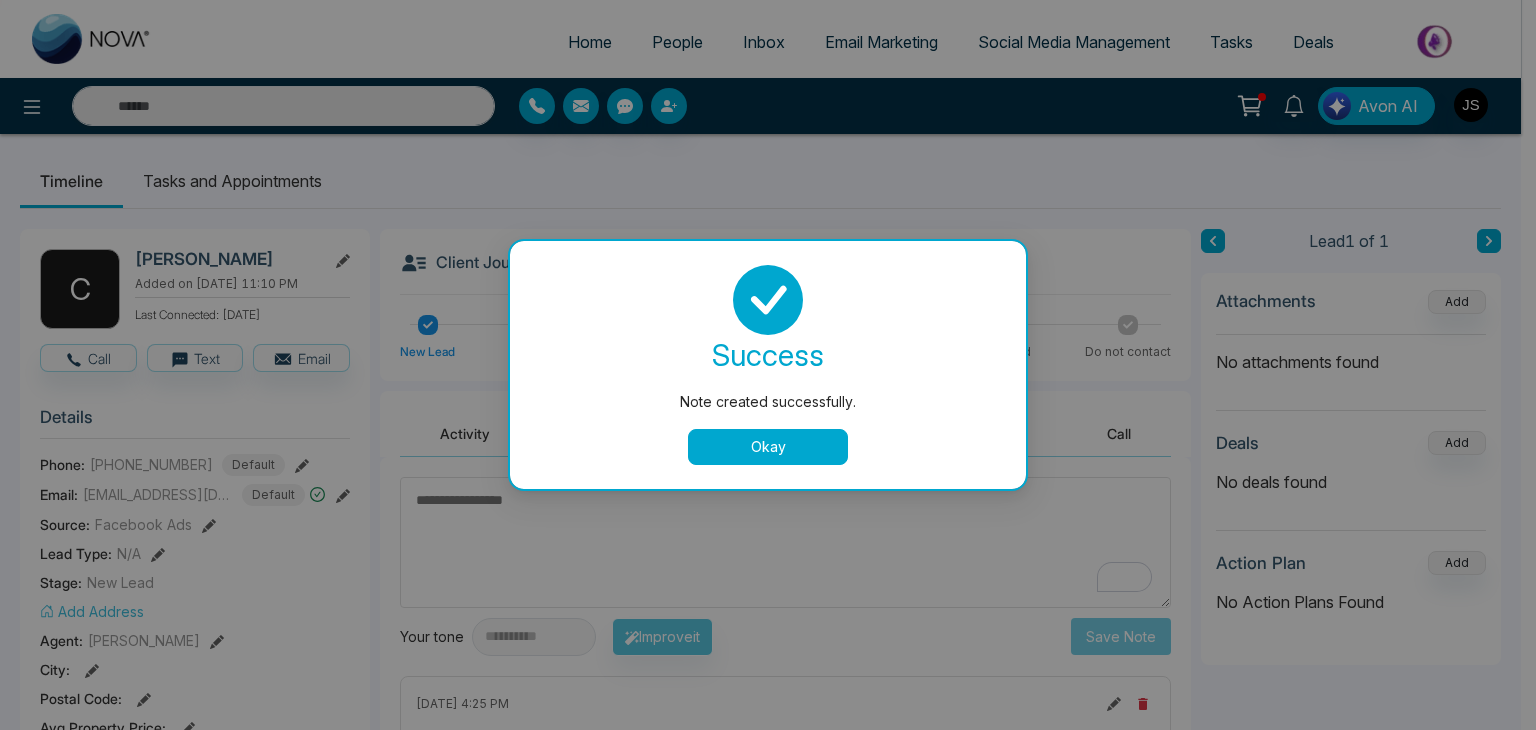 click on "Okay" at bounding box center (768, 447) 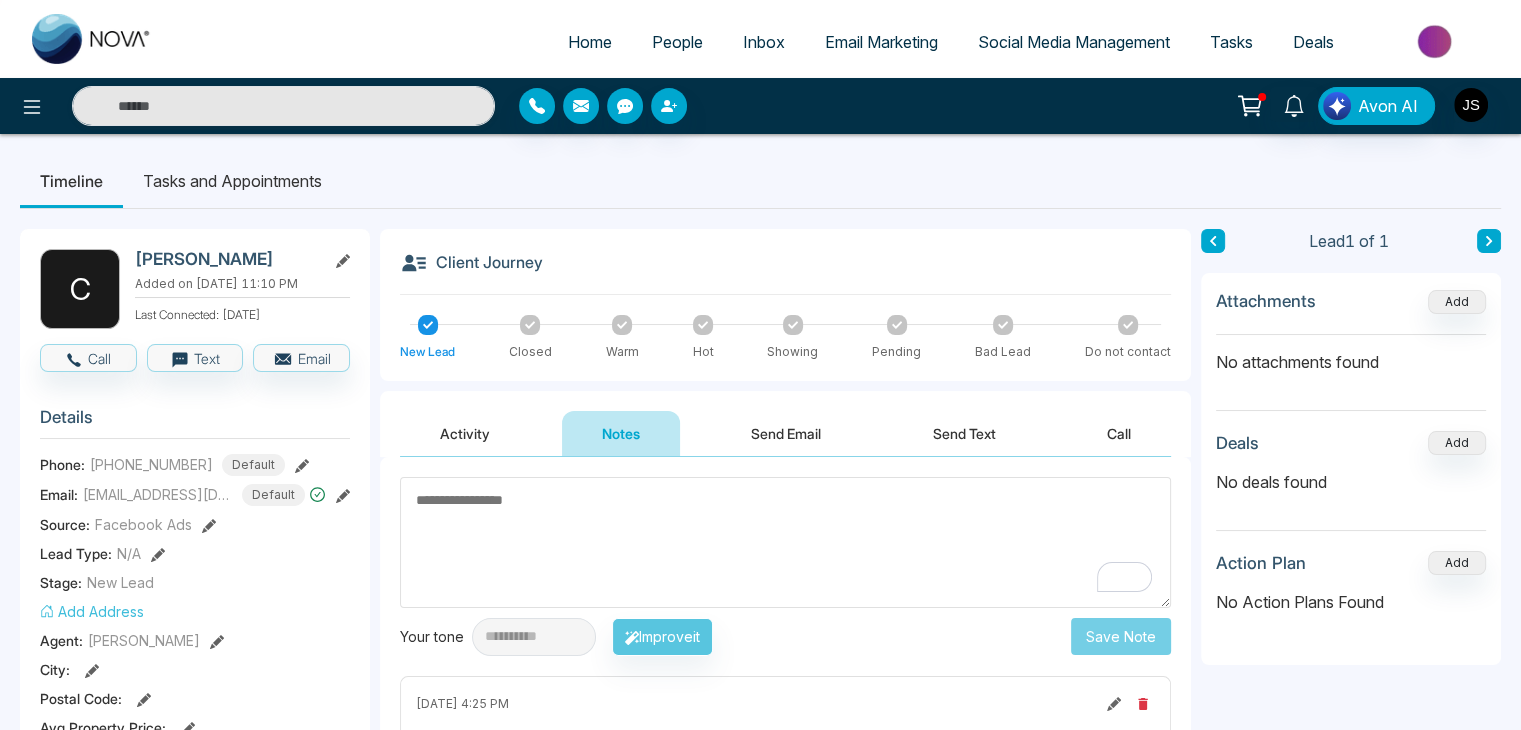 click on "Lead  1 of 1" at bounding box center (1351, 241) 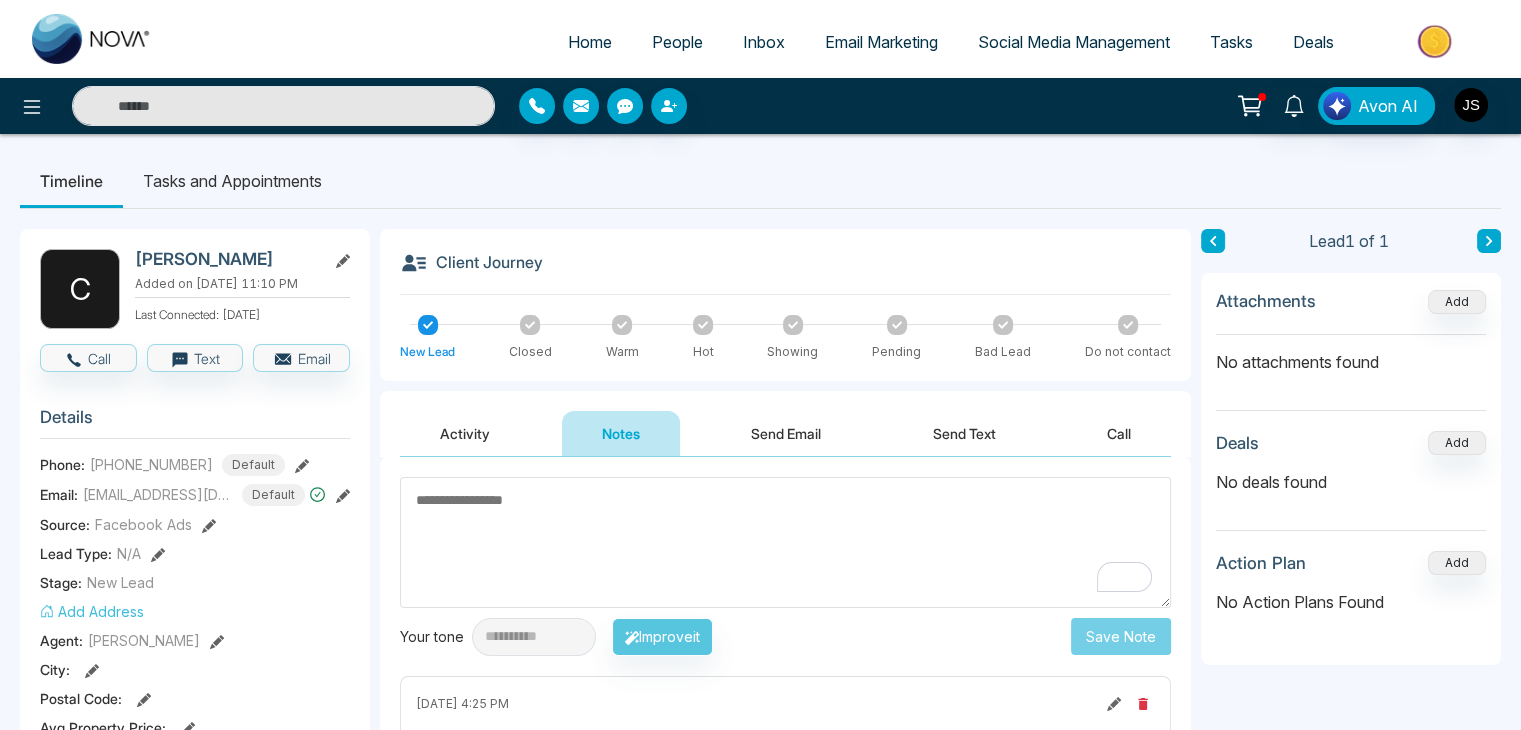 click on "People" at bounding box center [677, 42] 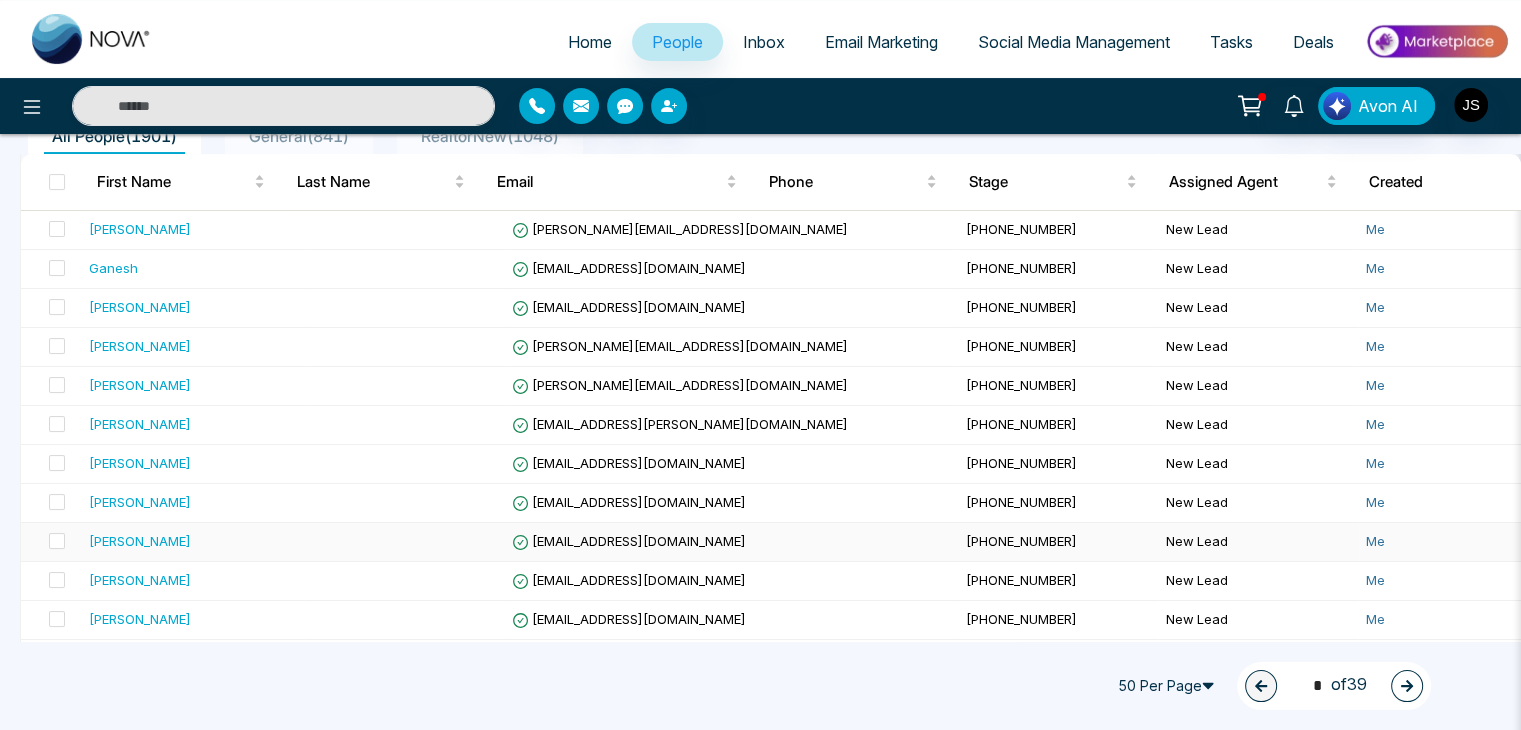 scroll, scrollTop: 200, scrollLeft: 0, axis: vertical 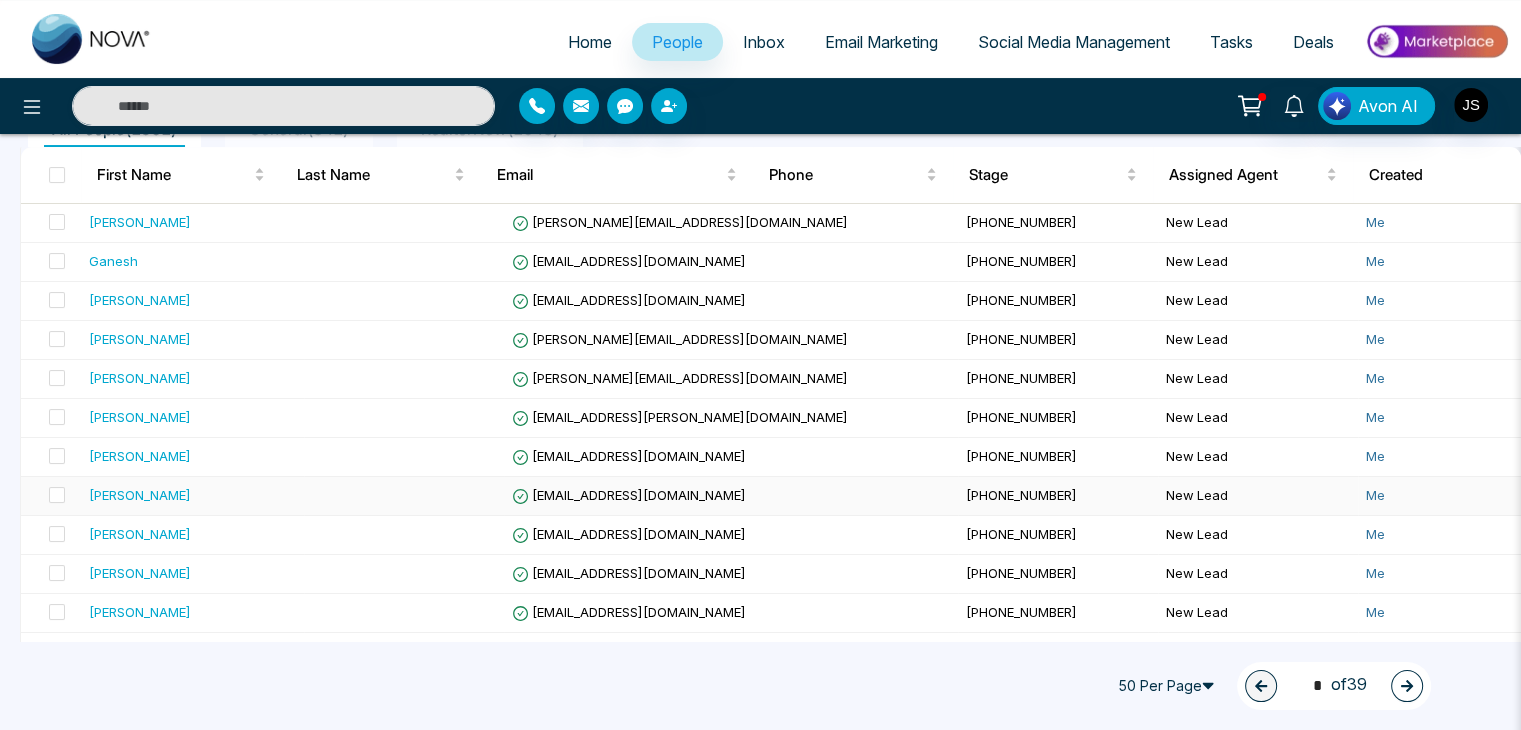 click on "[PERSON_NAME]" at bounding box center (140, 495) 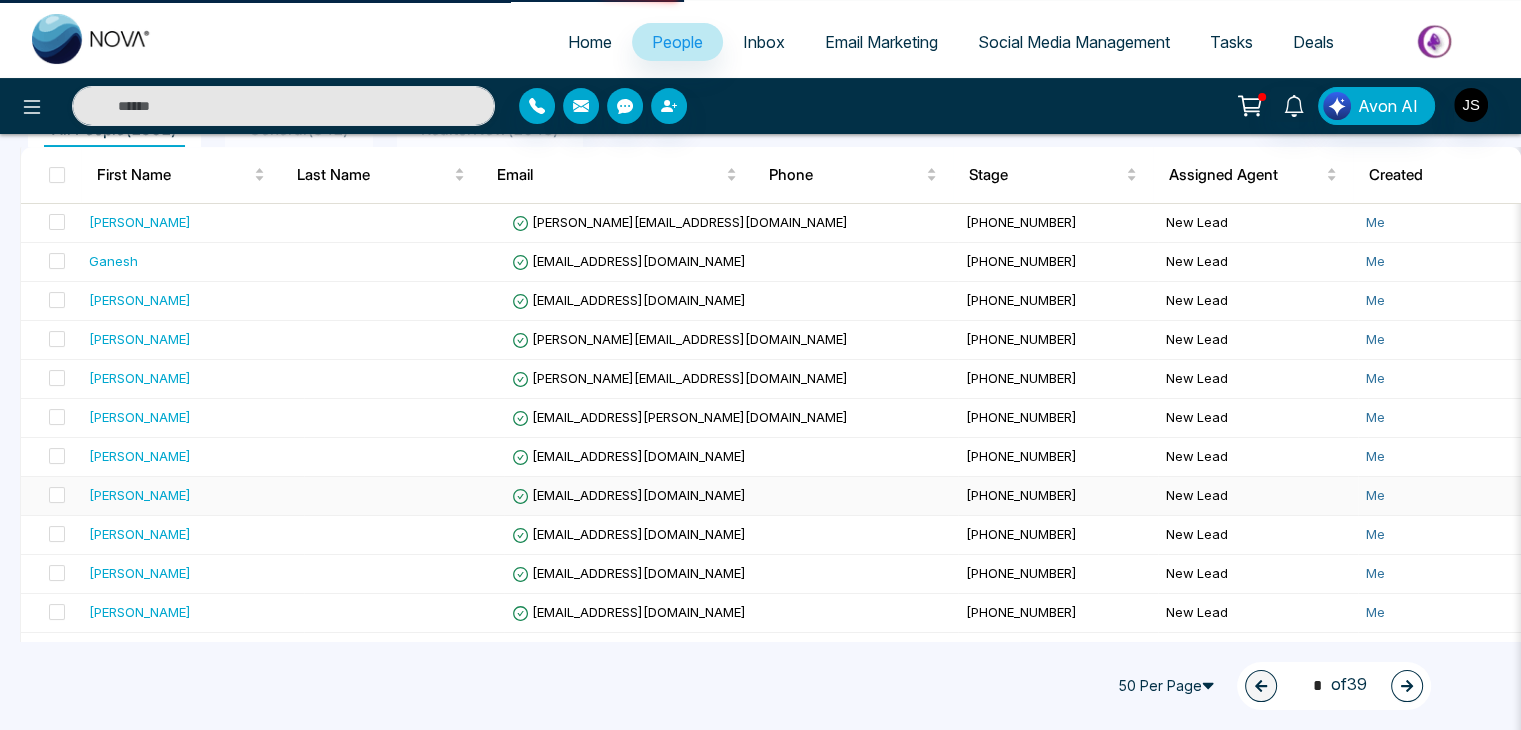 scroll, scrollTop: 0, scrollLeft: 0, axis: both 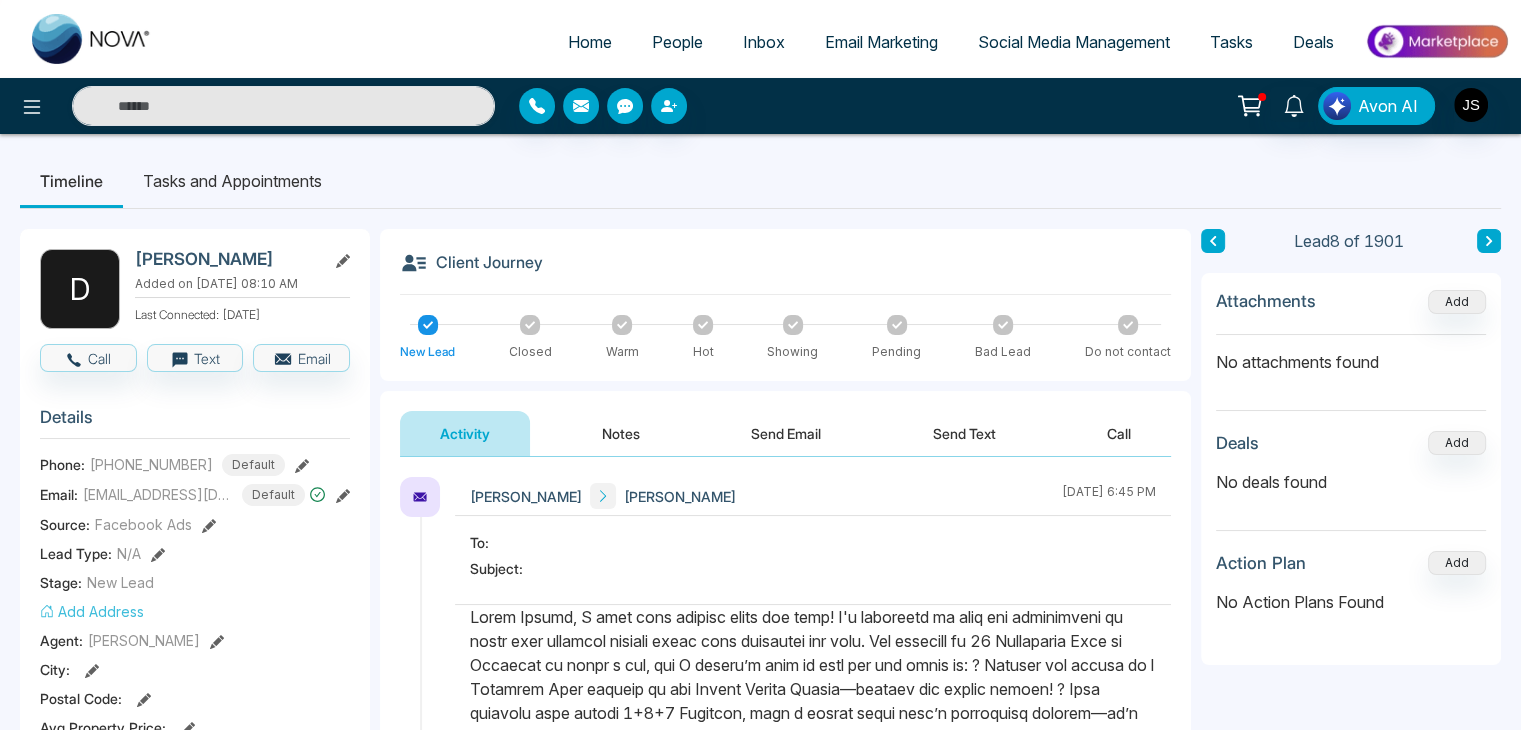 click on "Notes" at bounding box center (621, 433) 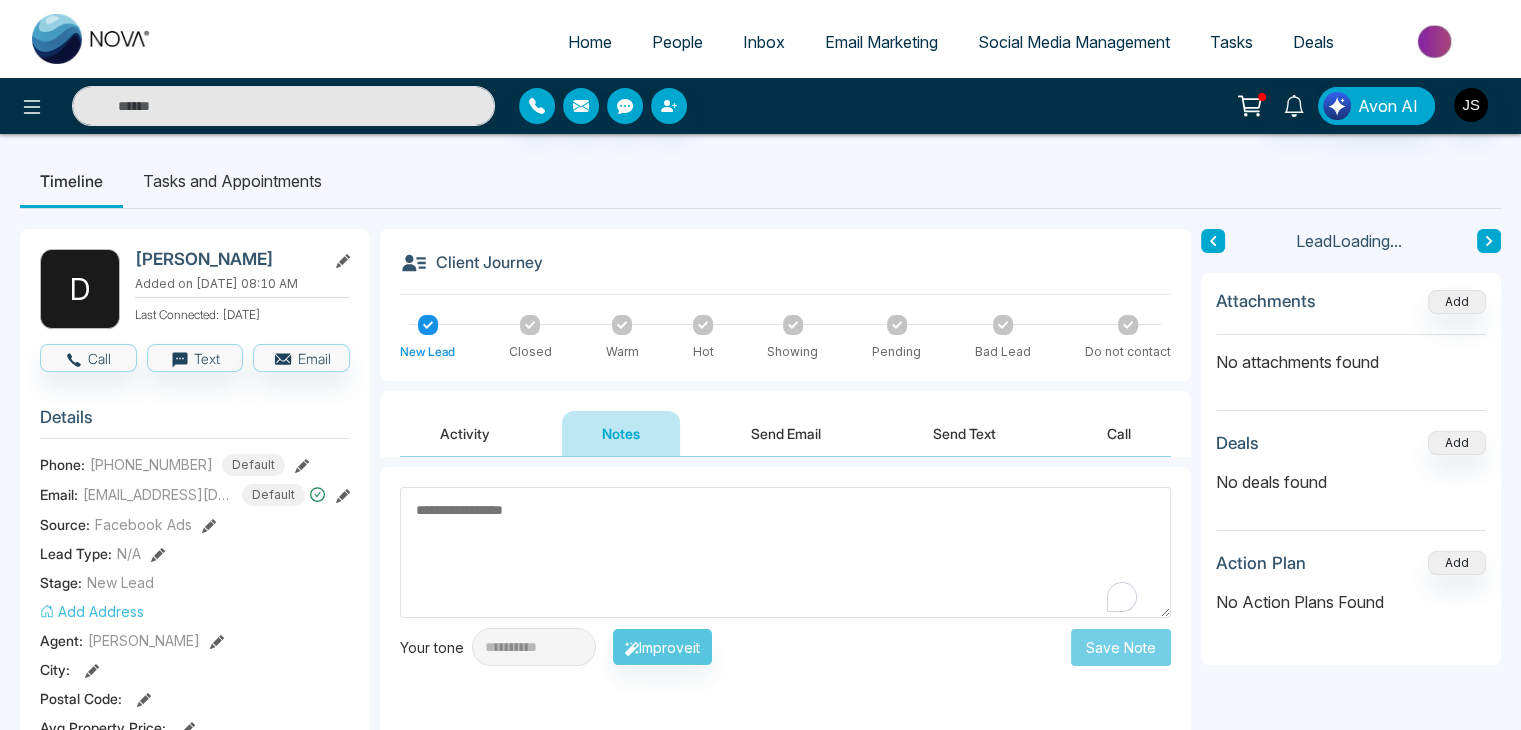 click at bounding box center [785, 552] 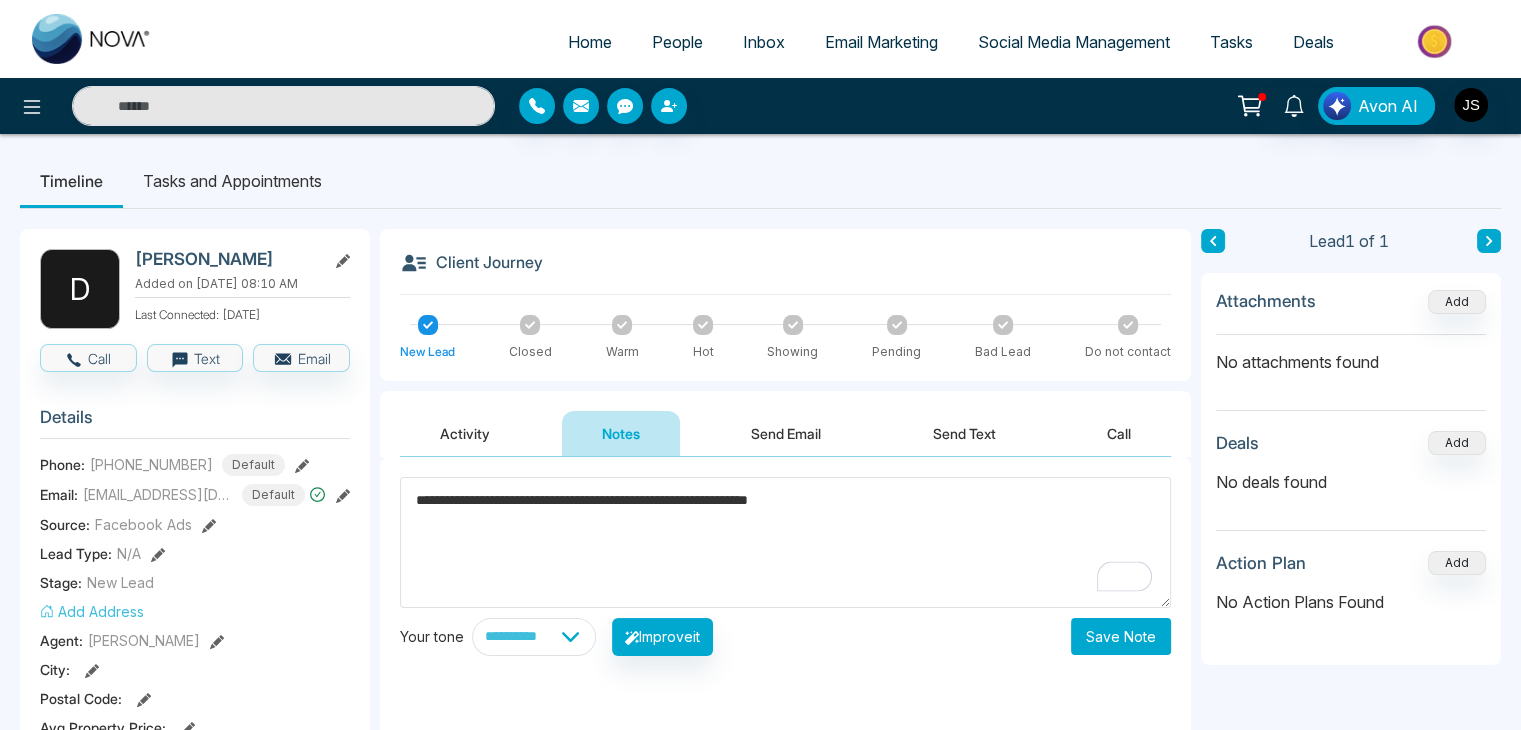 type on "**********" 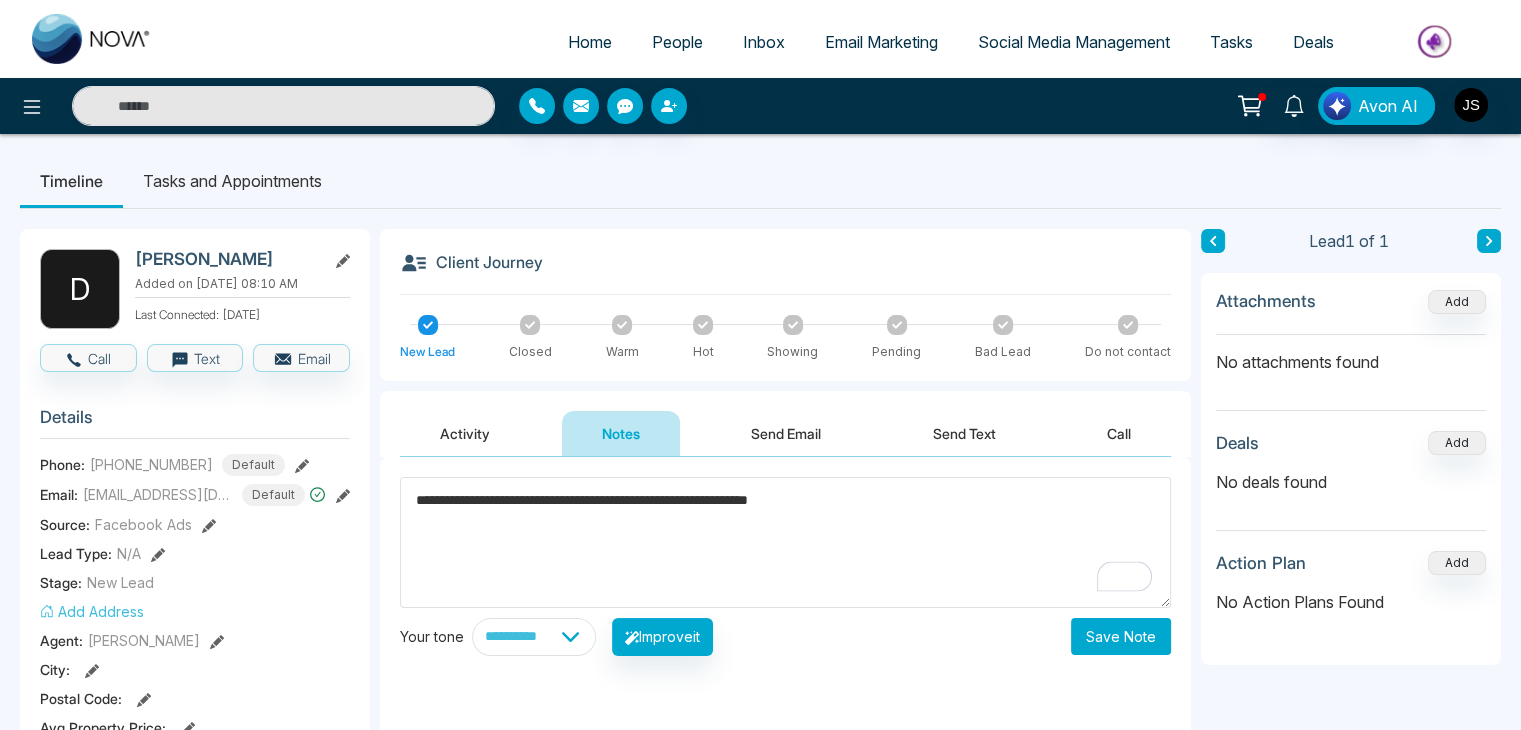 click on "Save Note" at bounding box center (1121, 636) 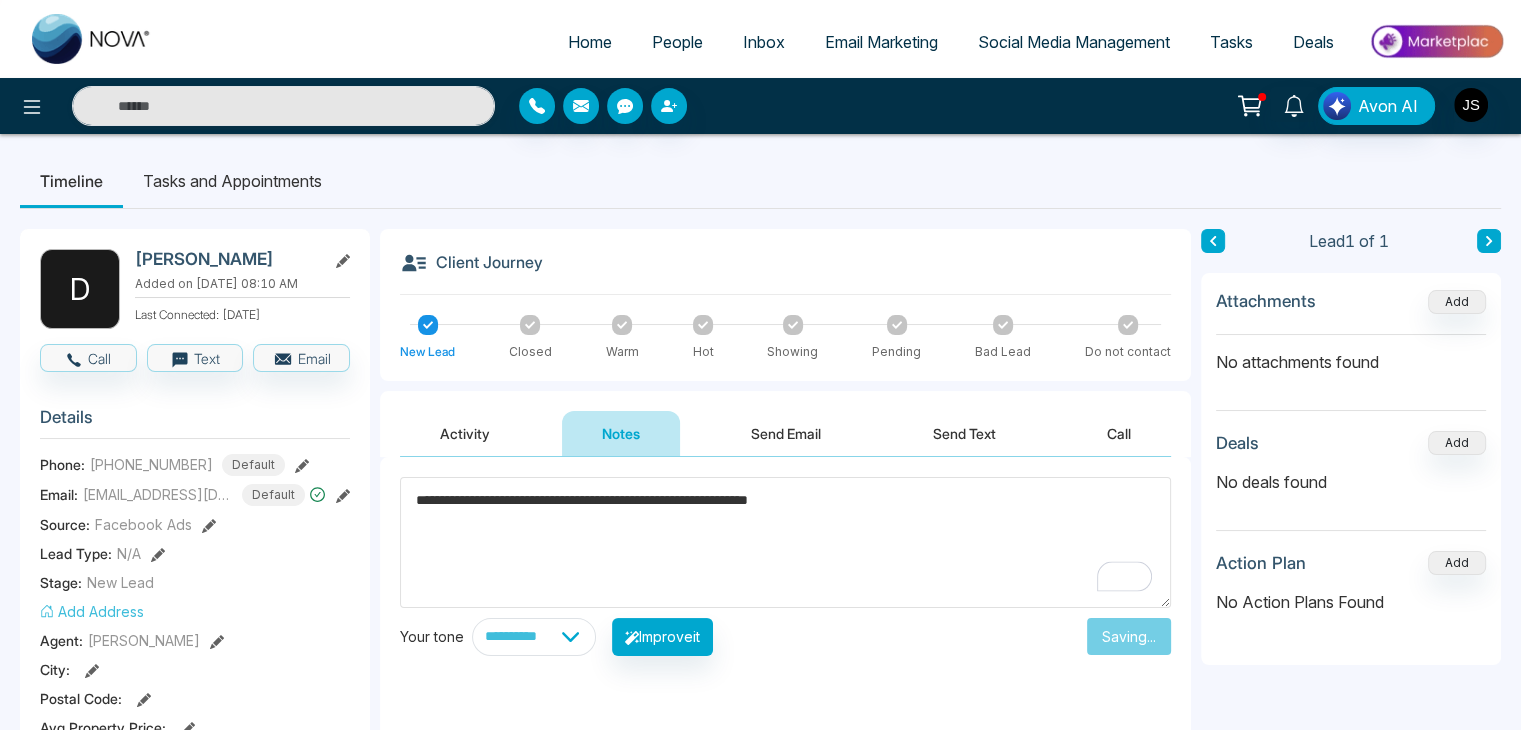 type 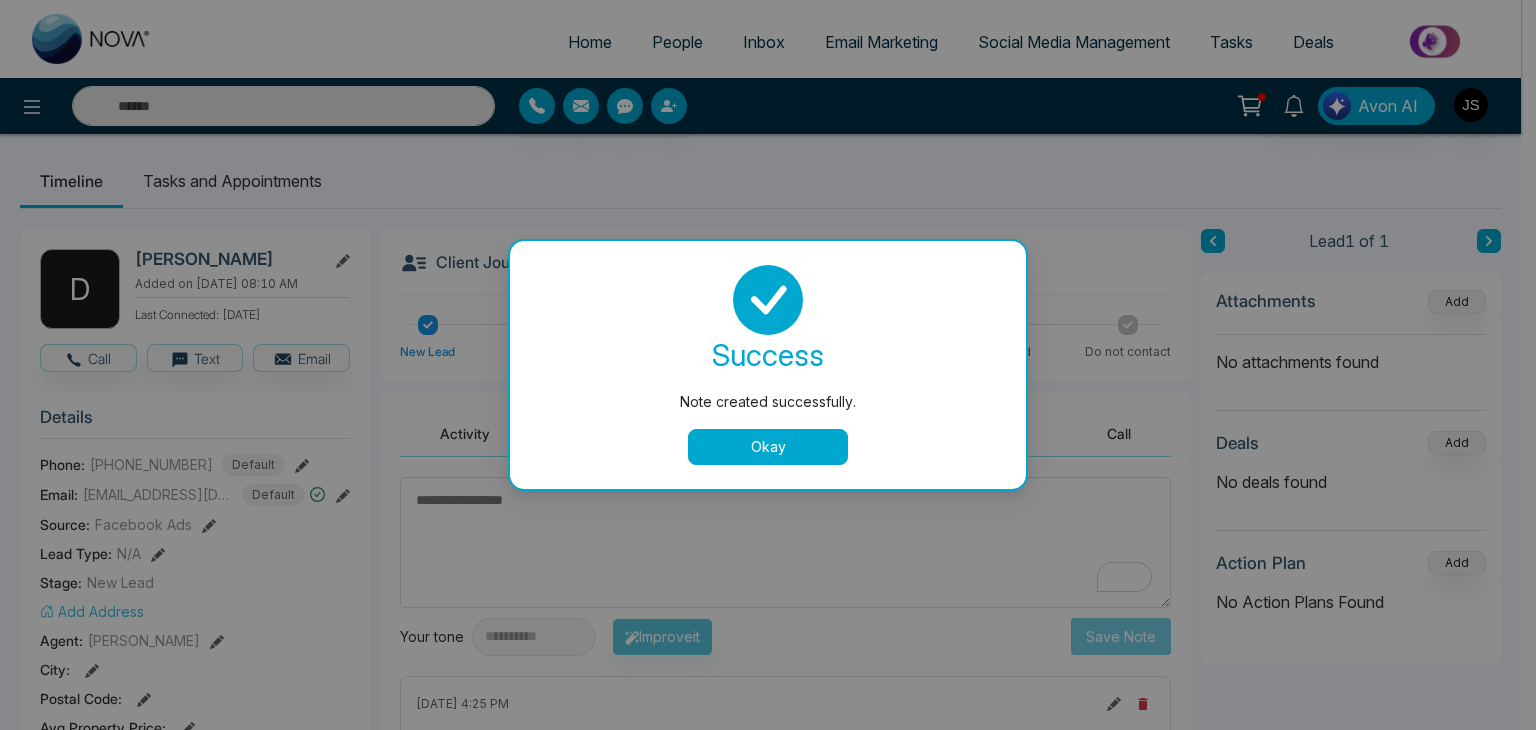 click on "Okay" at bounding box center [768, 447] 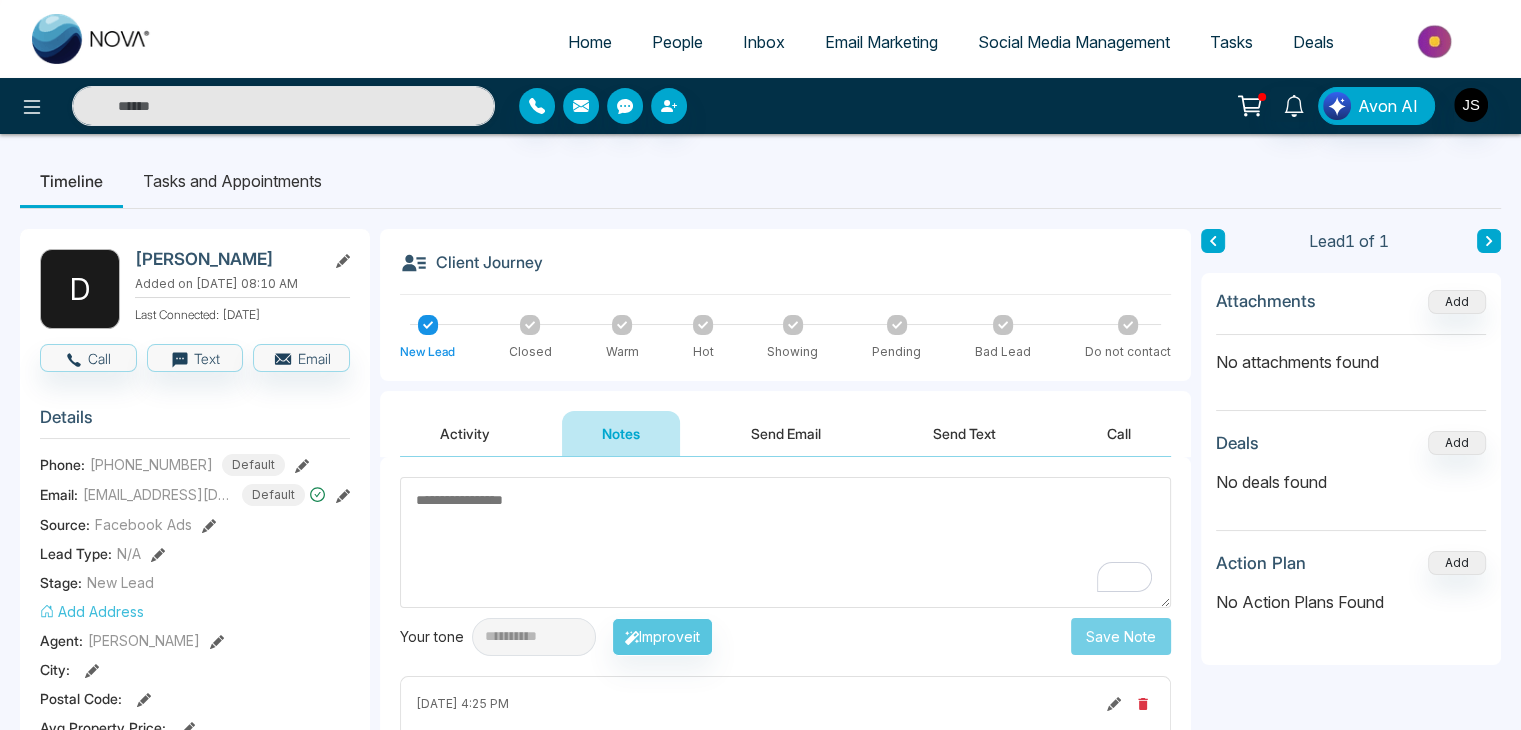 click on "Tasks and Appointments" at bounding box center (232, 181) 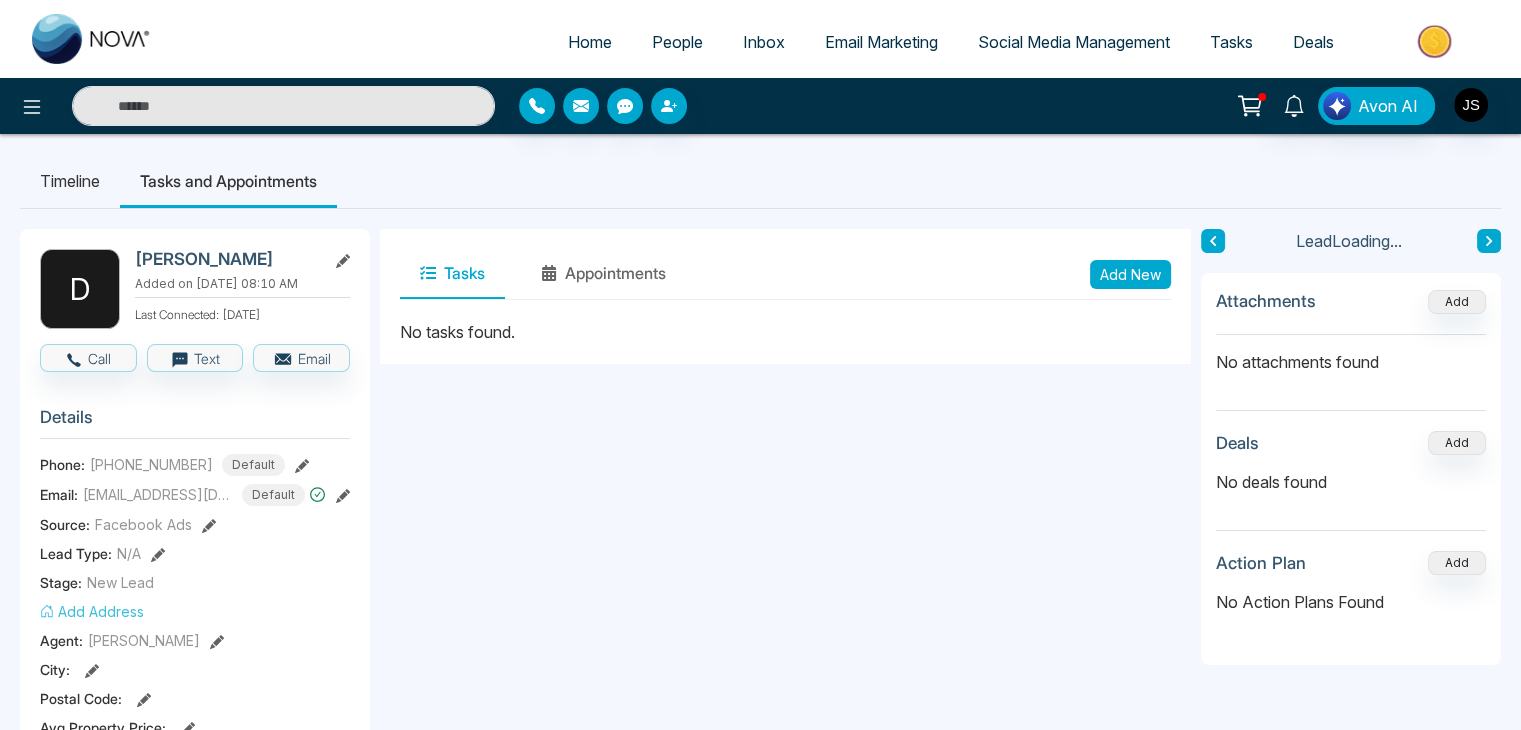 click on "Timeline" at bounding box center (70, 181) 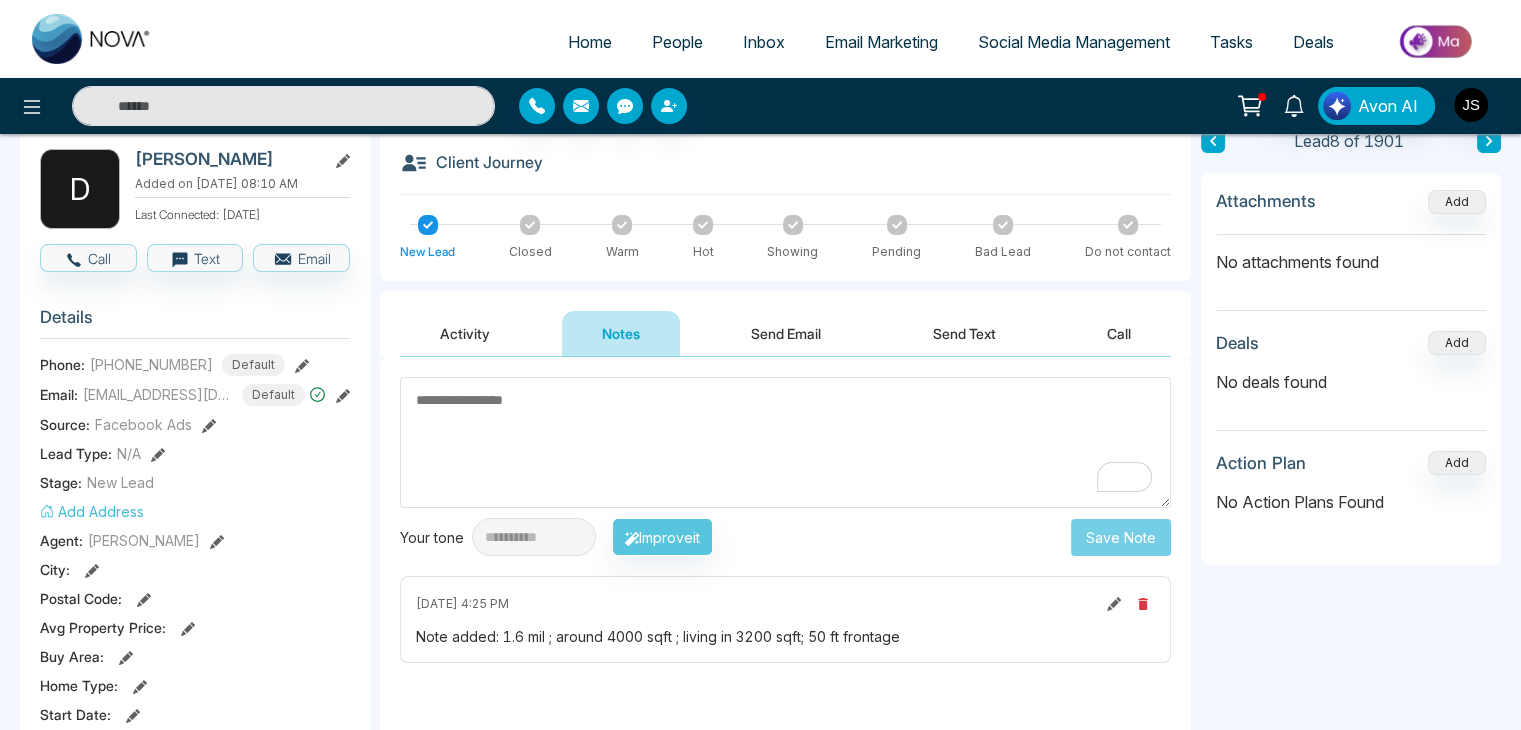 scroll, scrollTop: 0, scrollLeft: 0, axis: both 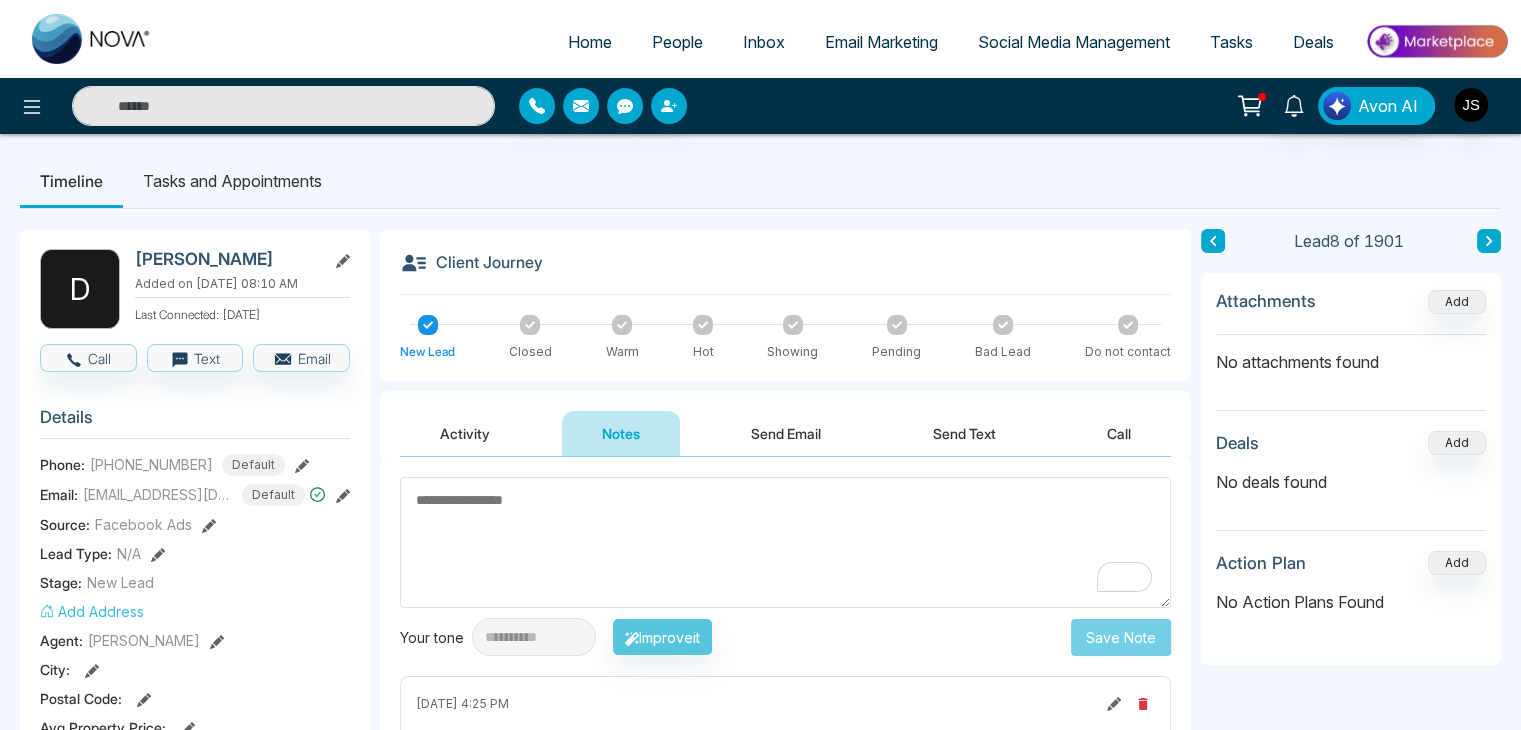 click at bounding box center (1213, 241) 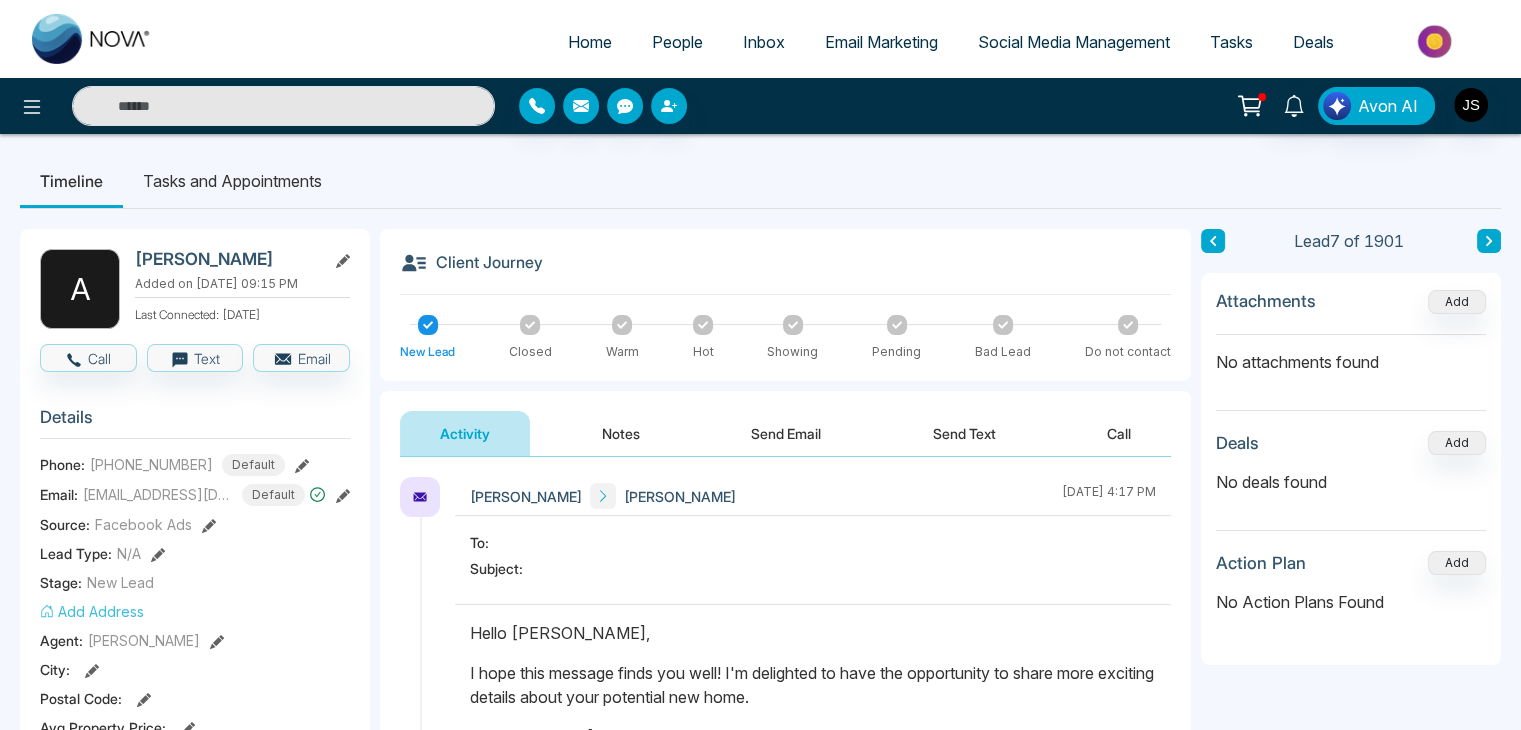 click on "Notes" at bounding box center [621, 433] 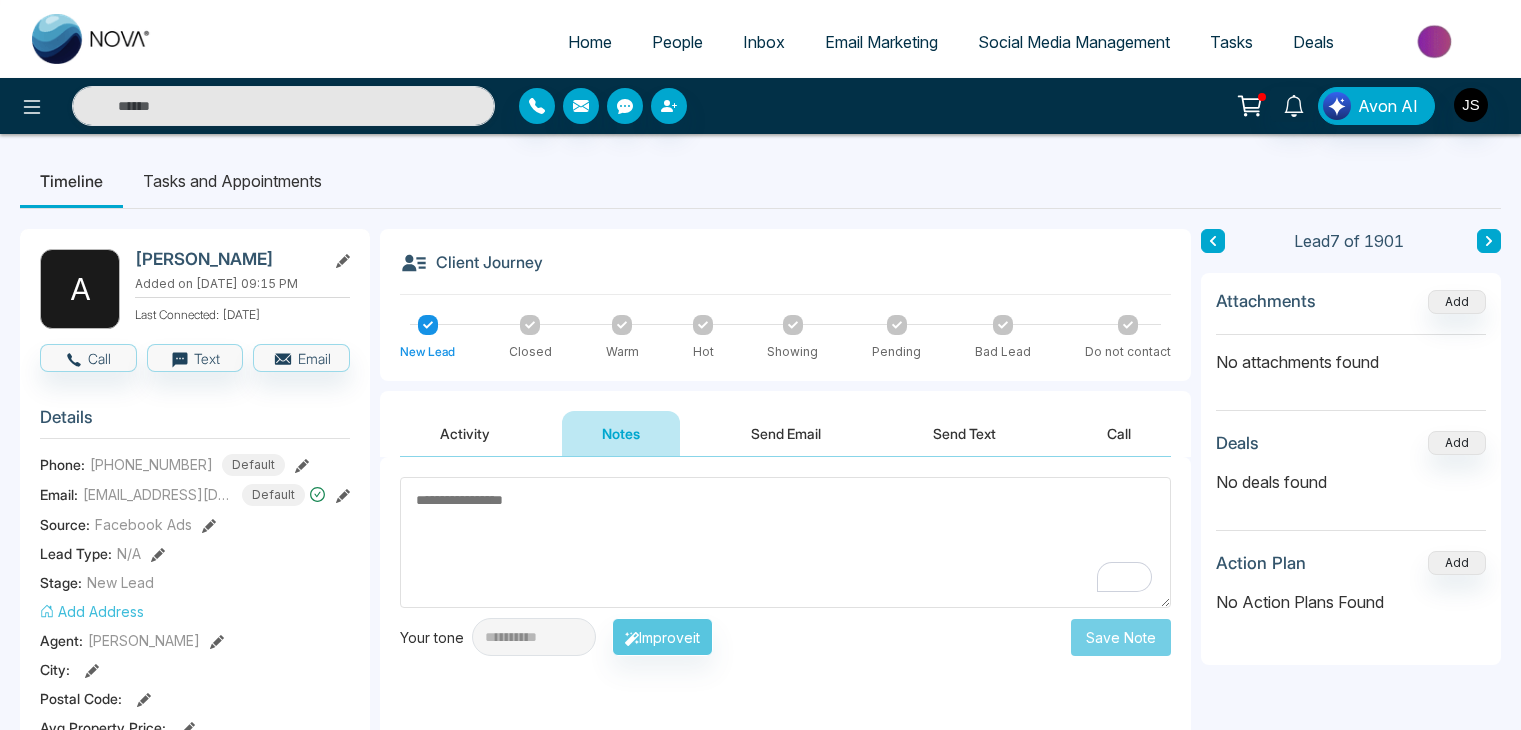 scroll, scrollTop: 0, scrollLeft: 0, axis: both 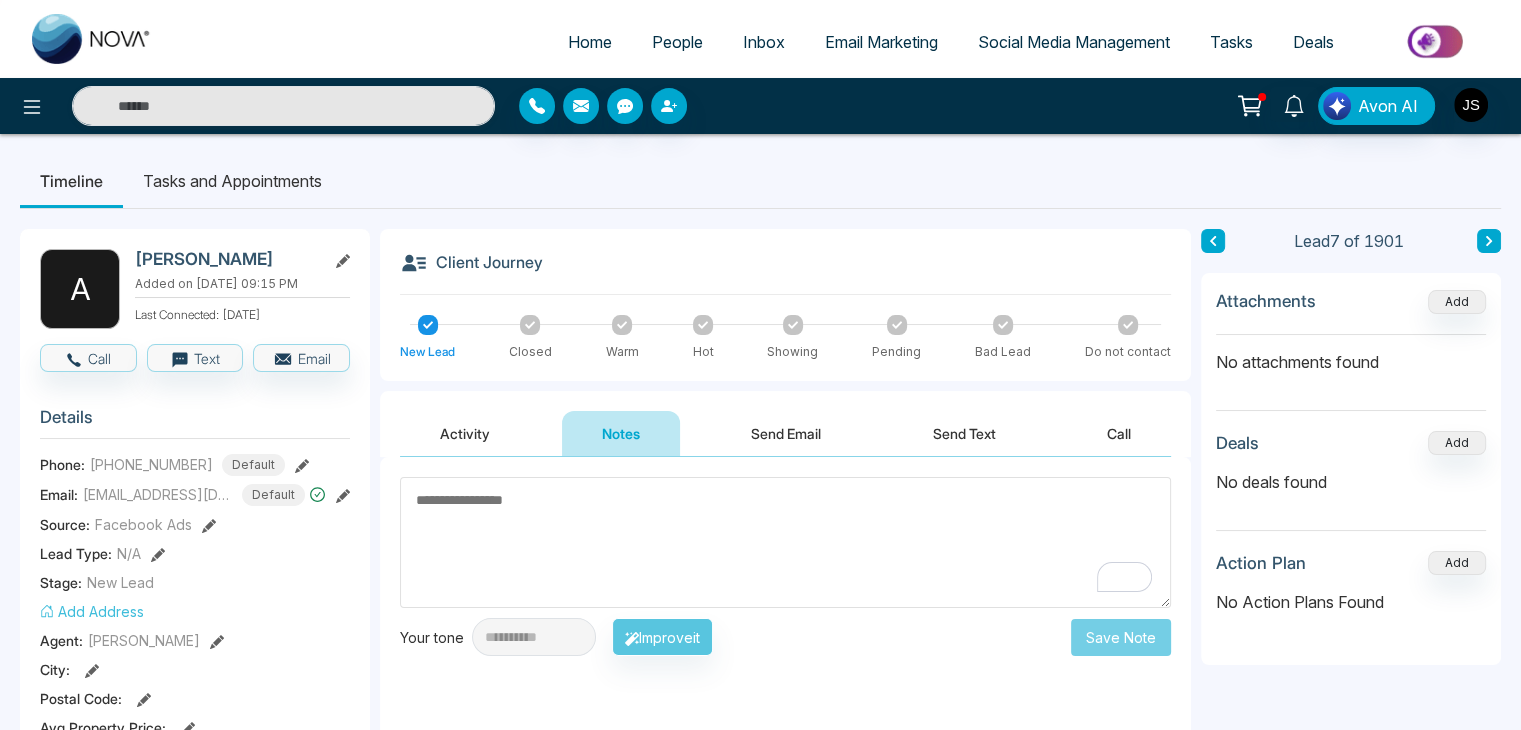 click at bounding box center [785, 542] 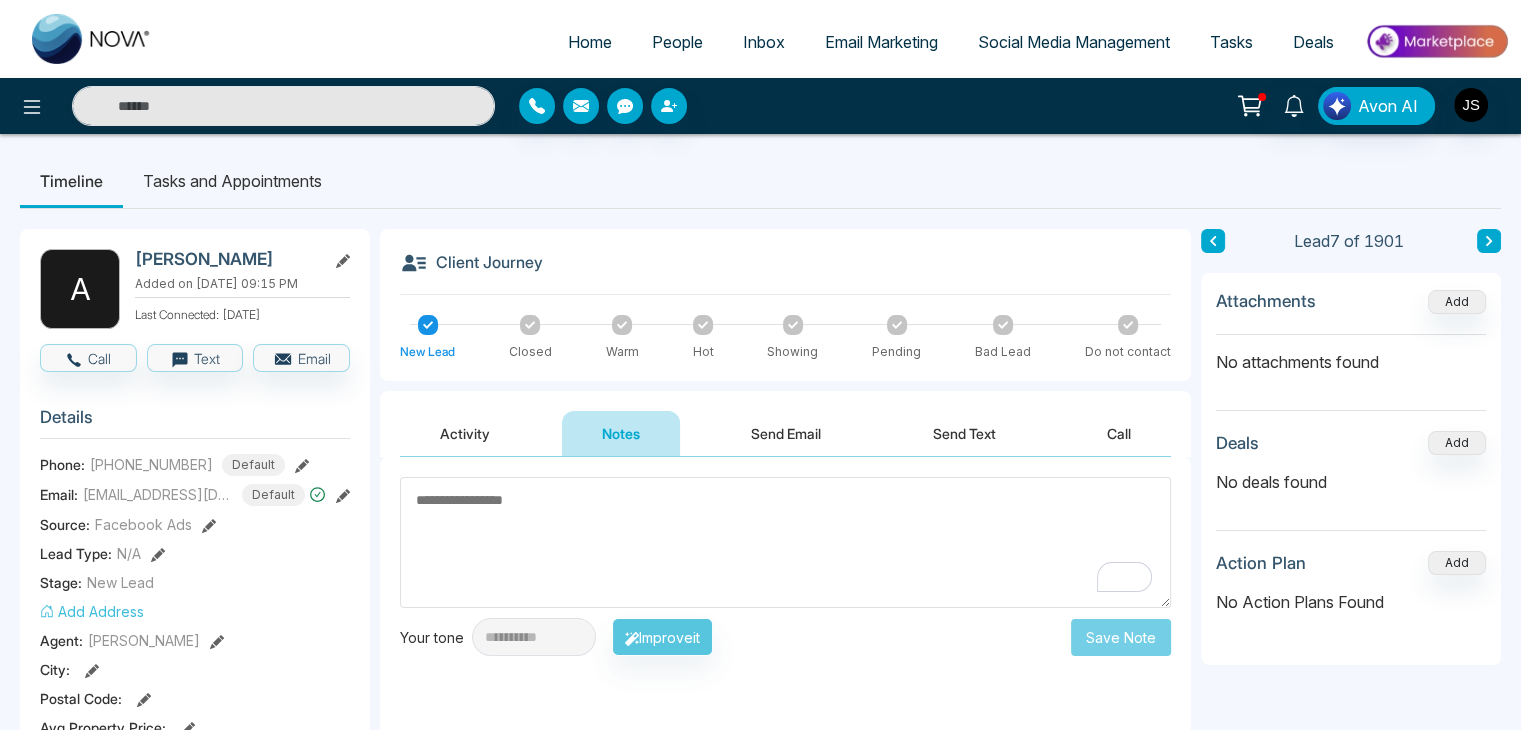 paste on "**********" 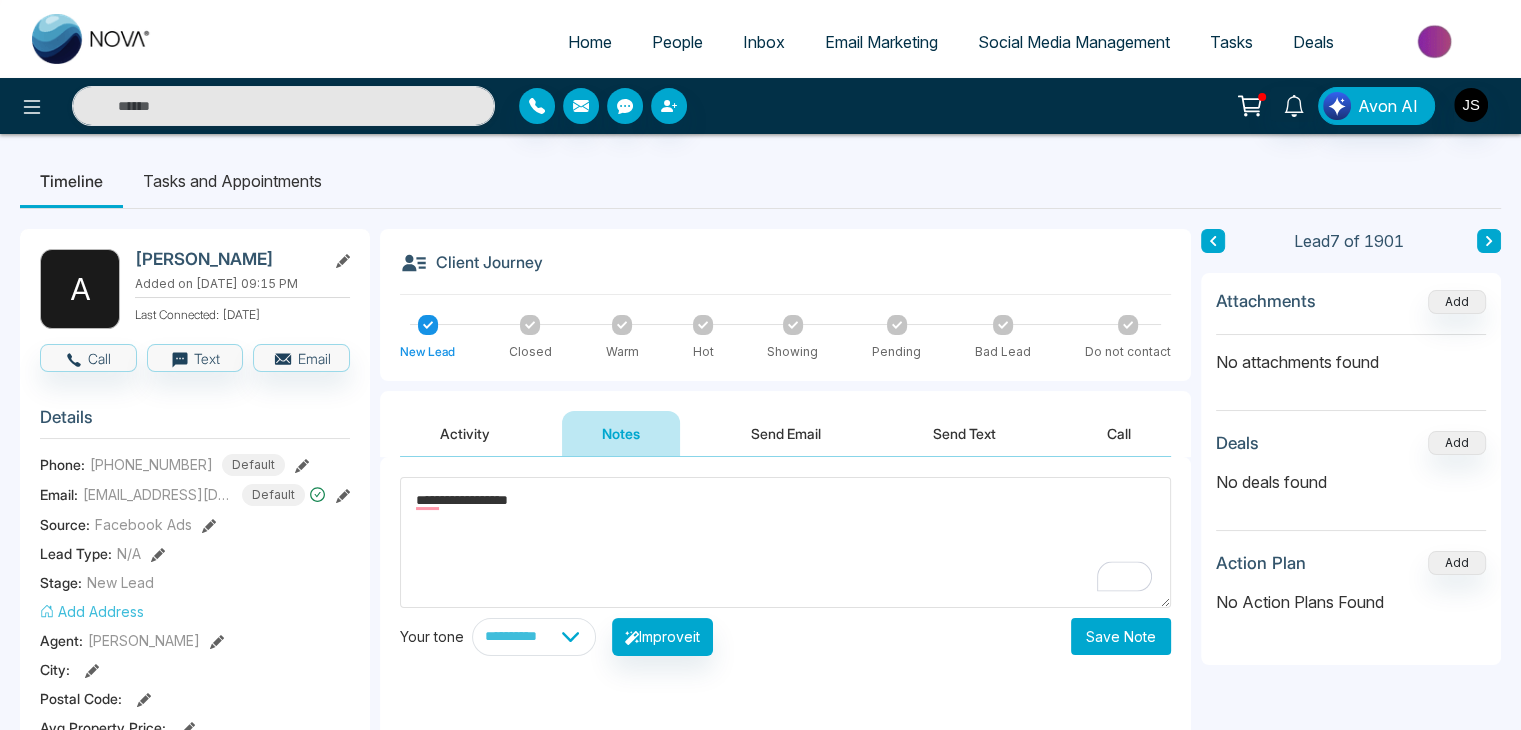 click on "**********" at bounding box center [785, 542] 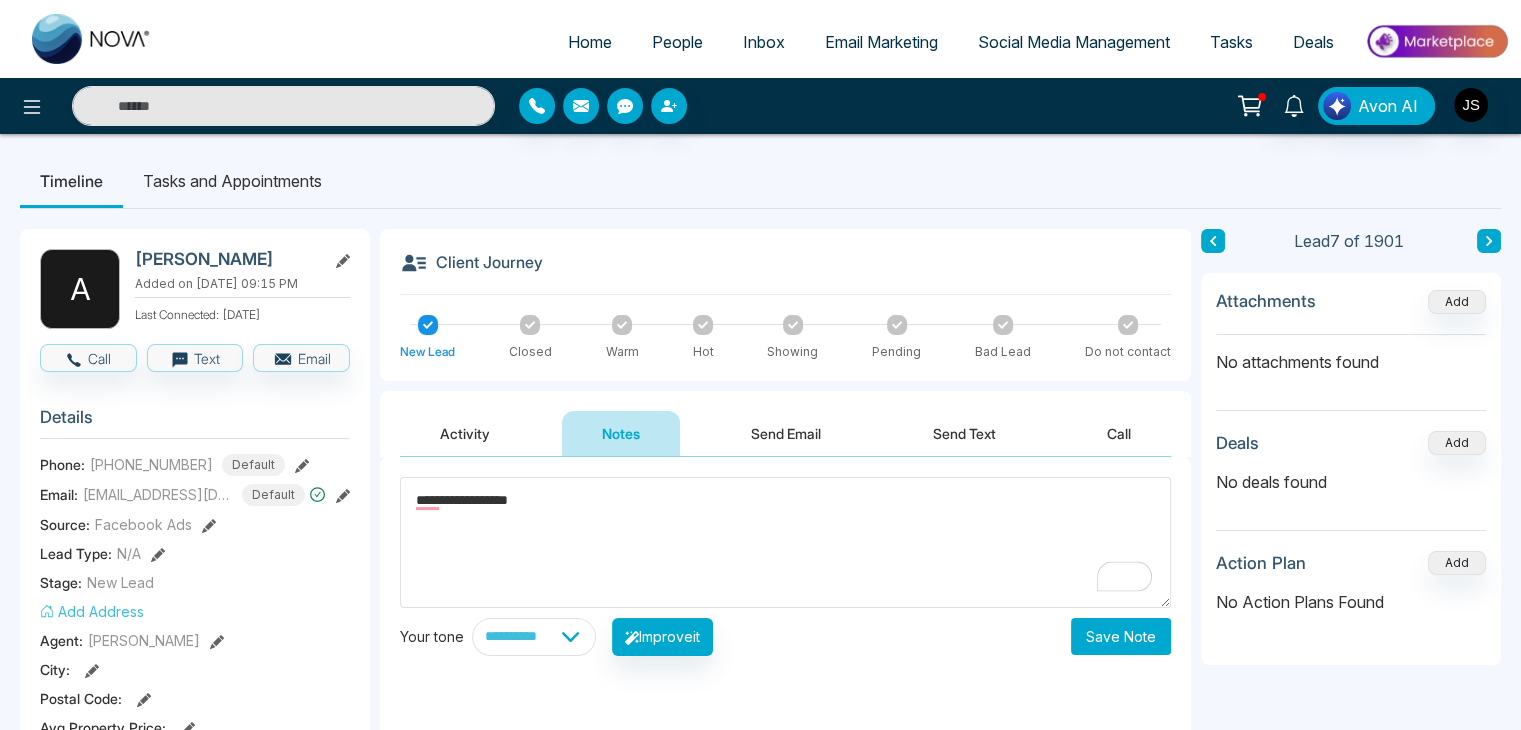 click on "**********" at bounding box center [785, 542] 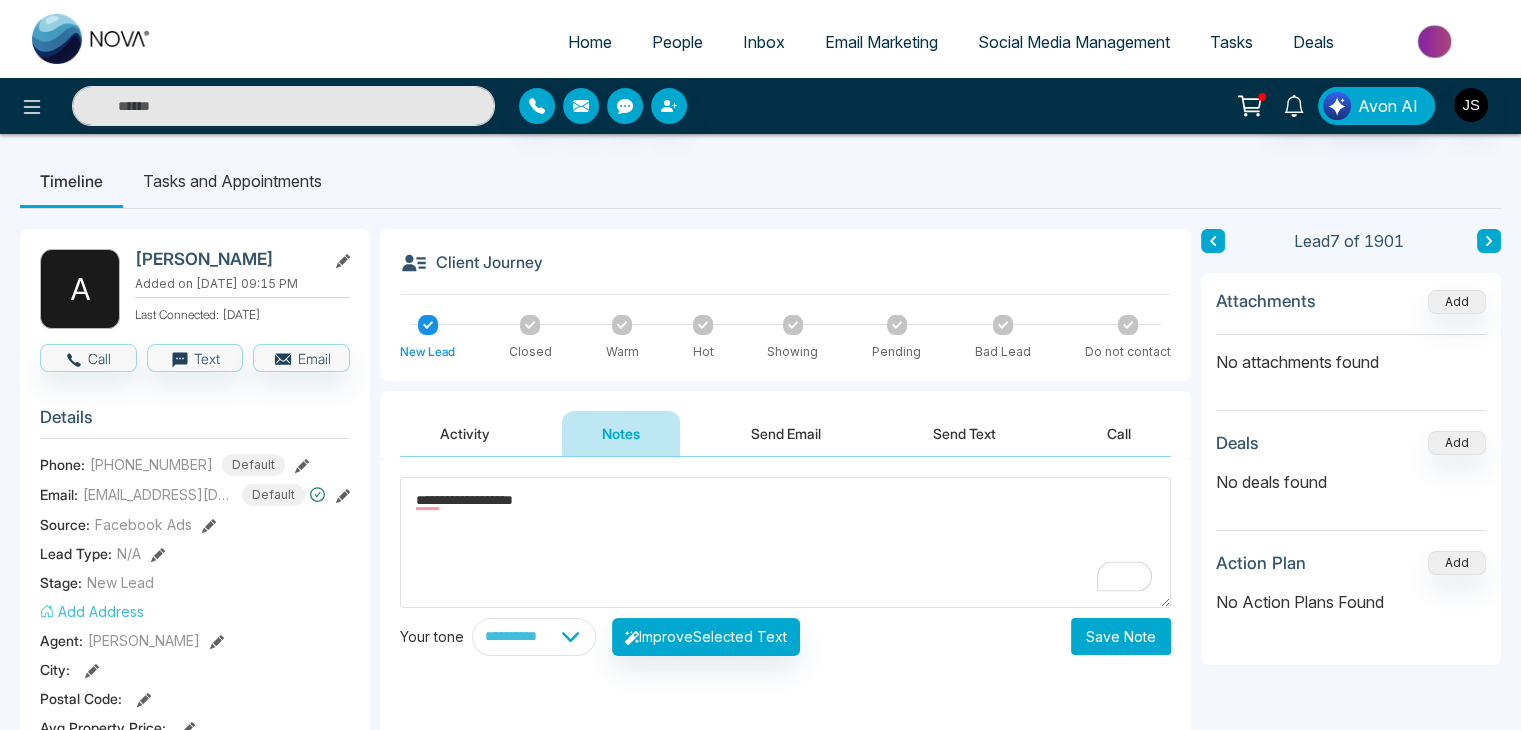 type on "**********" 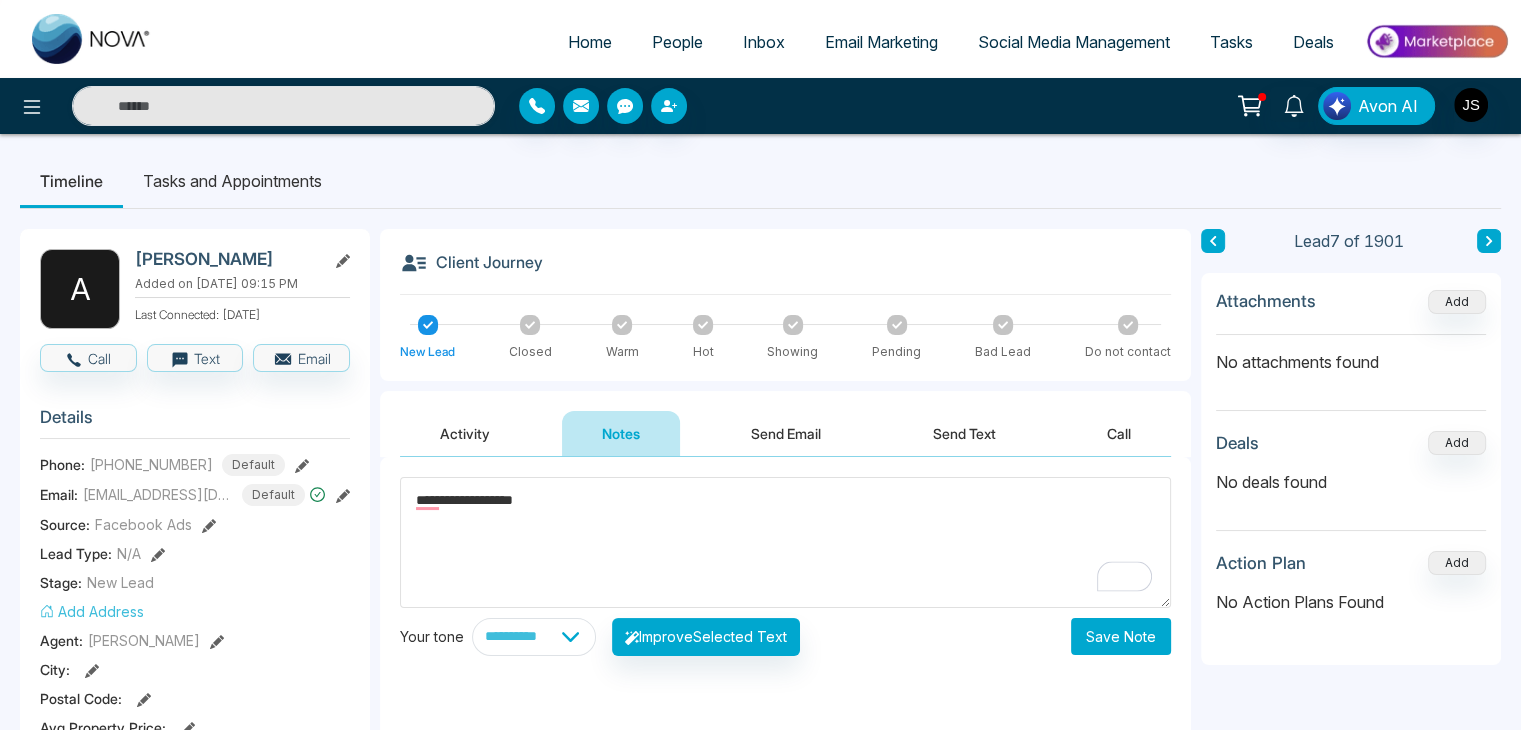 click on "Save Note" at bounding box center (1121, 636) 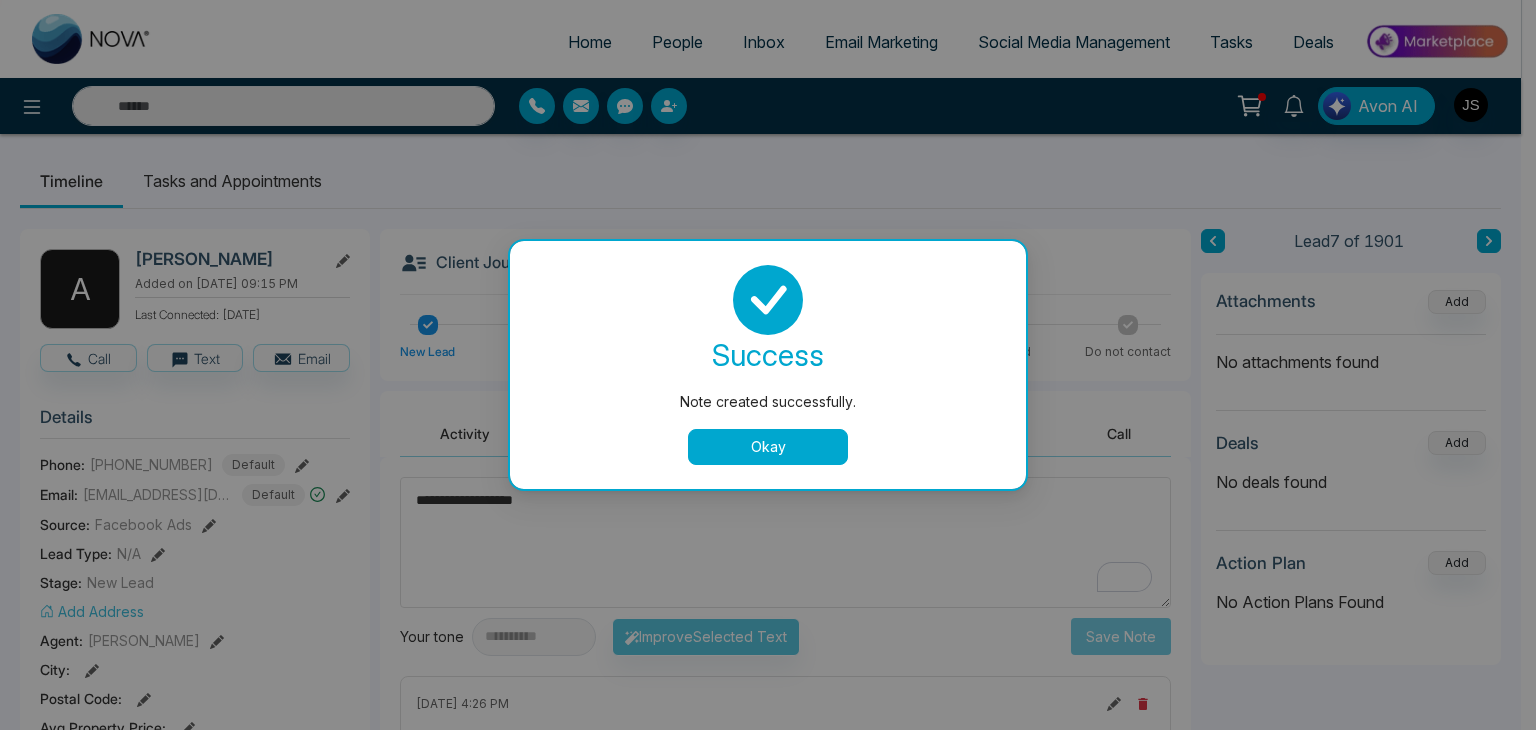 click on "Okay" at bounding box center [768, 447] 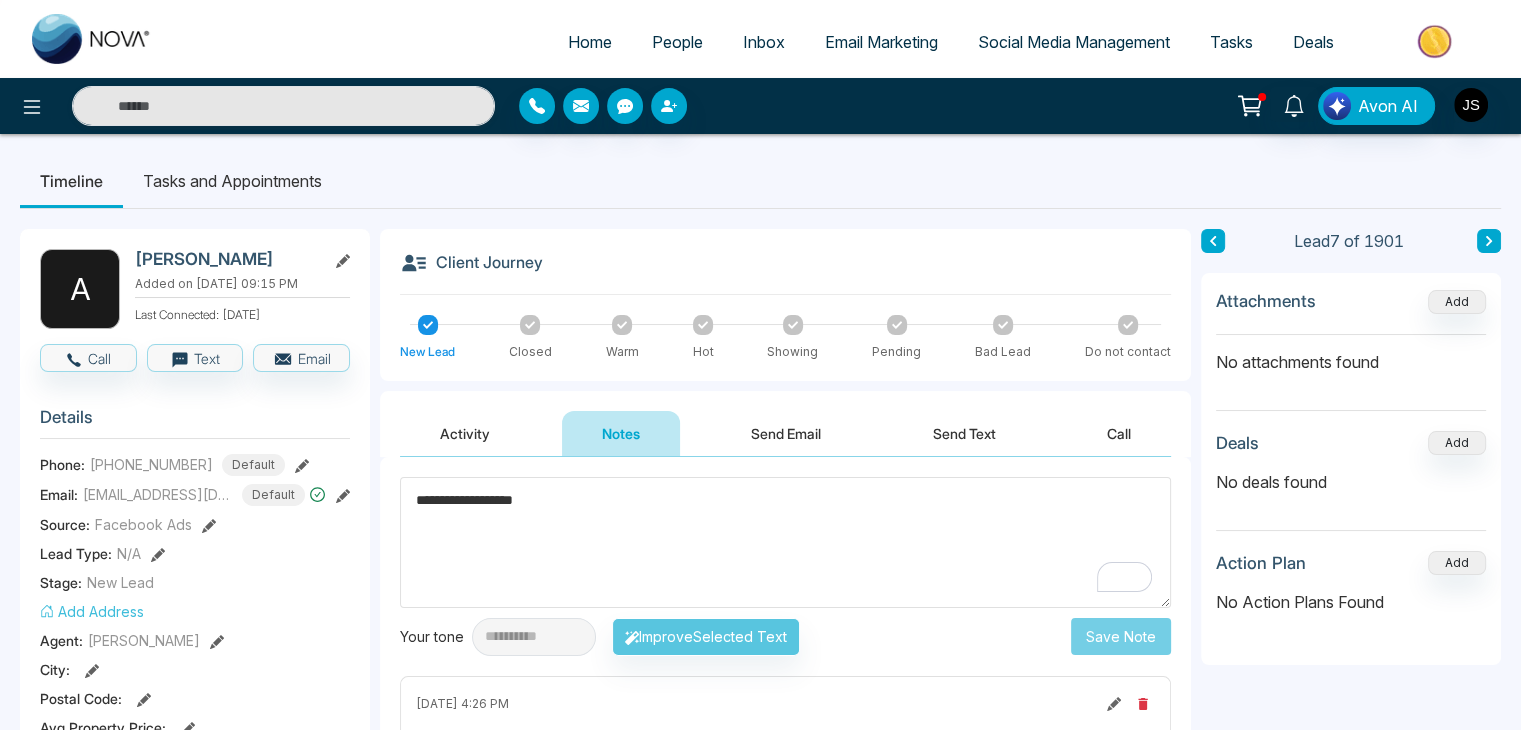 click on "Lead  7 of 1901" at bounding box center (1351, 241) 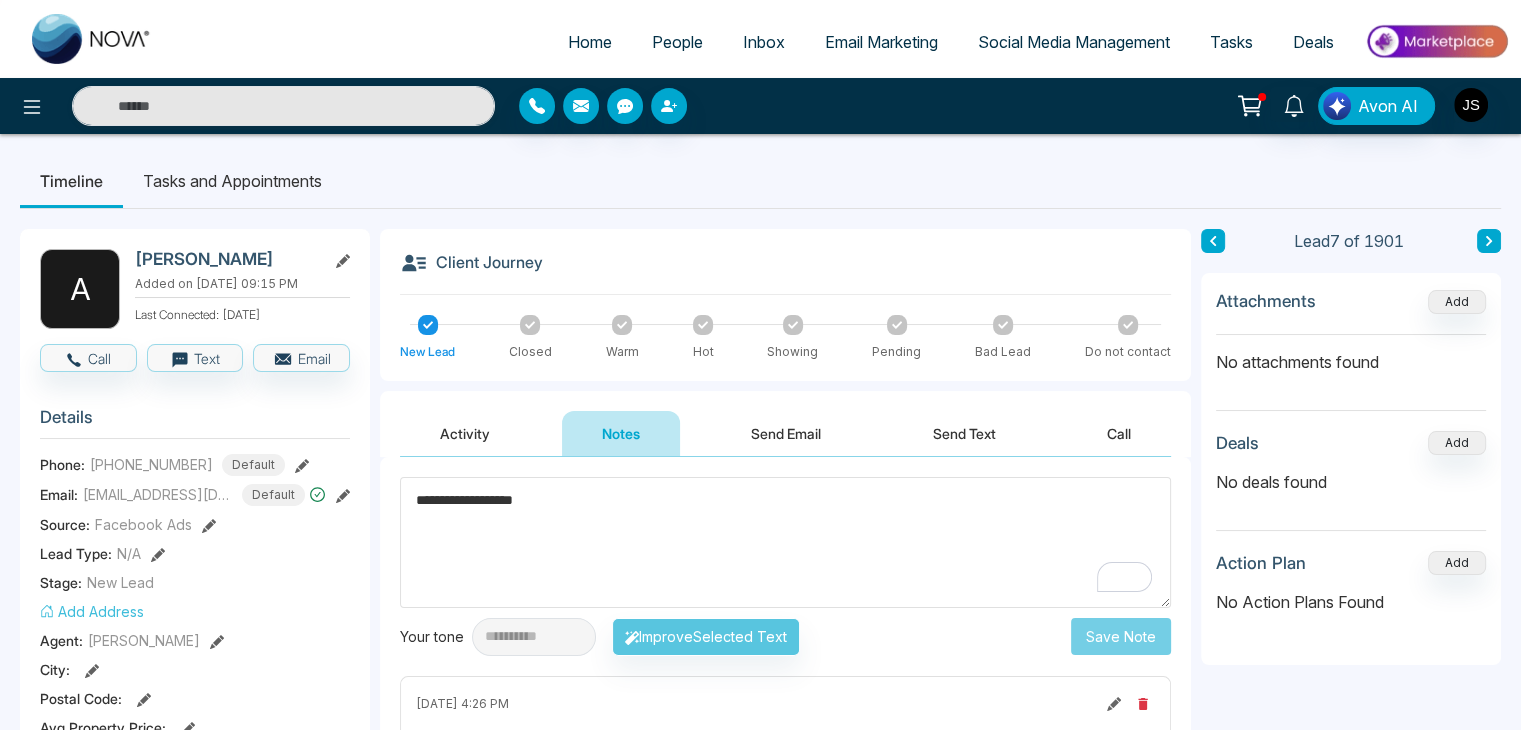click 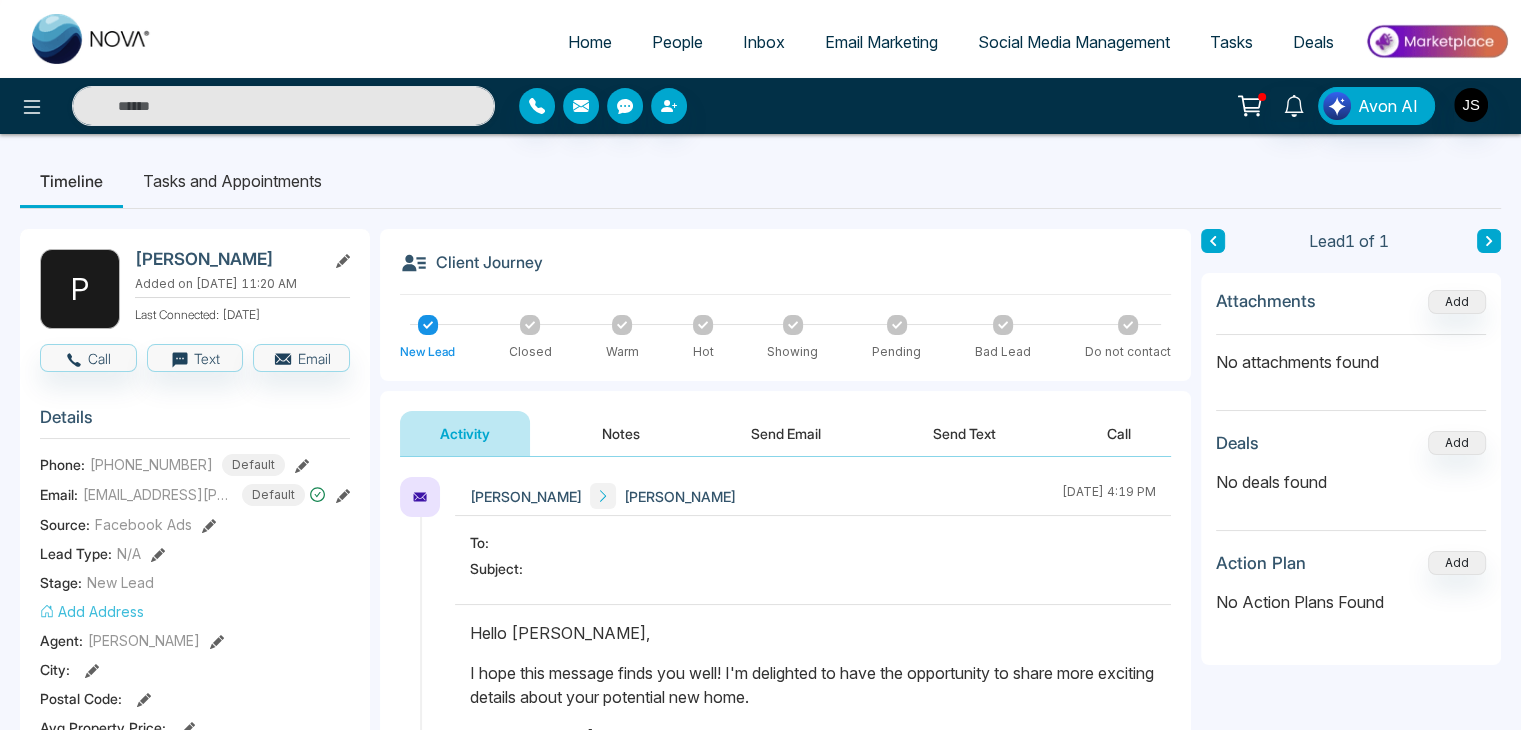 click on "Notes" at bounding box center [621, 433] 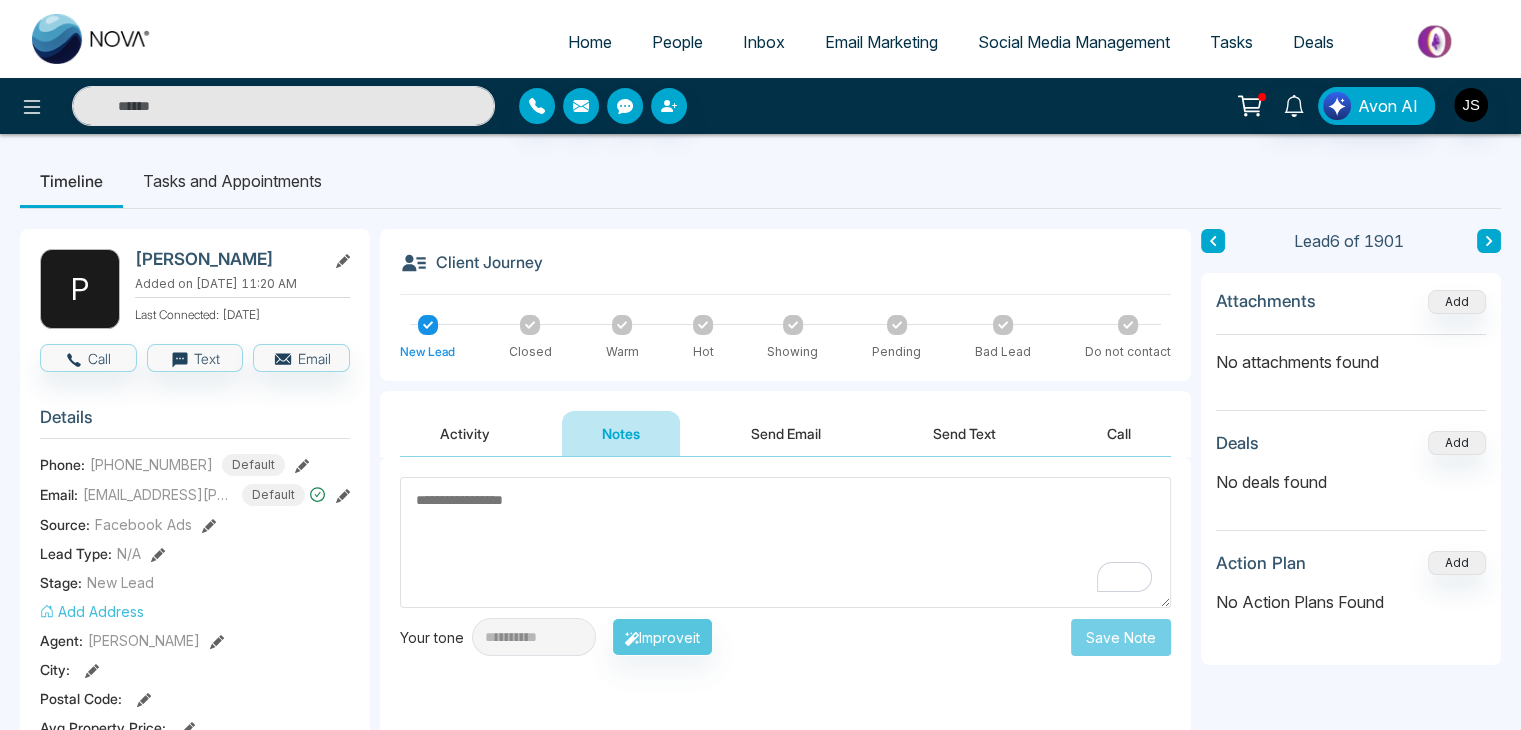 click at bounding box center [785, 542] 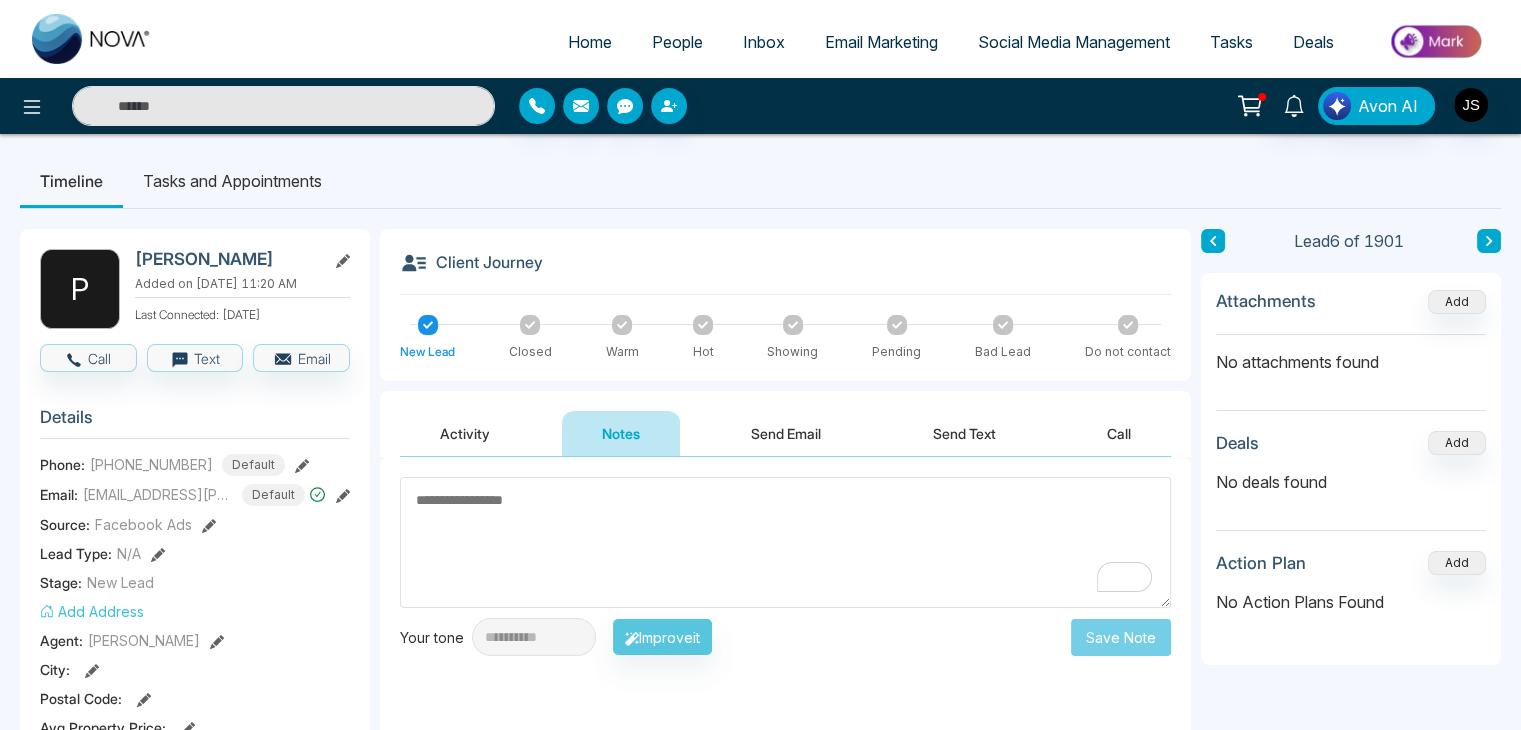 paste on "**********" 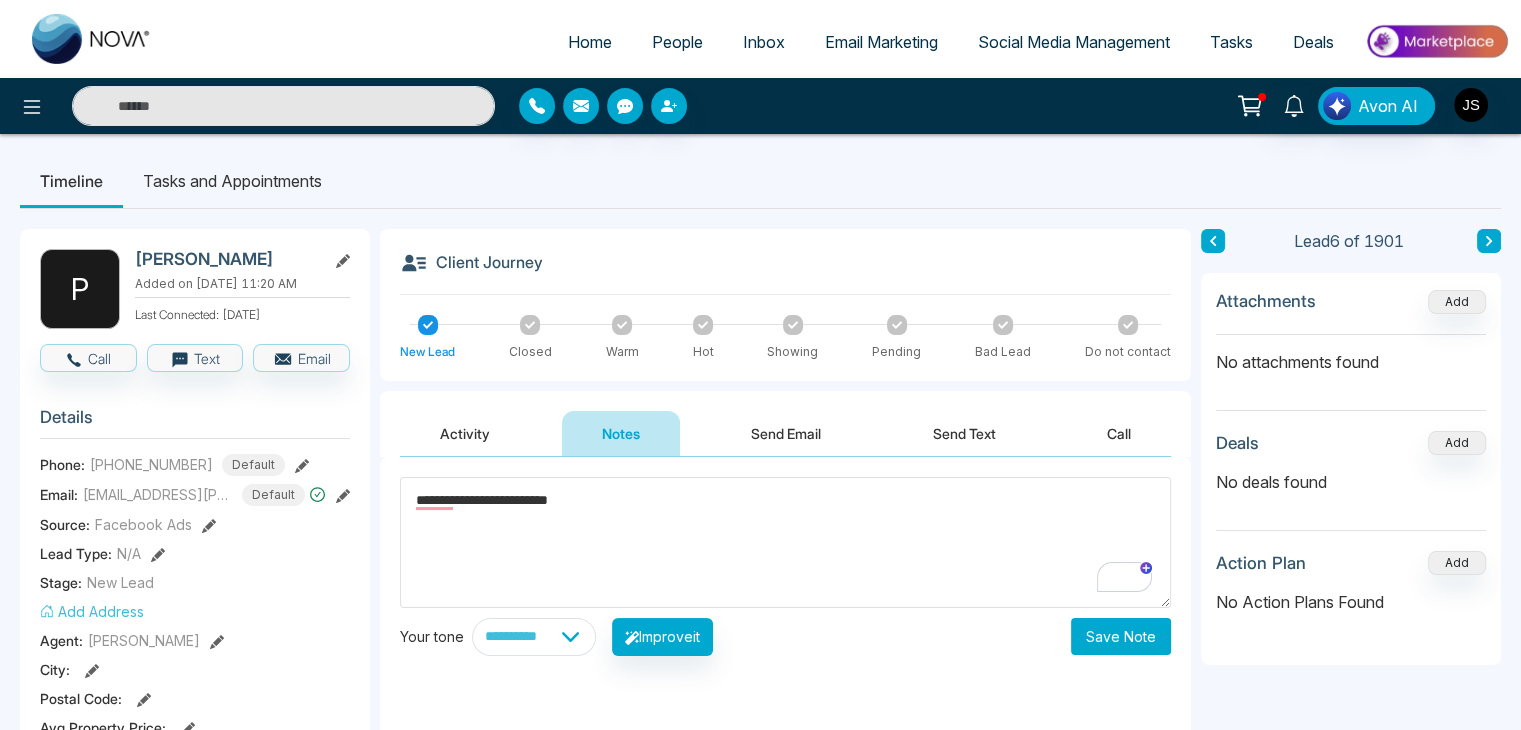 type on "**********" 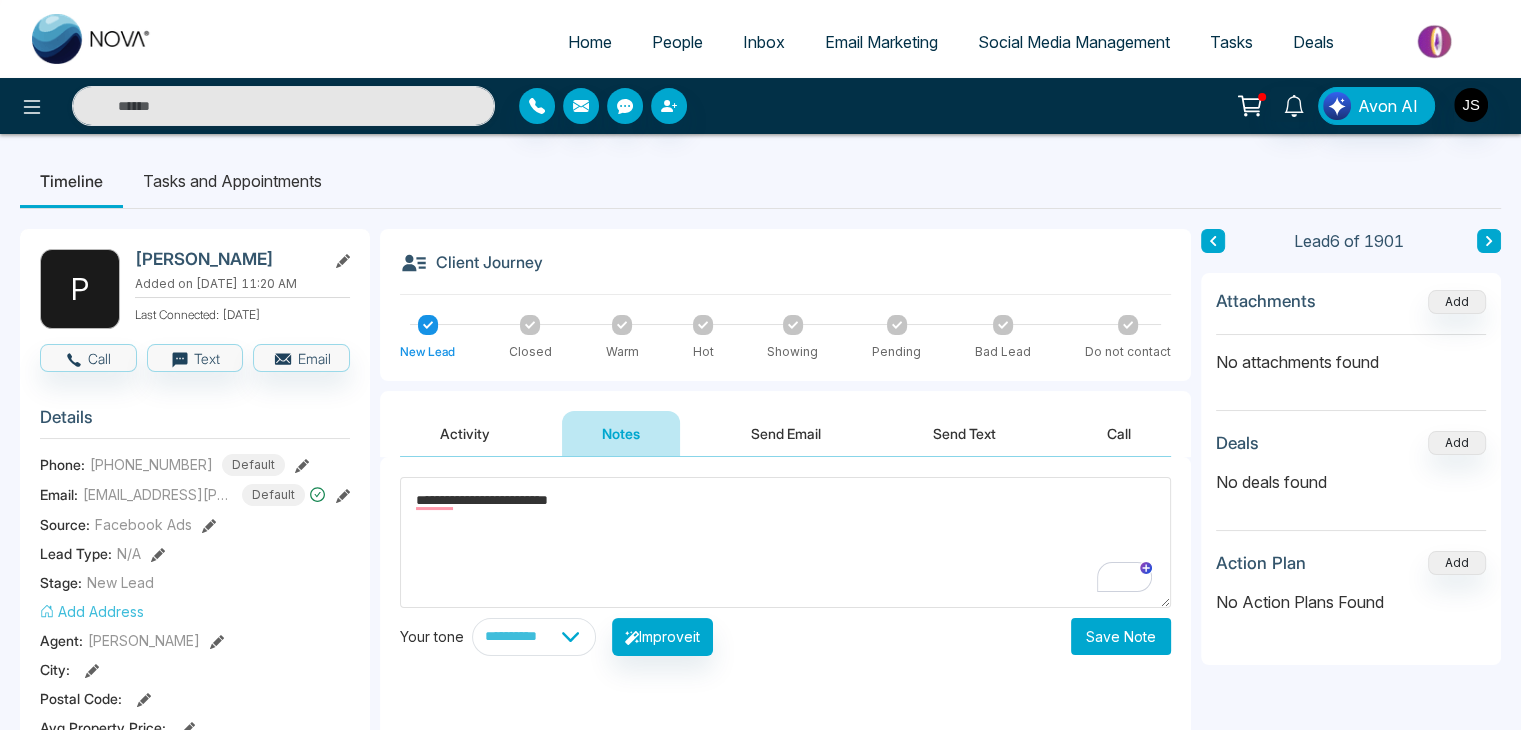 click on "Save Note" at bounding box center (1121, 636) 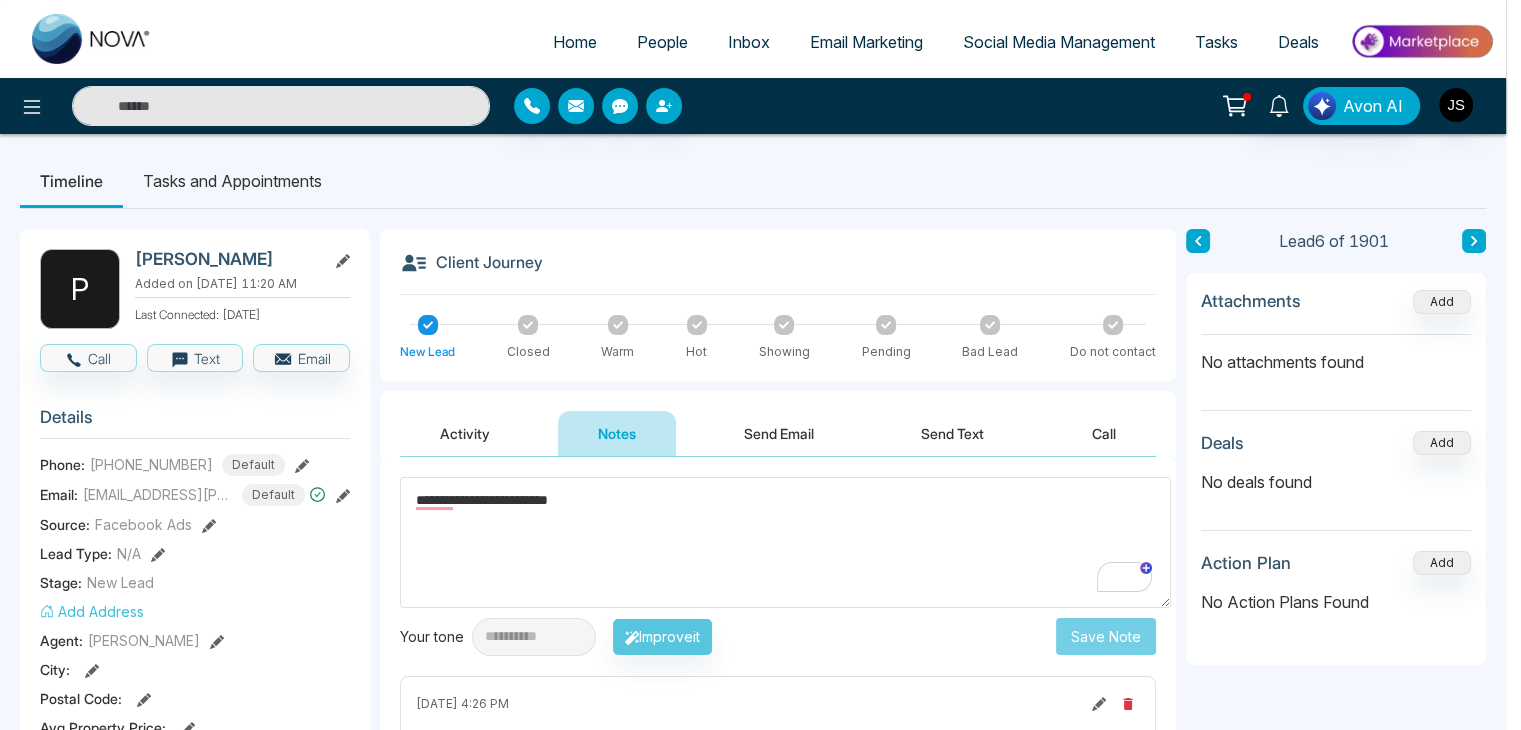 type 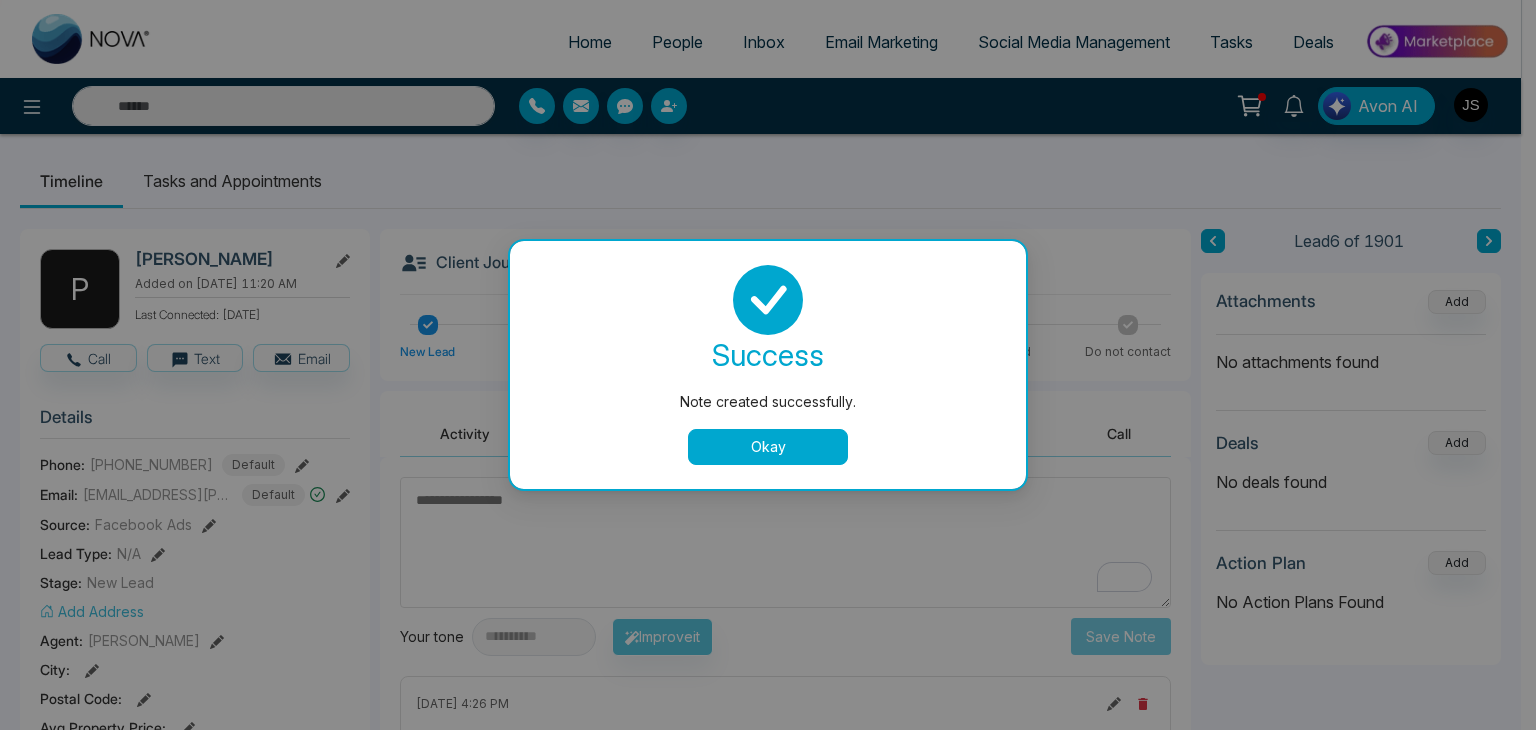 click on "Okay" at bounding box center [768, 447] 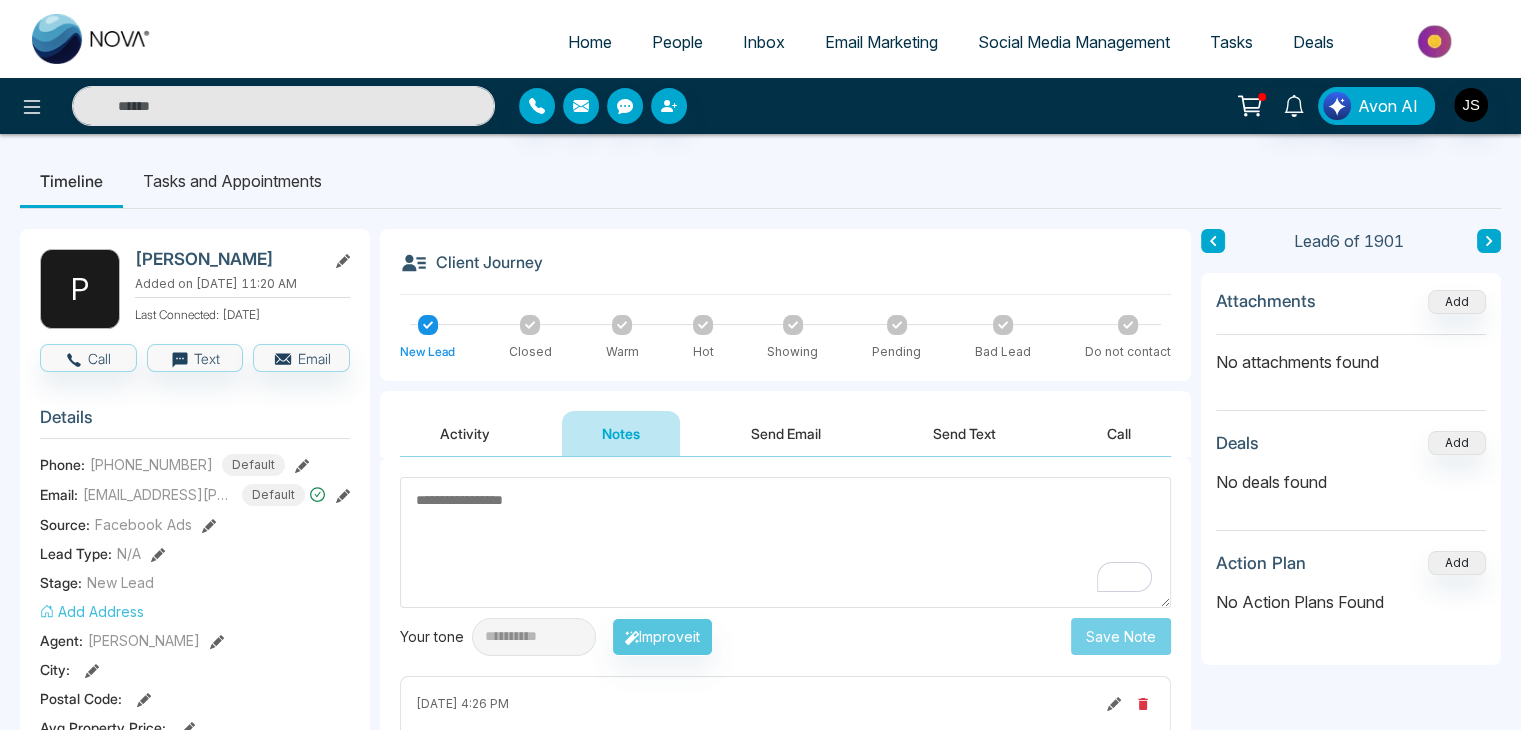 click on "Timeline" at bounding box center (71, 181) 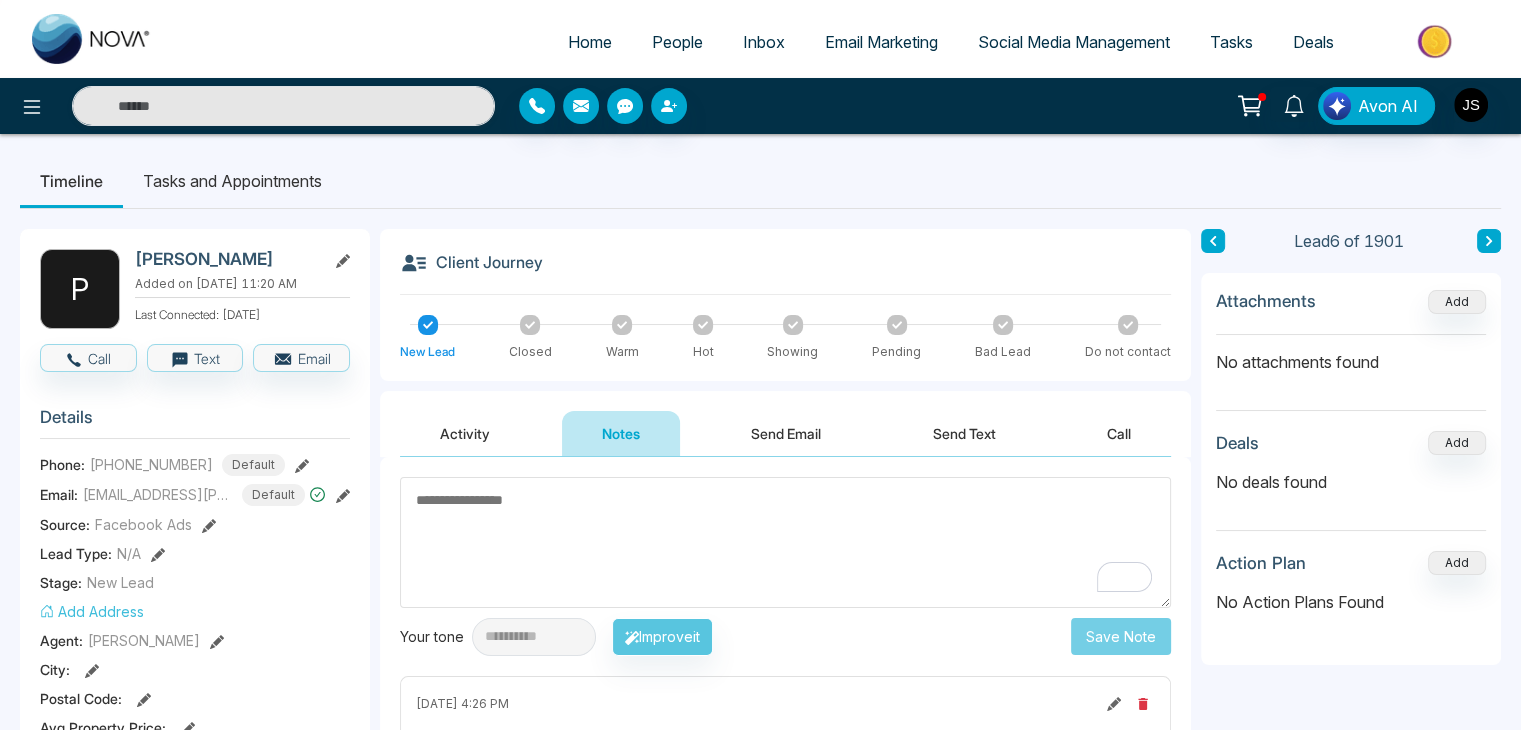 click on "People" at bounding box center [677, 42] 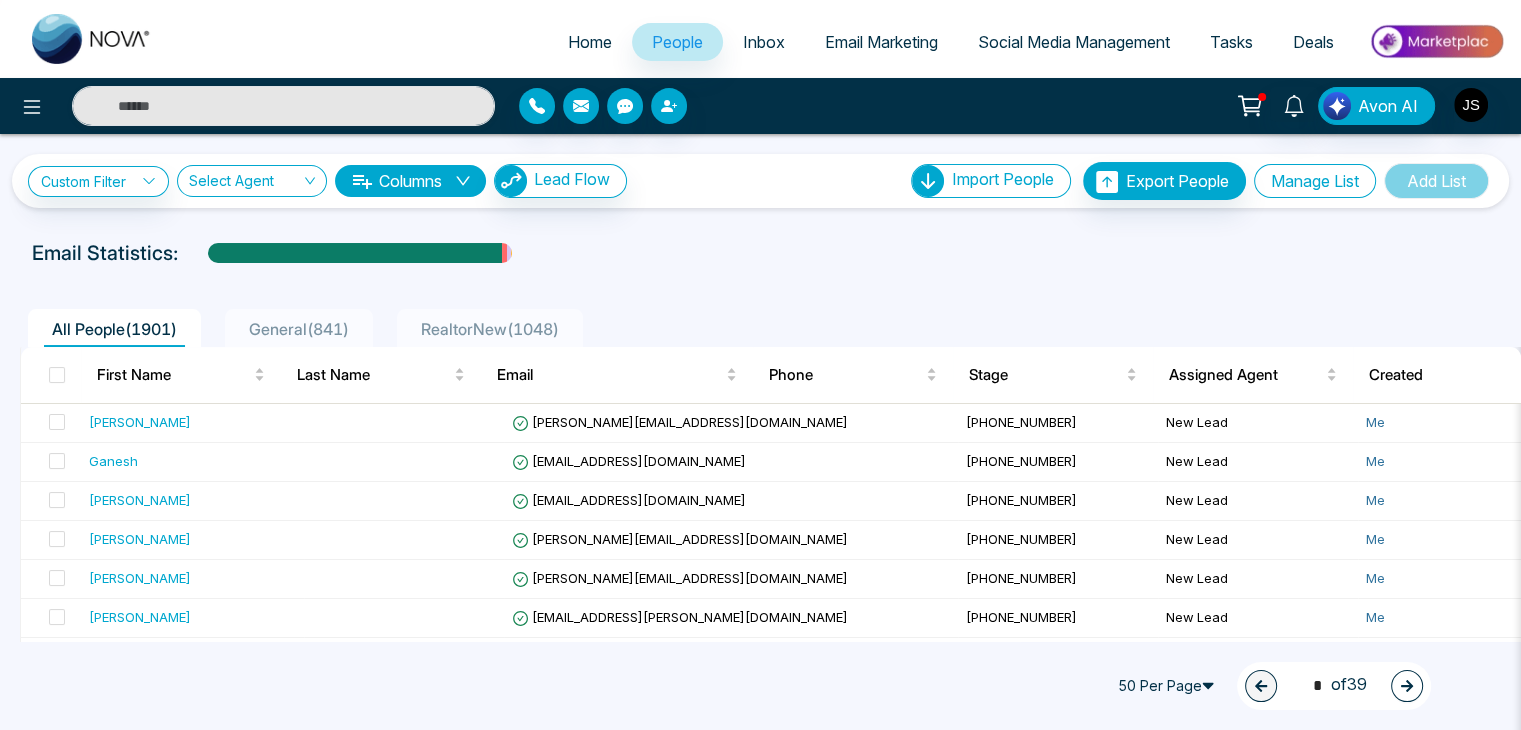 click on "Manage List" at bounding box center [1315, 181] 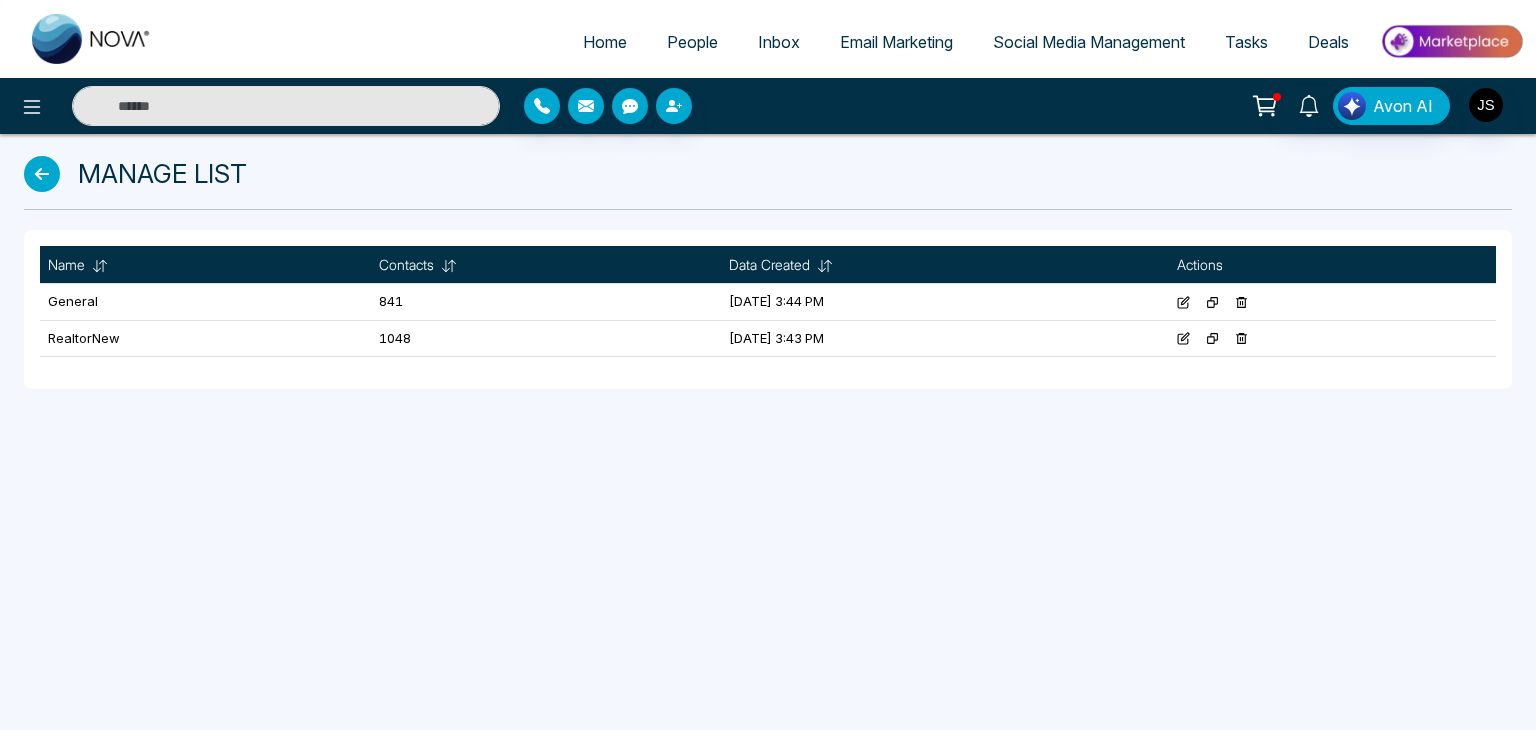 click on "People" at bounding box center [692, 42] 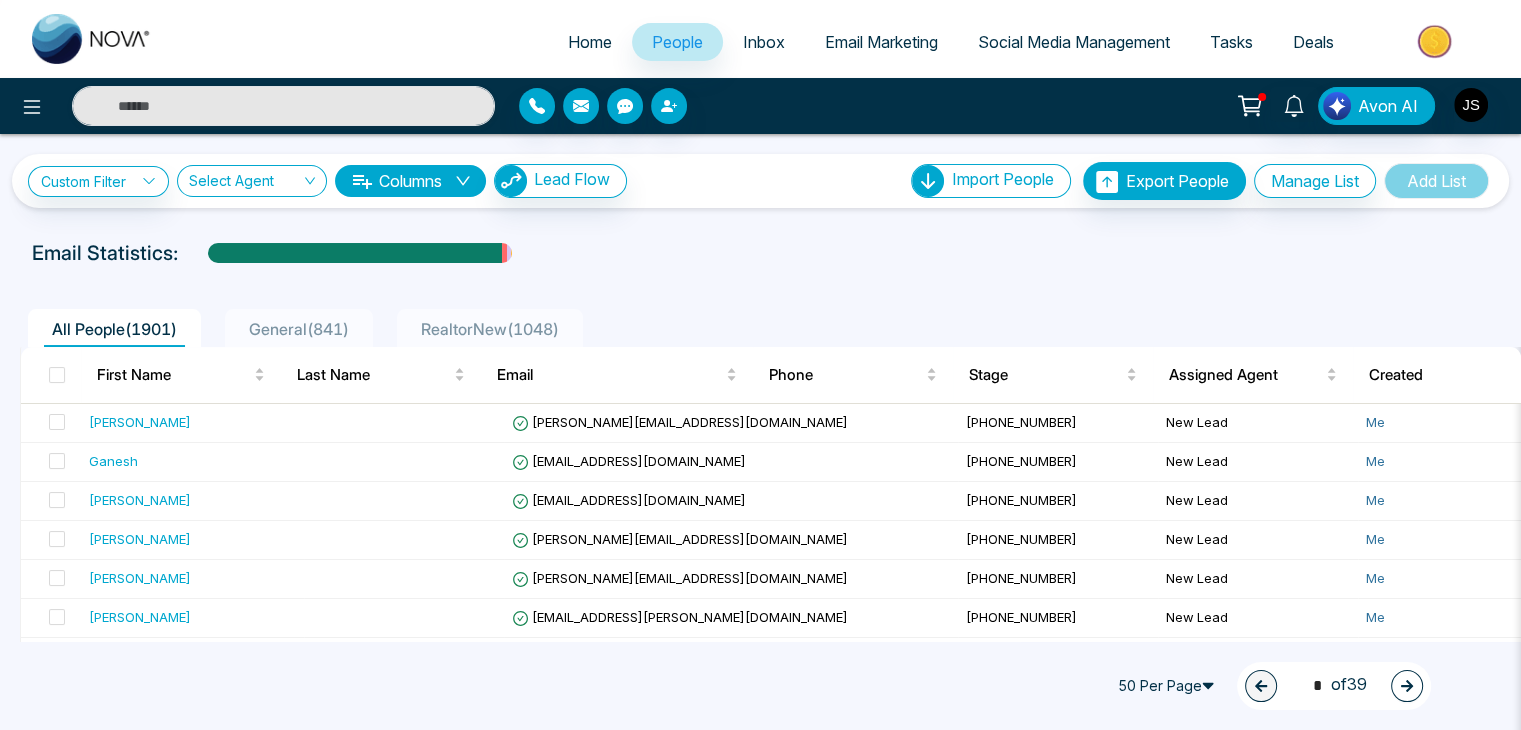 click 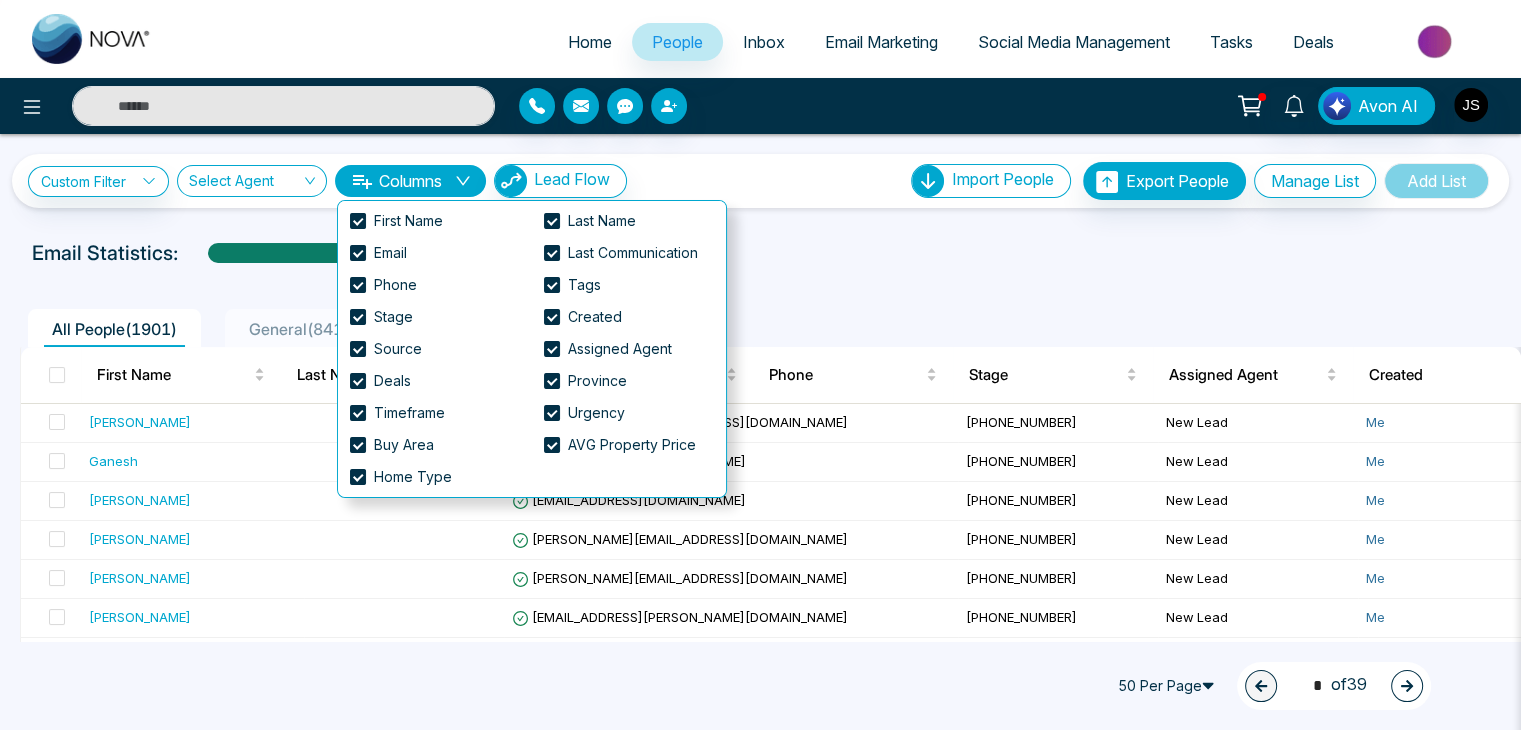 click 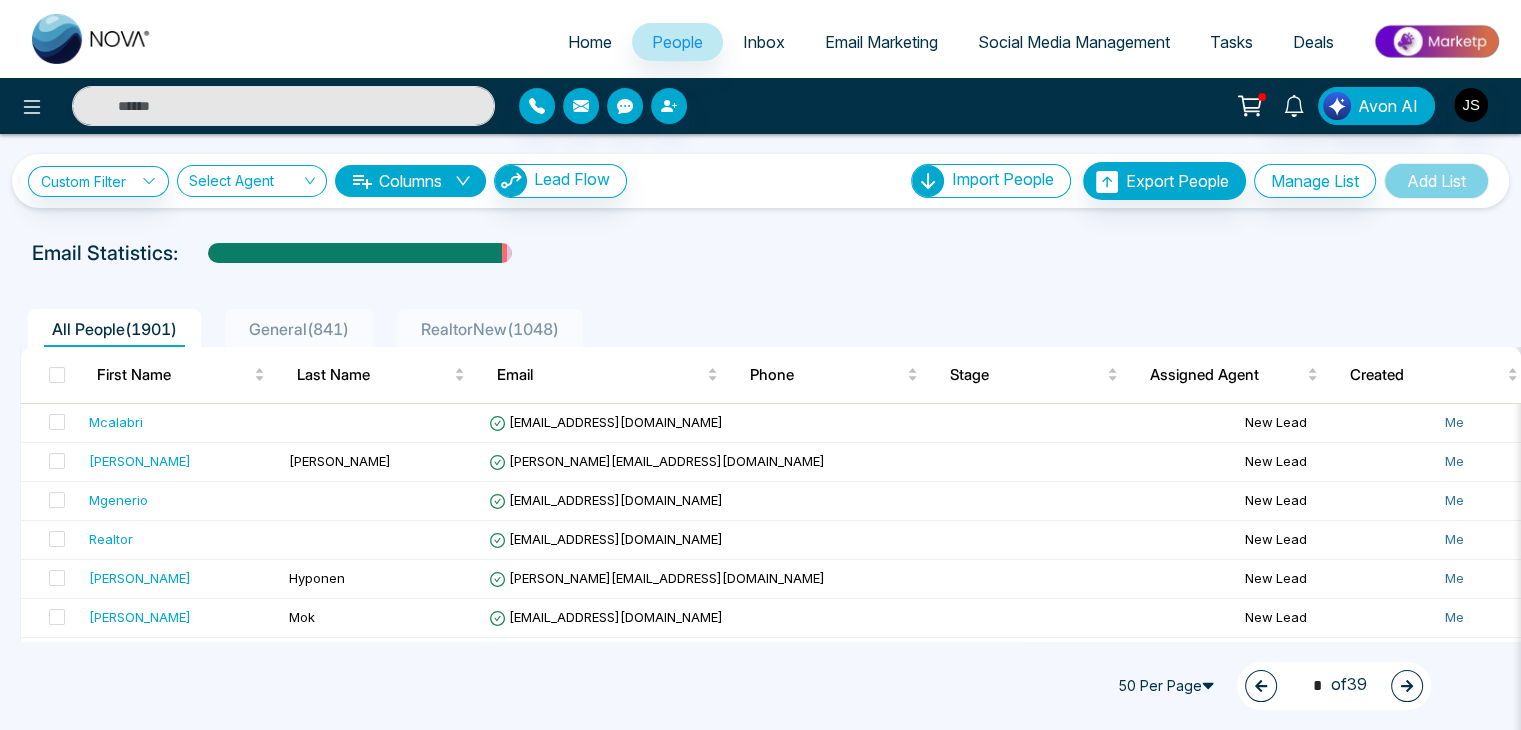 click 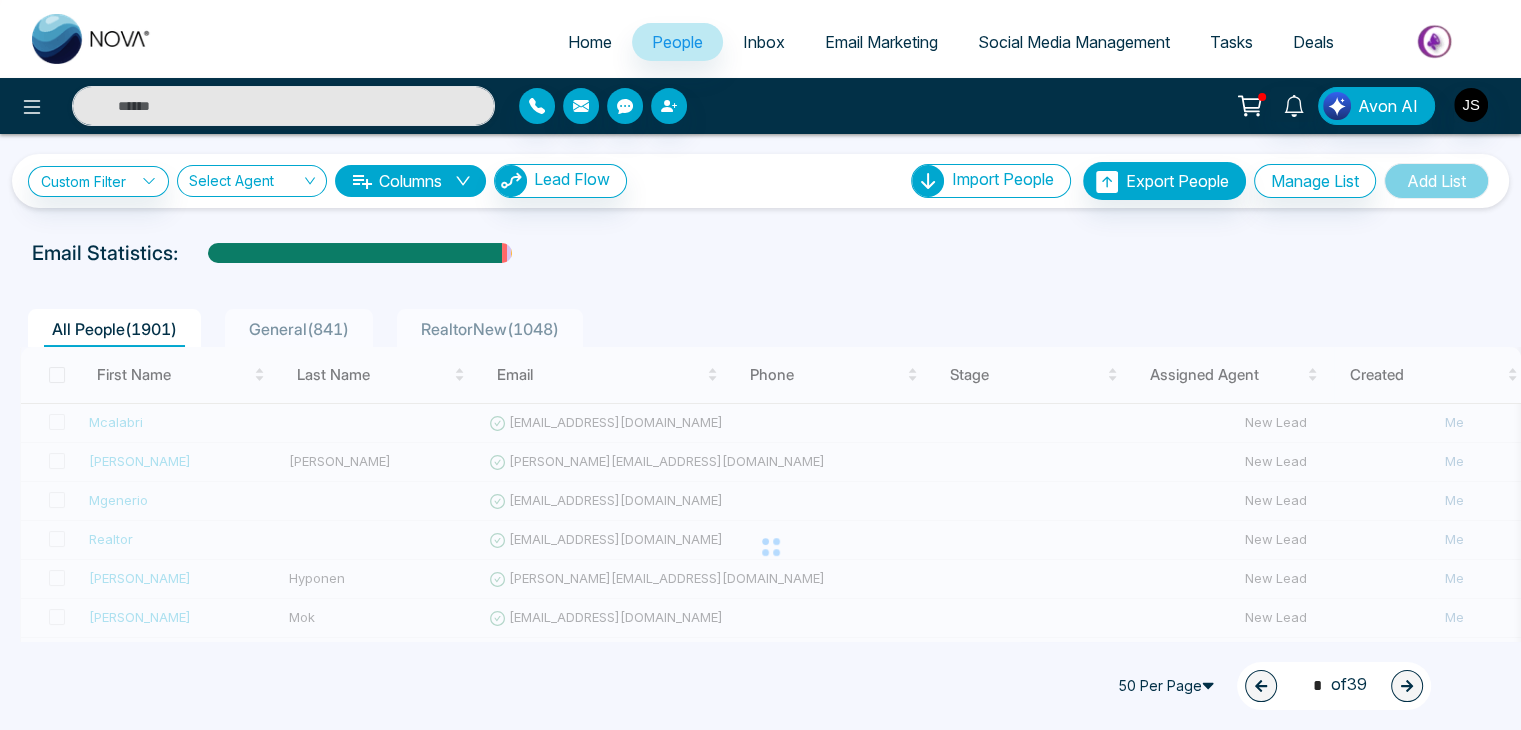 type on "*" 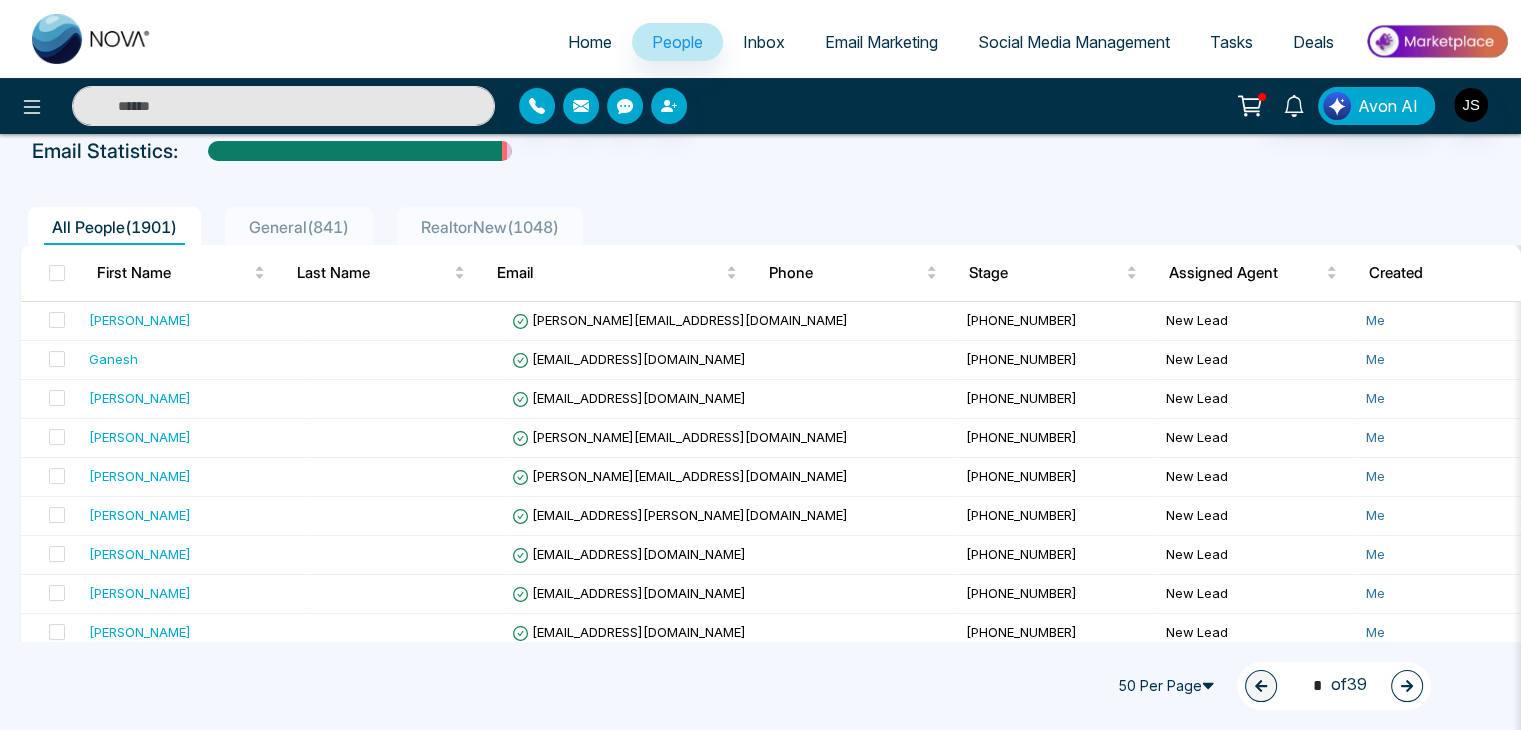 scroll, scrollTop: 0, scrollLeft: 0, axis: both 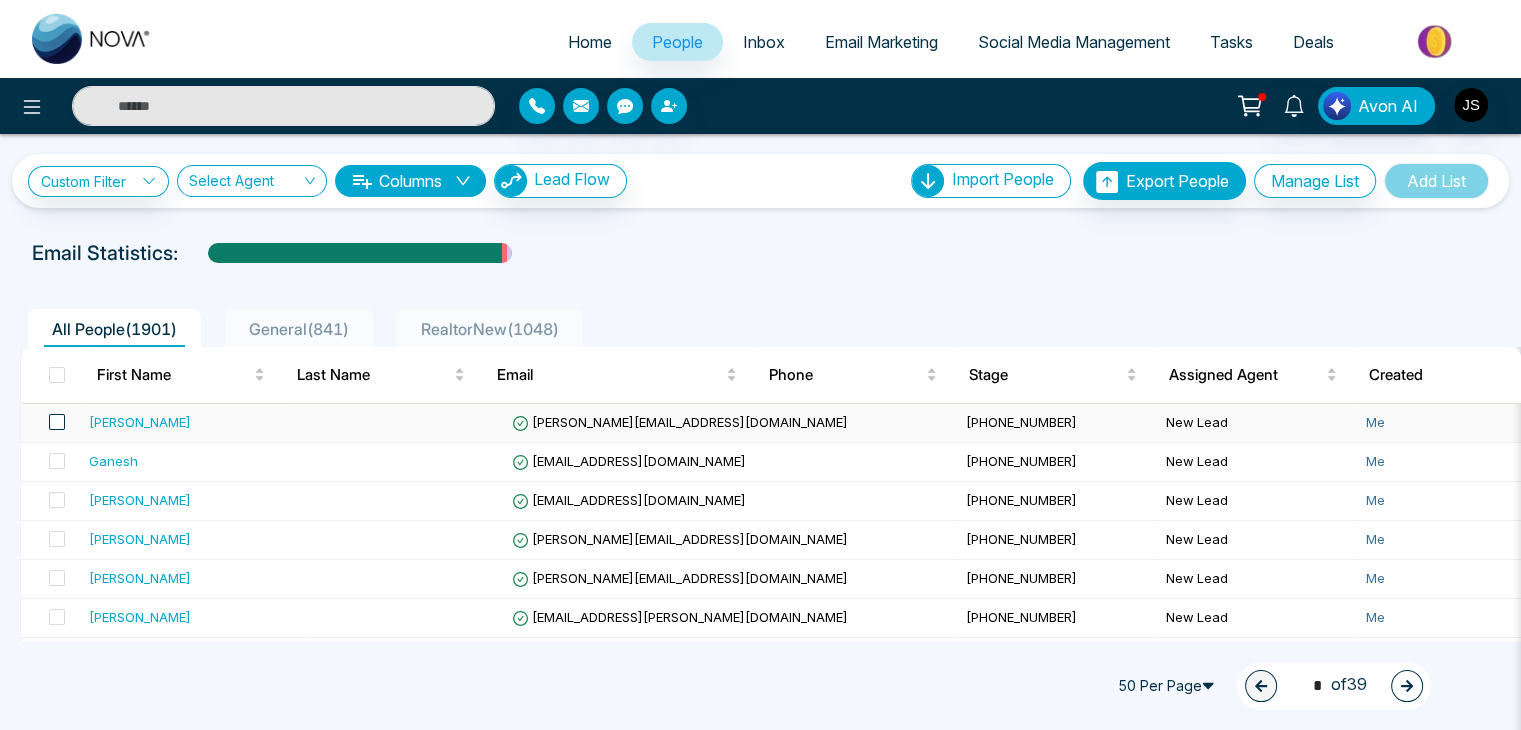 click at bounding box center [57, 422] 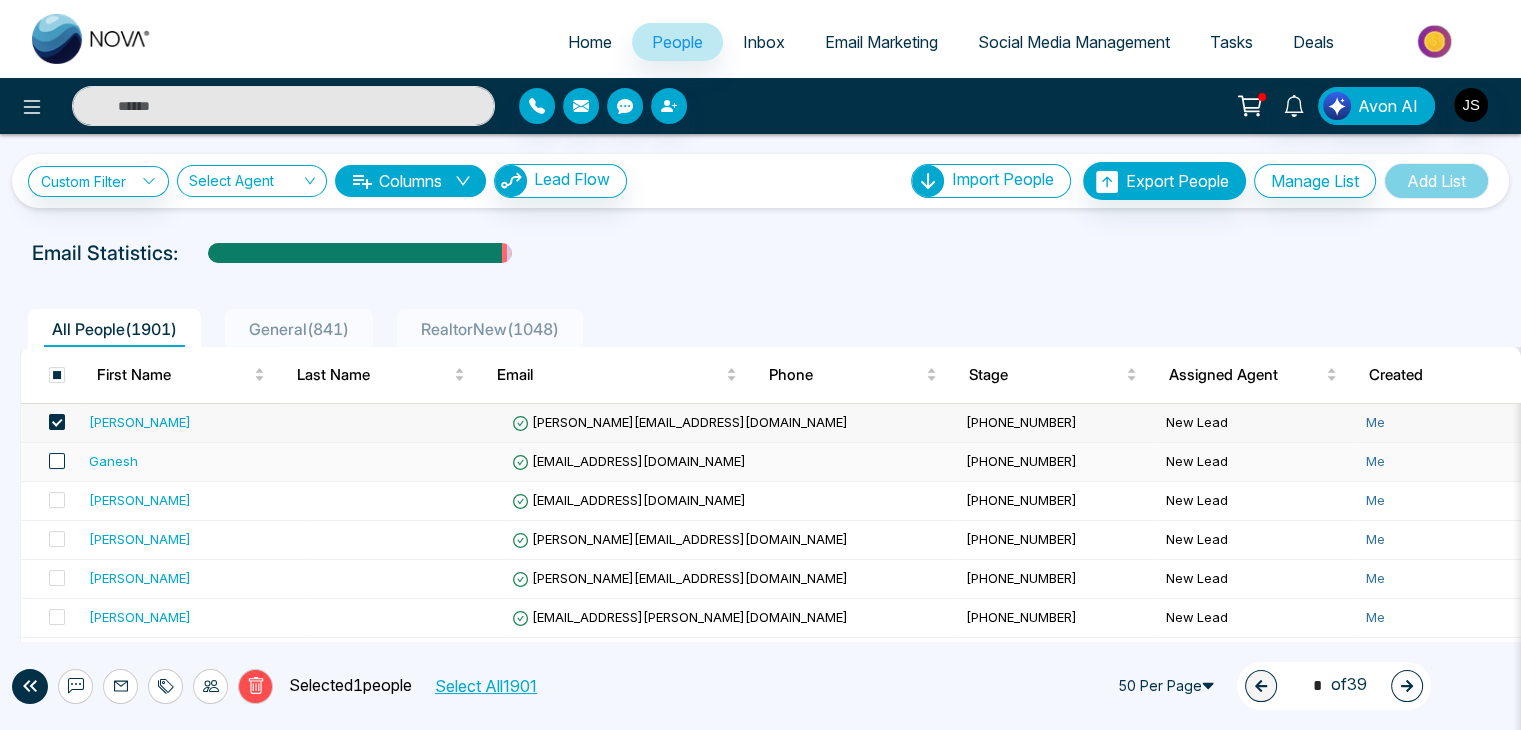 click at bounding box center (57, 461) 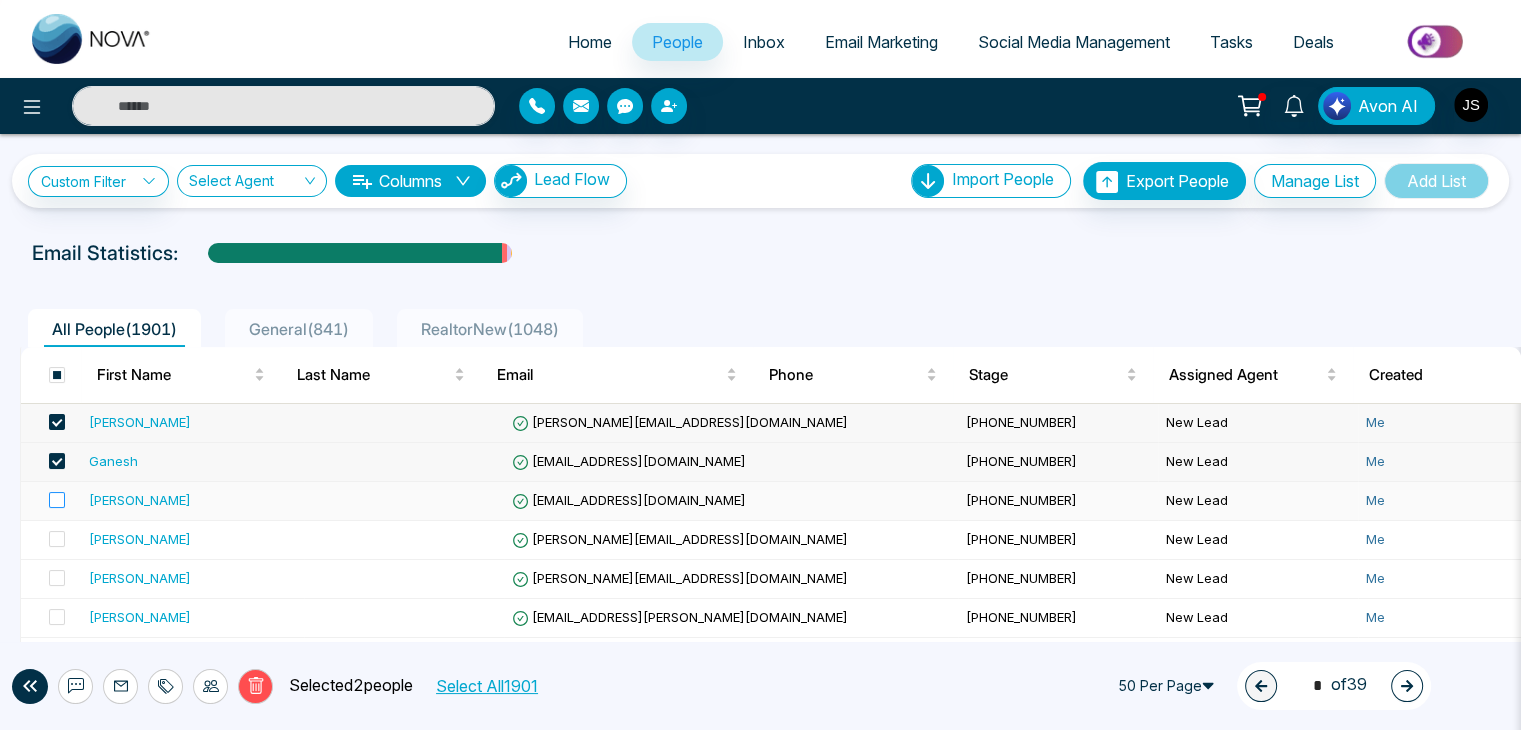 click at bounding box center (51, 501) 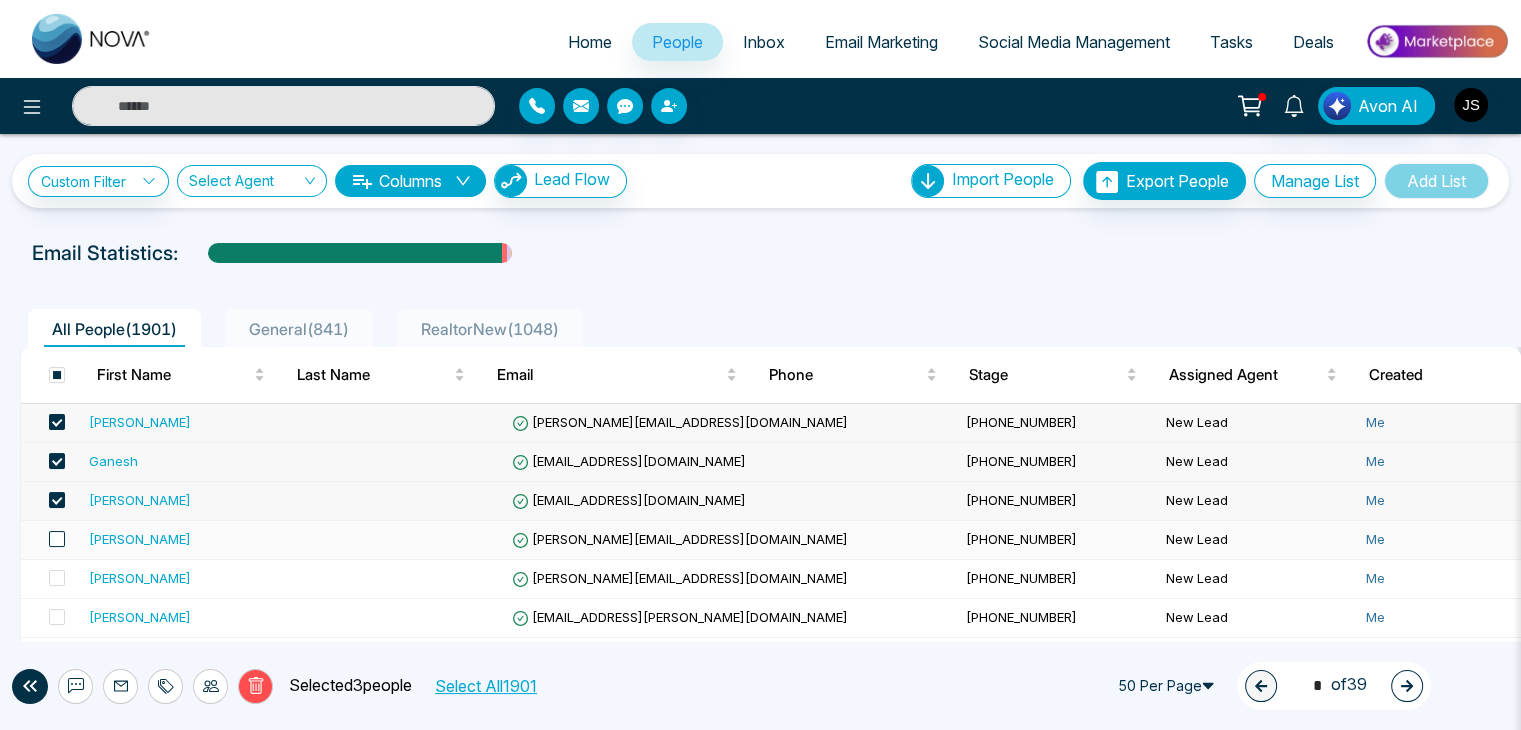 click at bounding box center [57, 539] 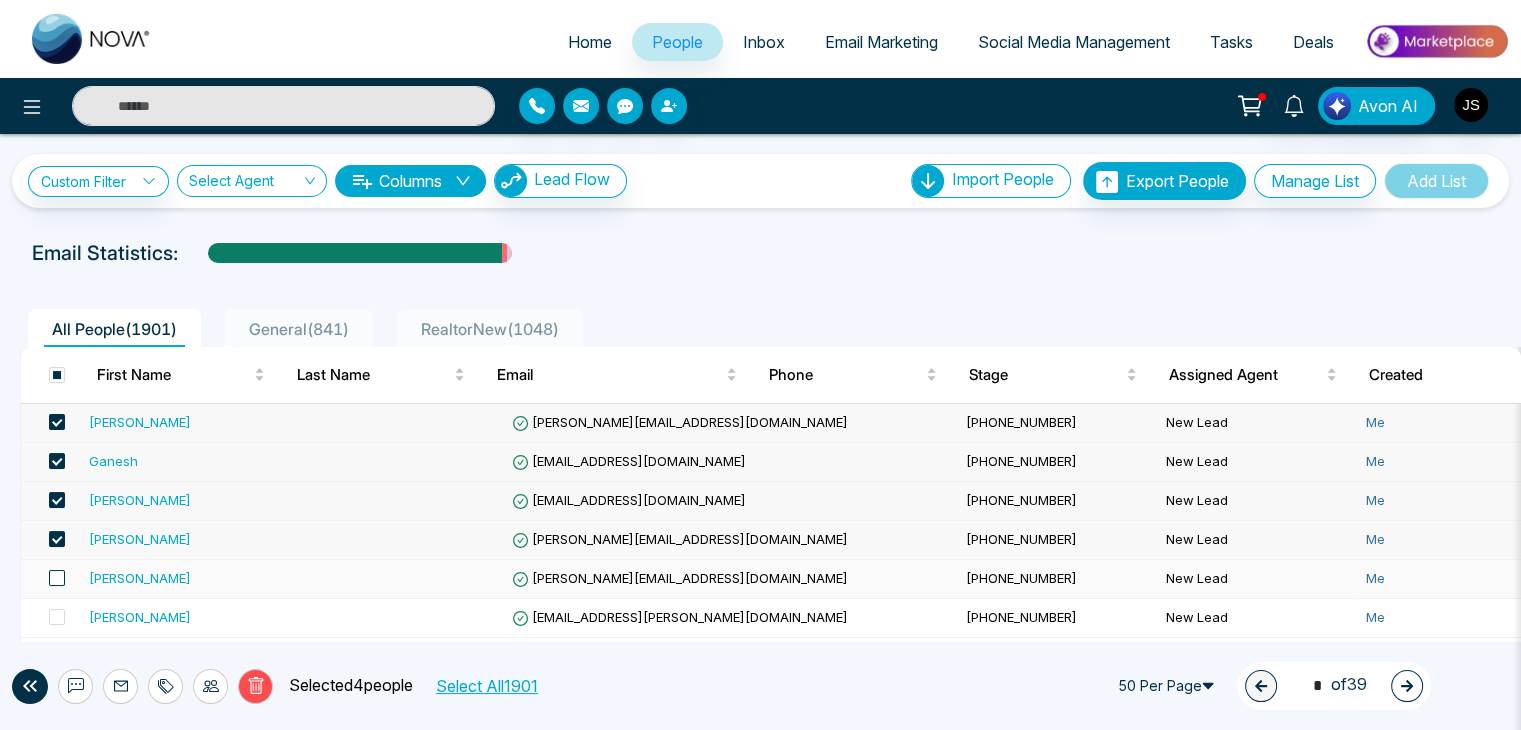 click at bounding box center [57, 578] 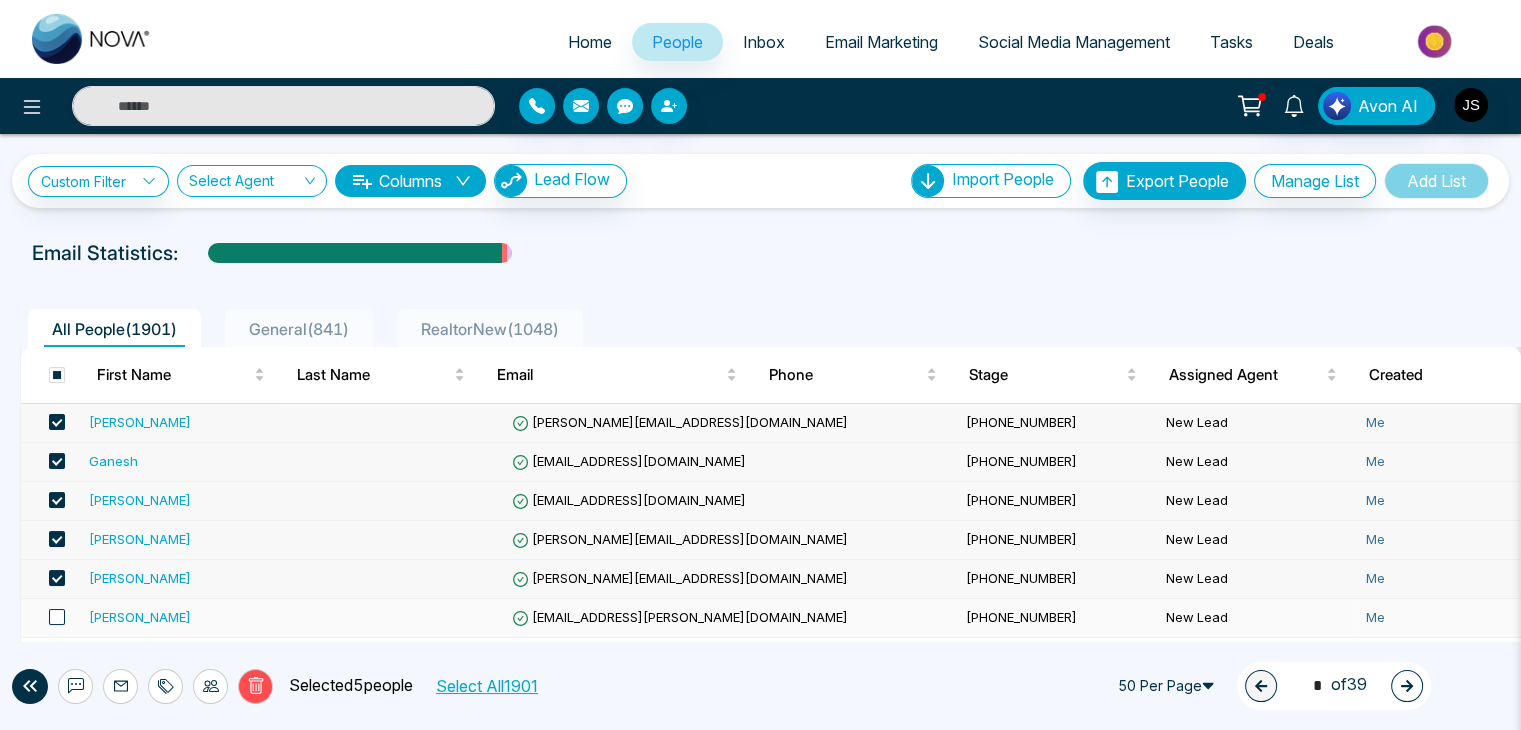 click at bounding box center [57, 617] 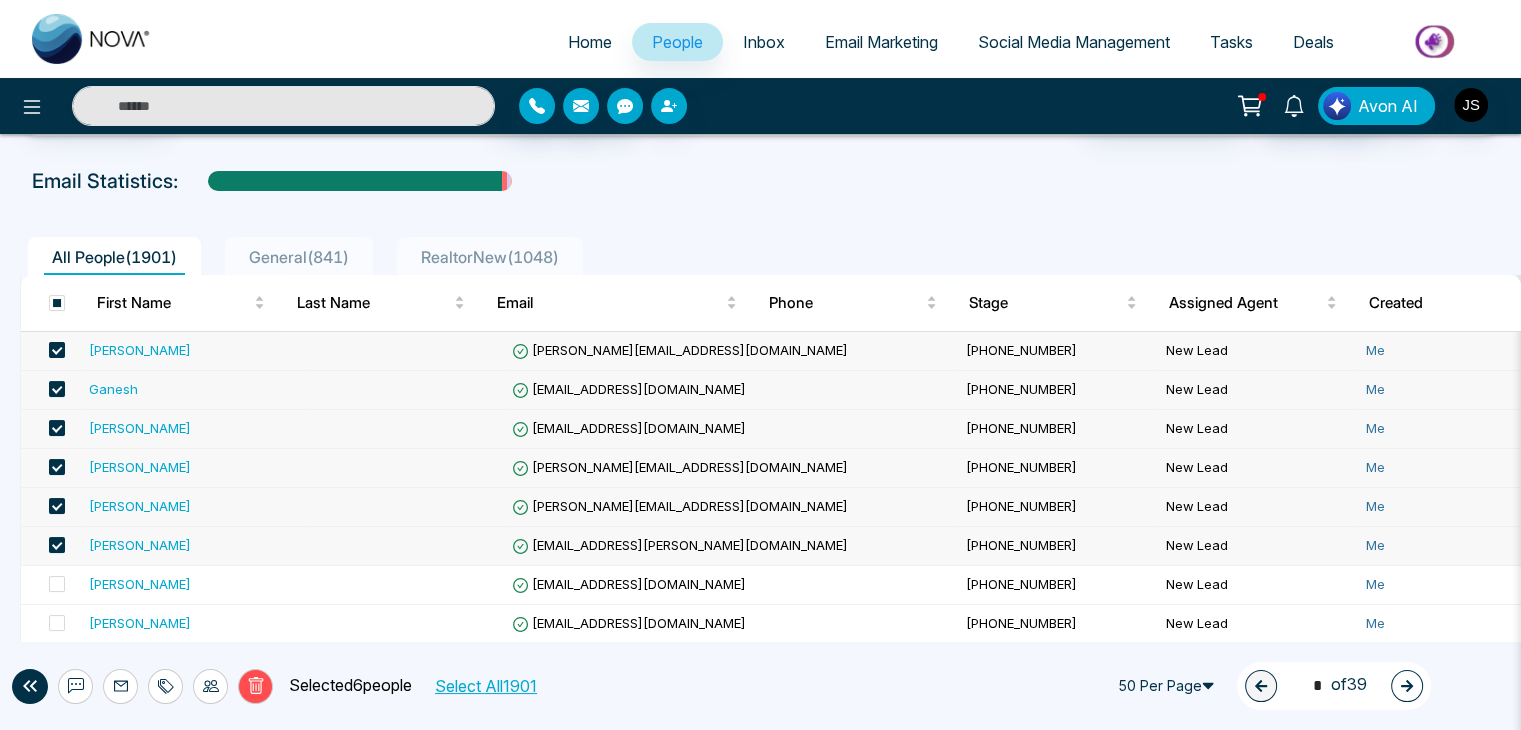 scroll, scrollTop: 100, scrollLeft: 0, axis: vertical 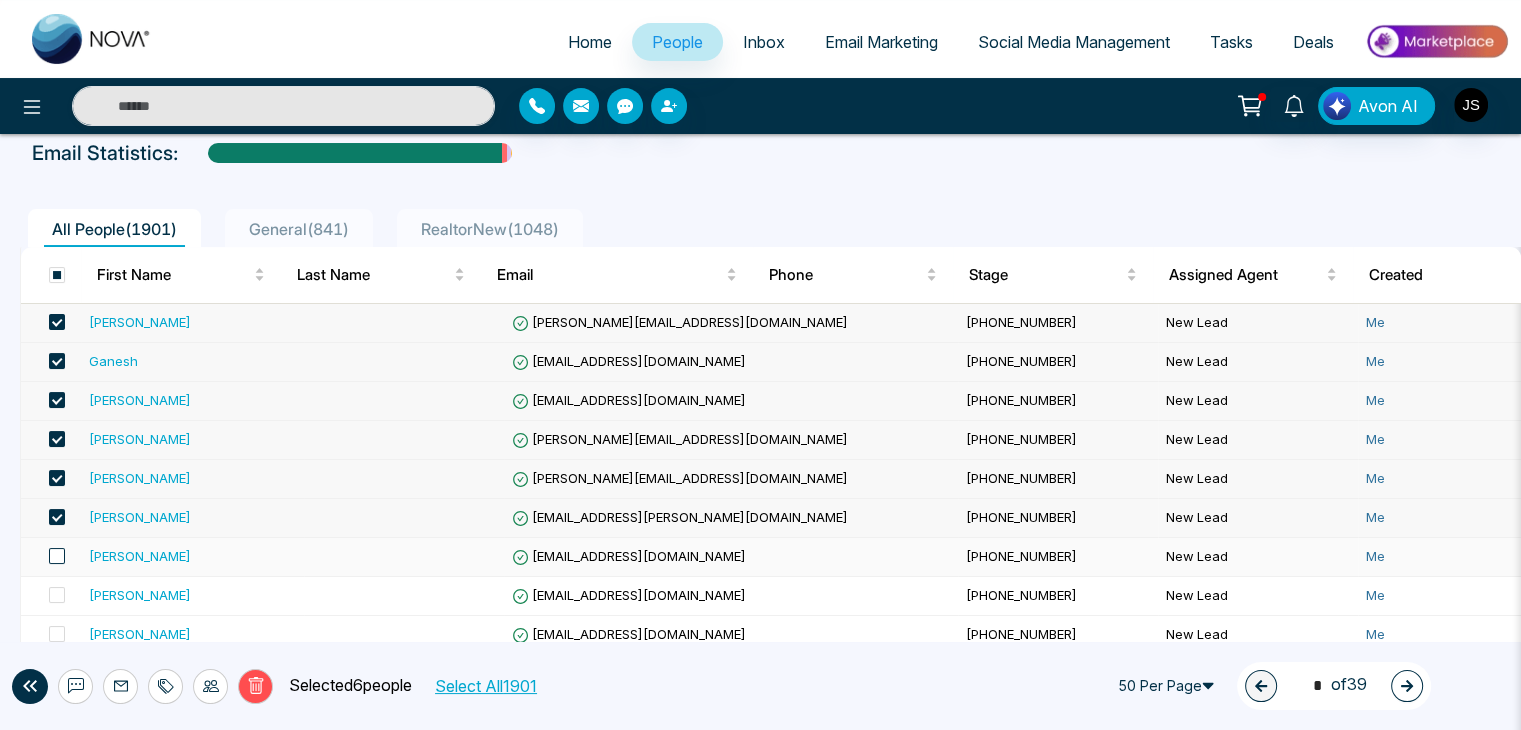click at bounding box center (57, 556) 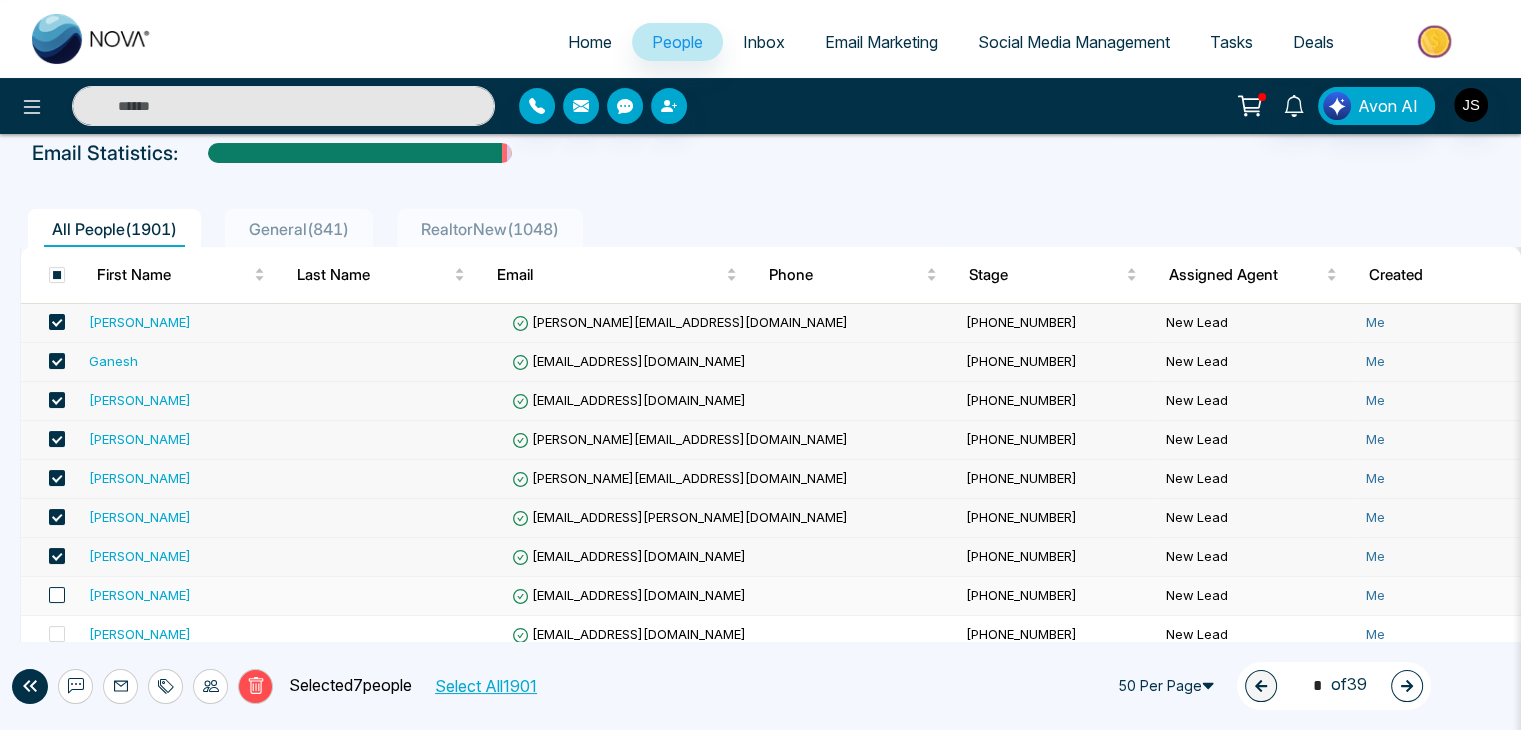 click at bounding box center [57, 595] 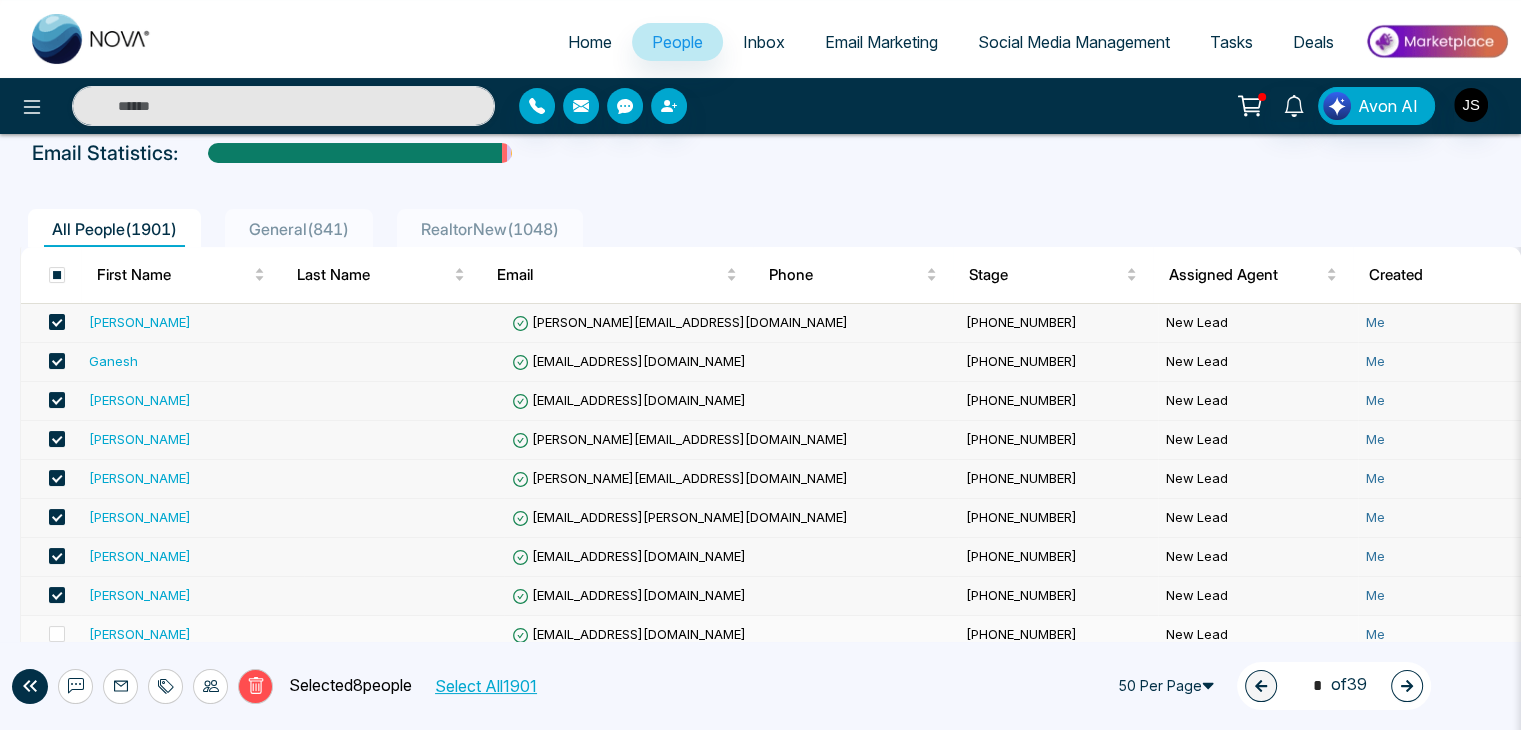 click at bounding box center (51, 635) 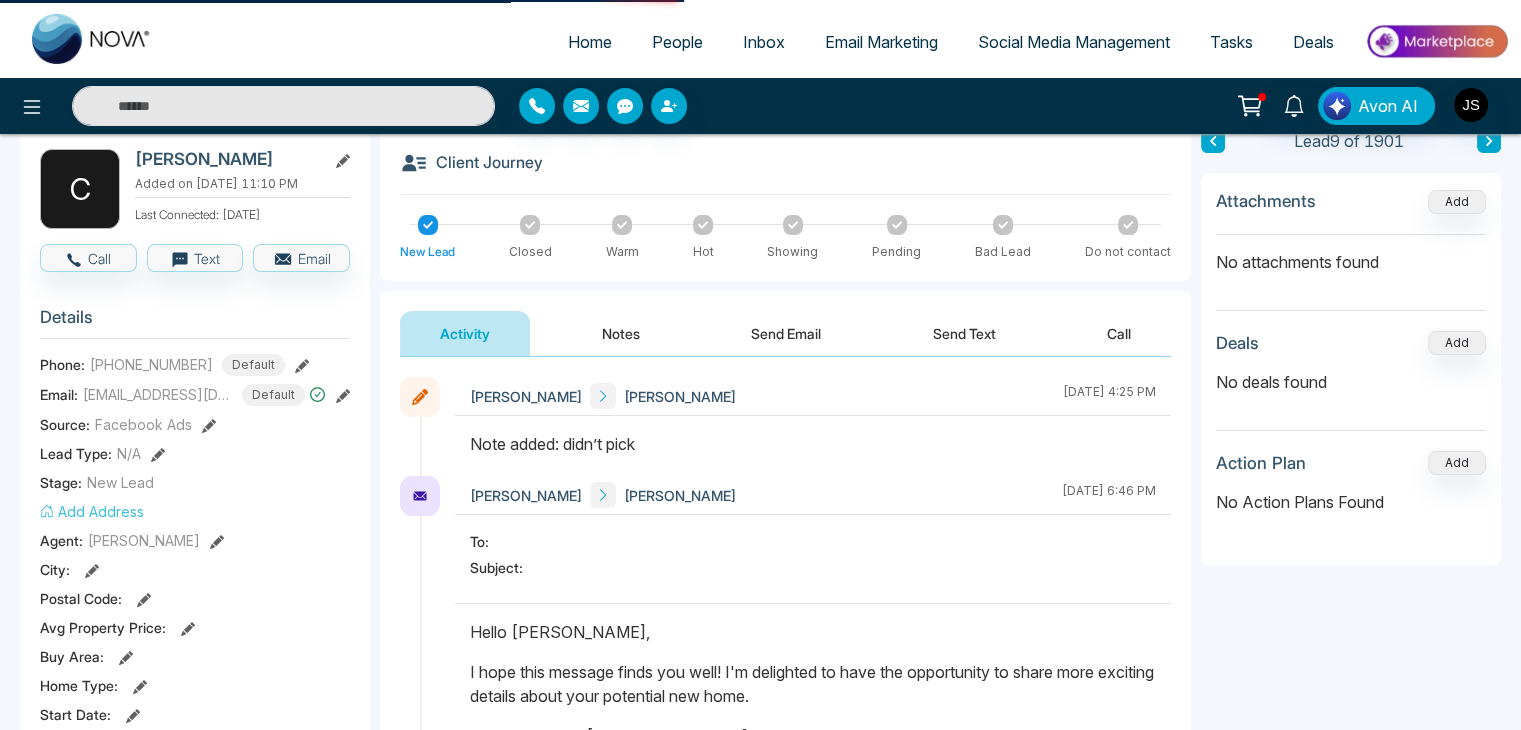 scroll, scrollTop: 0, scrollLeft: 0, axis: both 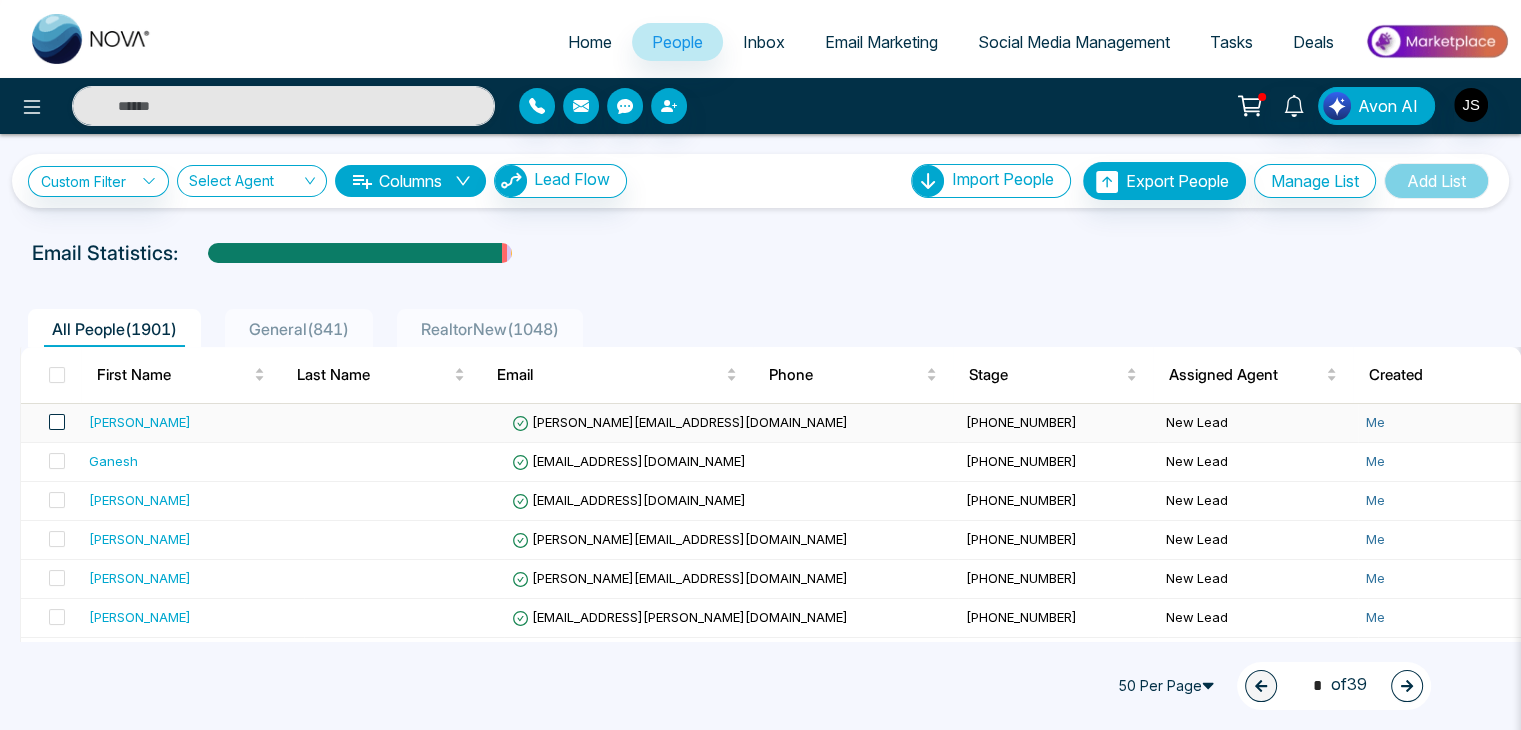 click at bounding box center [57, 422] 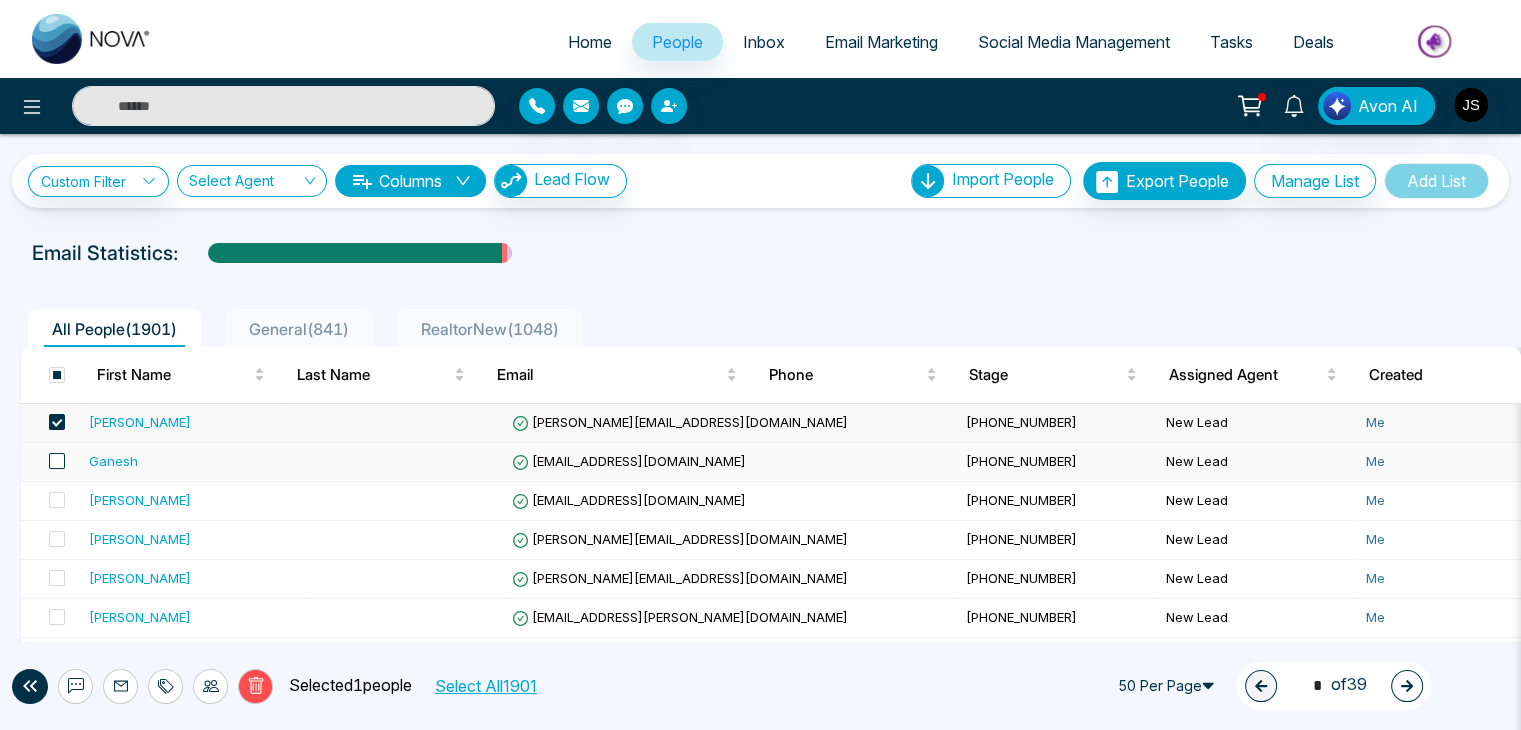 click at bounding box center [57, 461] 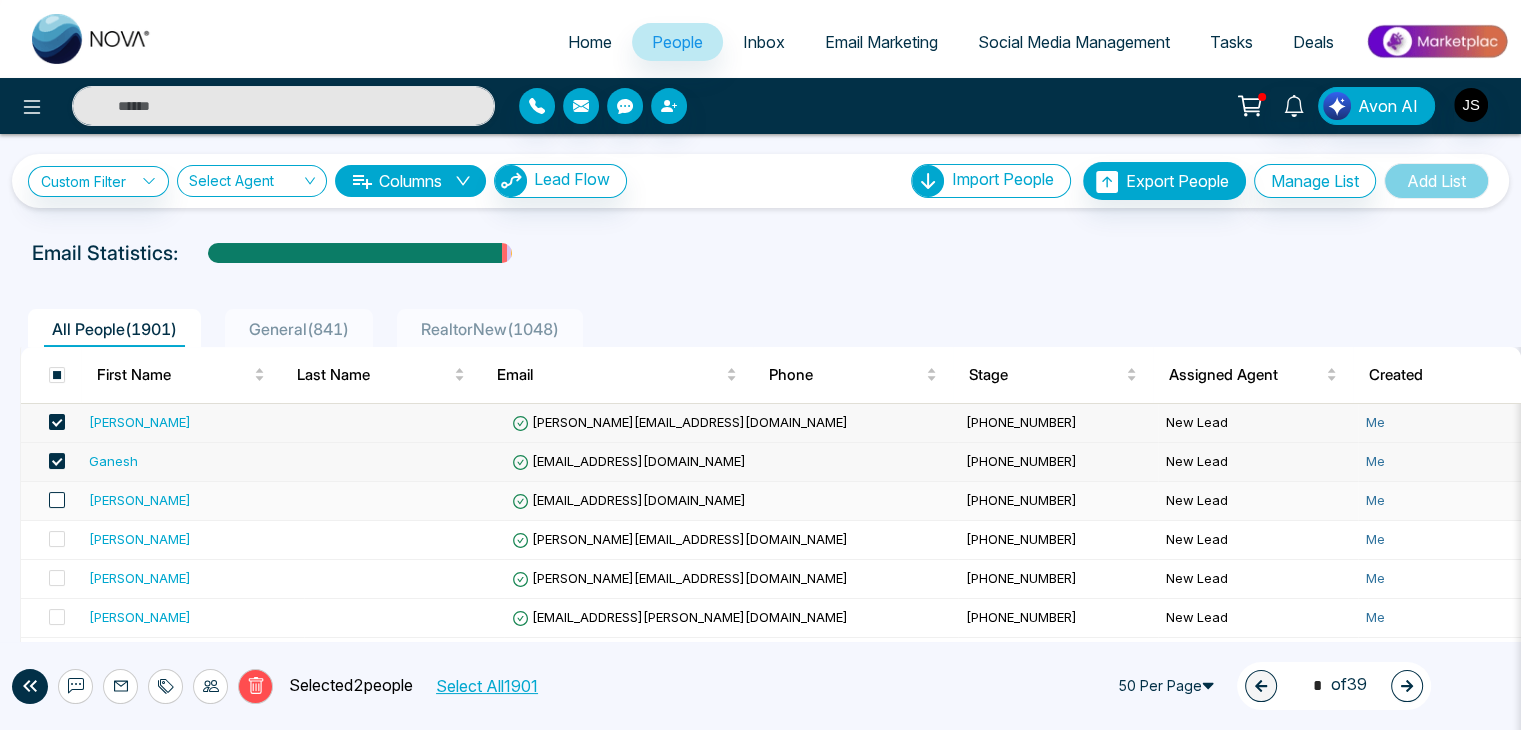 click at bounding box center [57, 500] 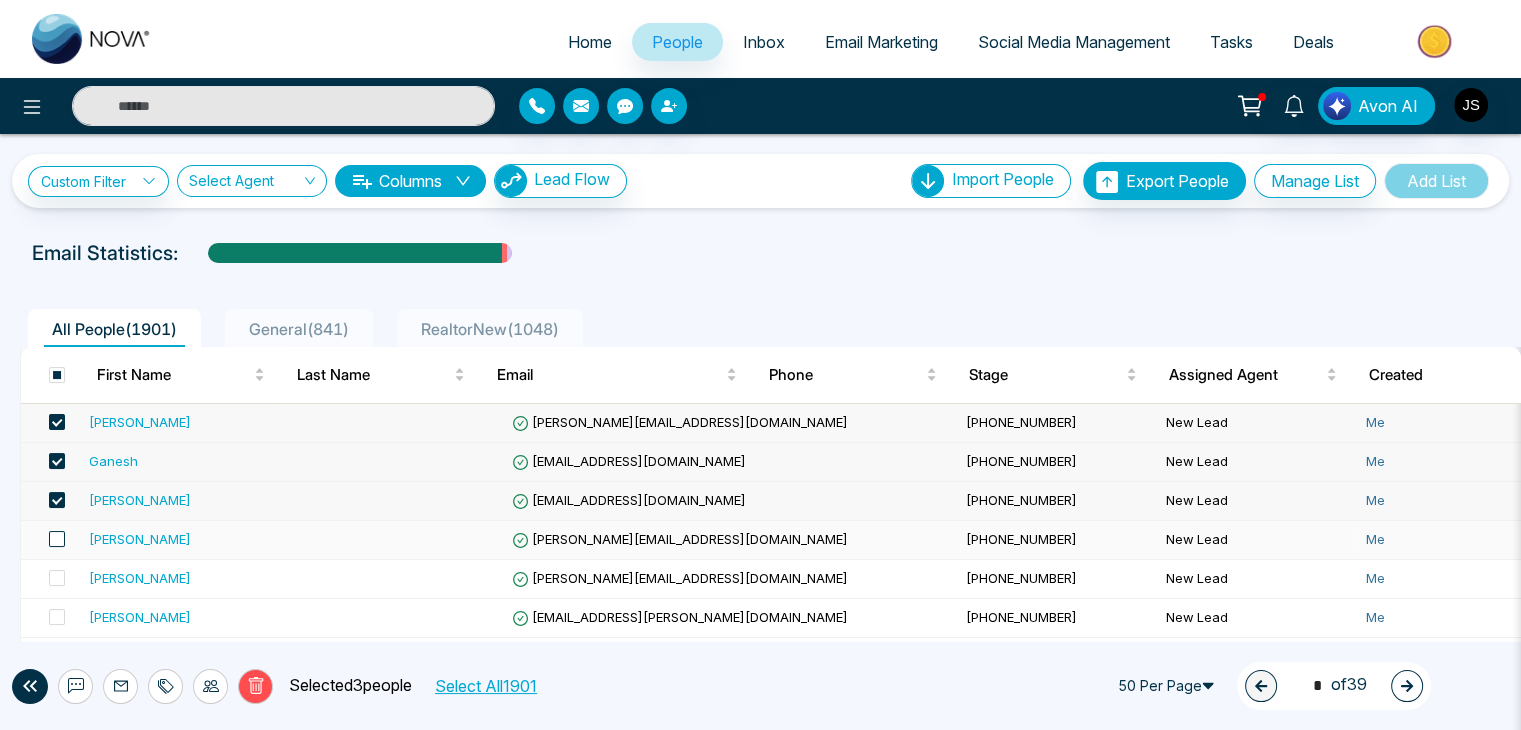 click at bounding box center (57, 539) 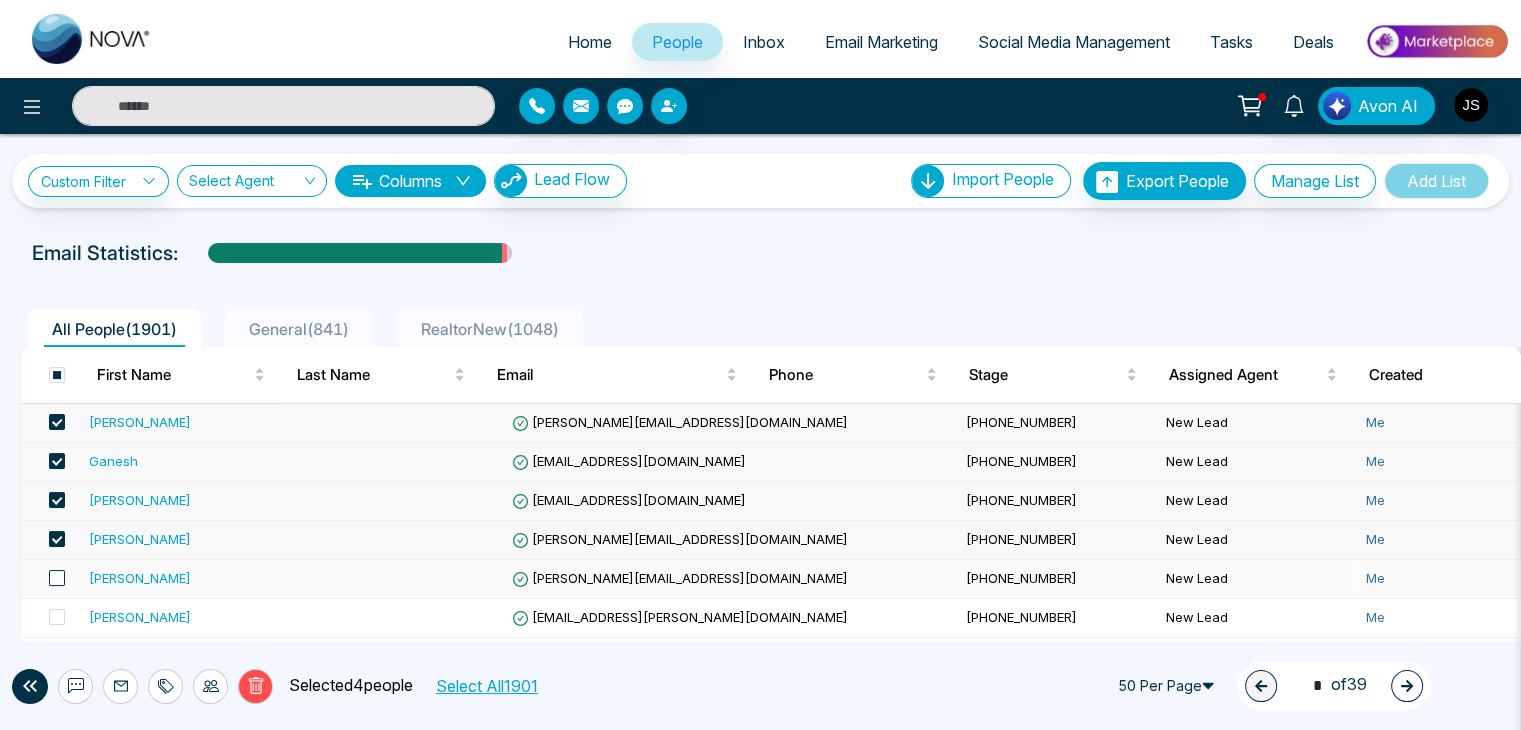 click at bounding box center [57, 578] 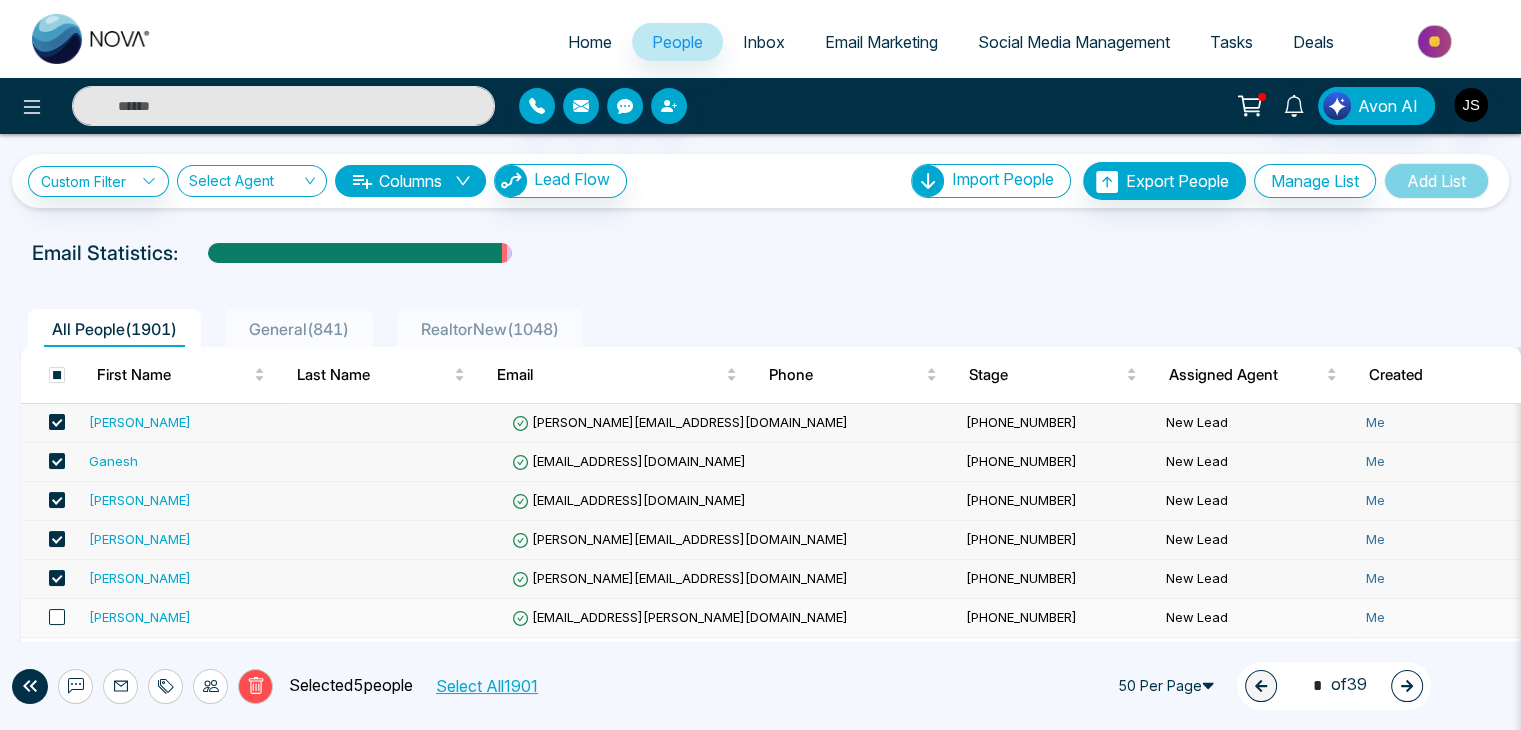 click at bounding box center (57, 617) 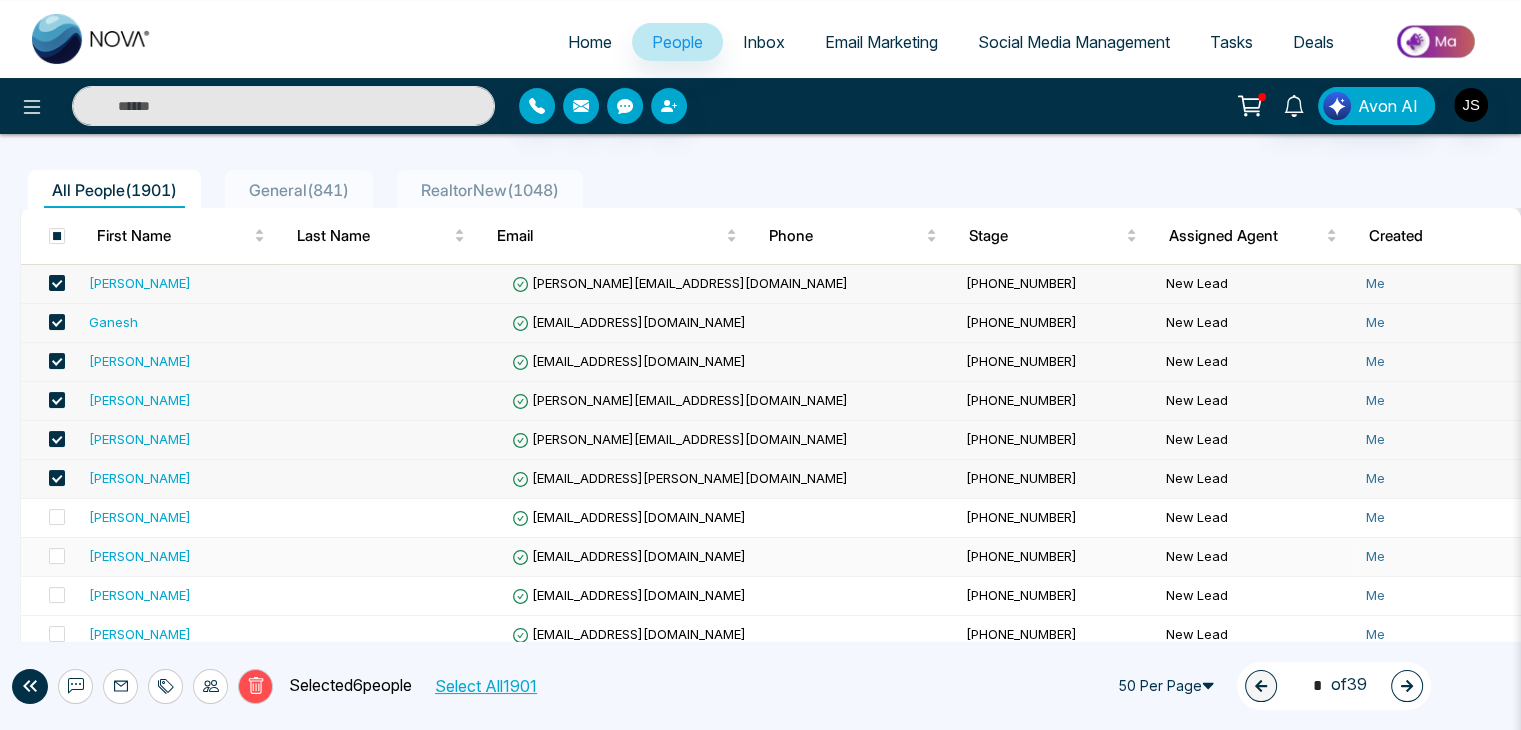 scroll, scrollTop: 200, scrollLeft: 0, axis: vertical 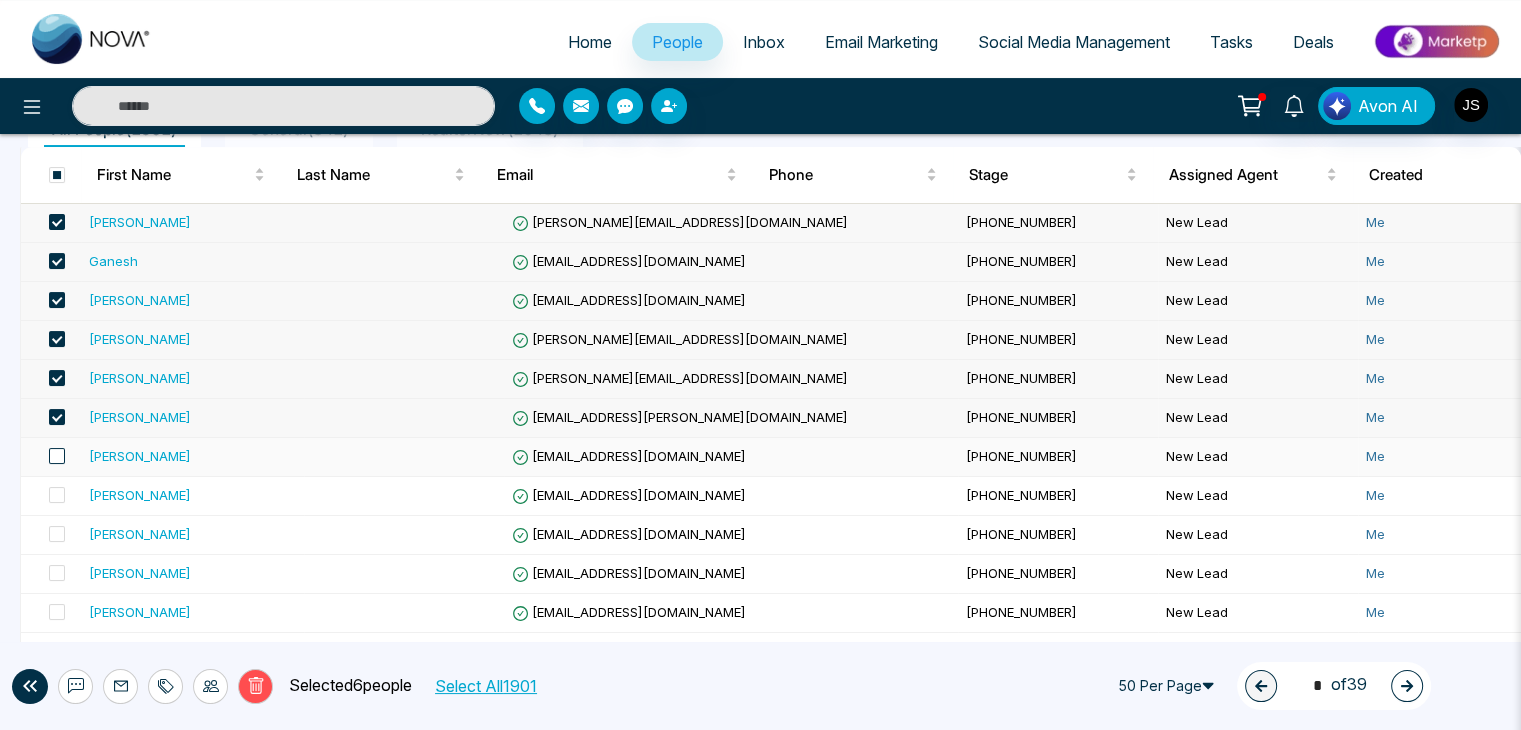 click at bounding box center [57, 456] 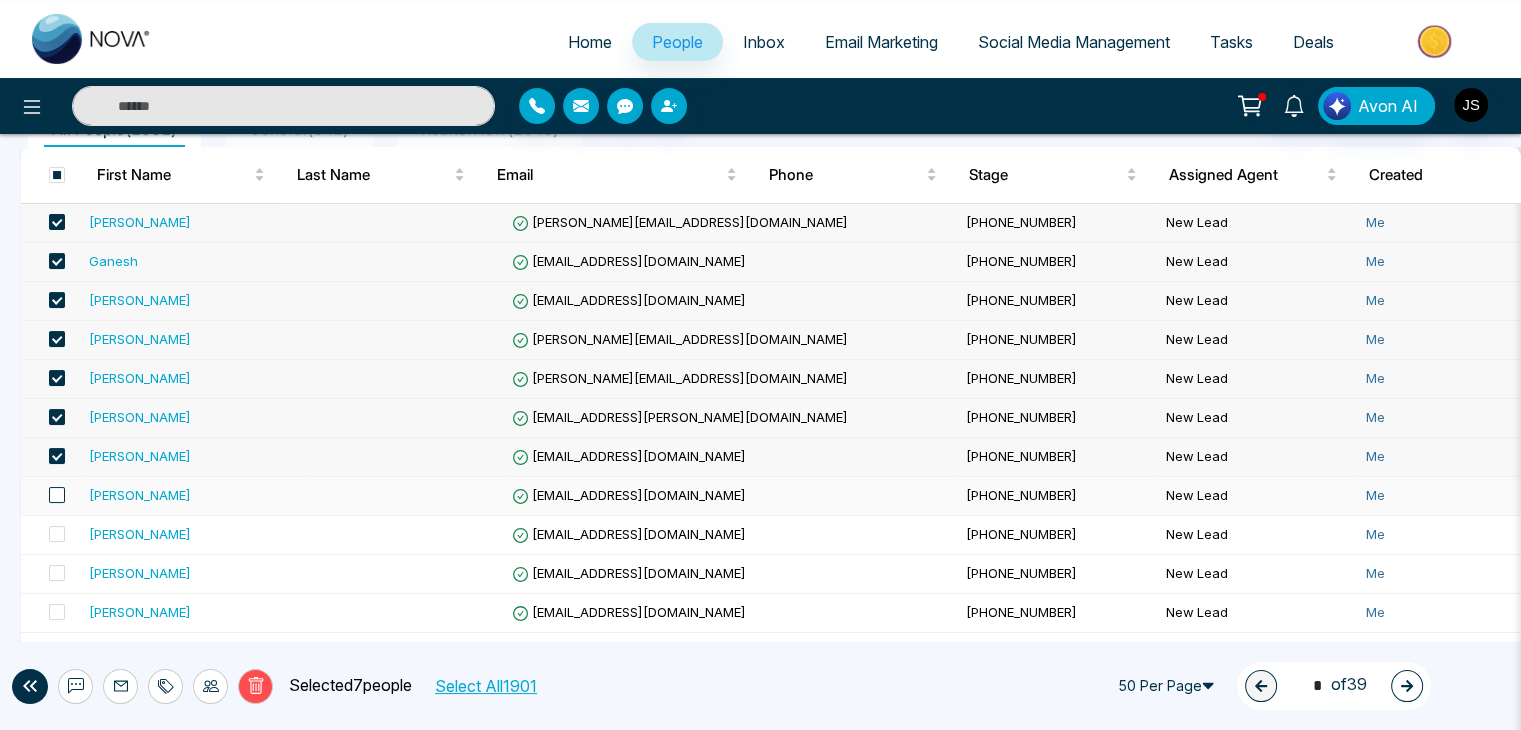 click at bounding box center [57, 495] 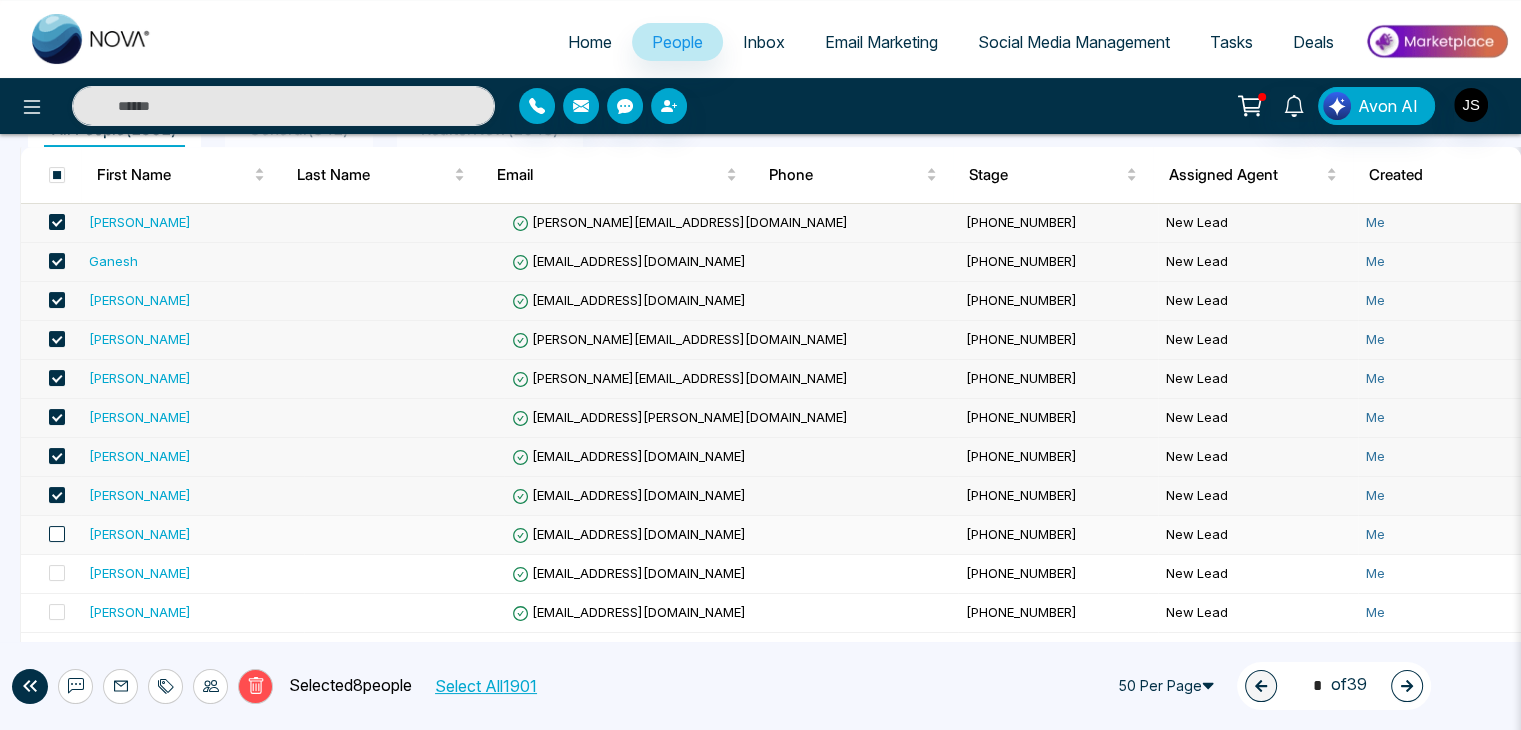 click at bounding box center [57, 534] 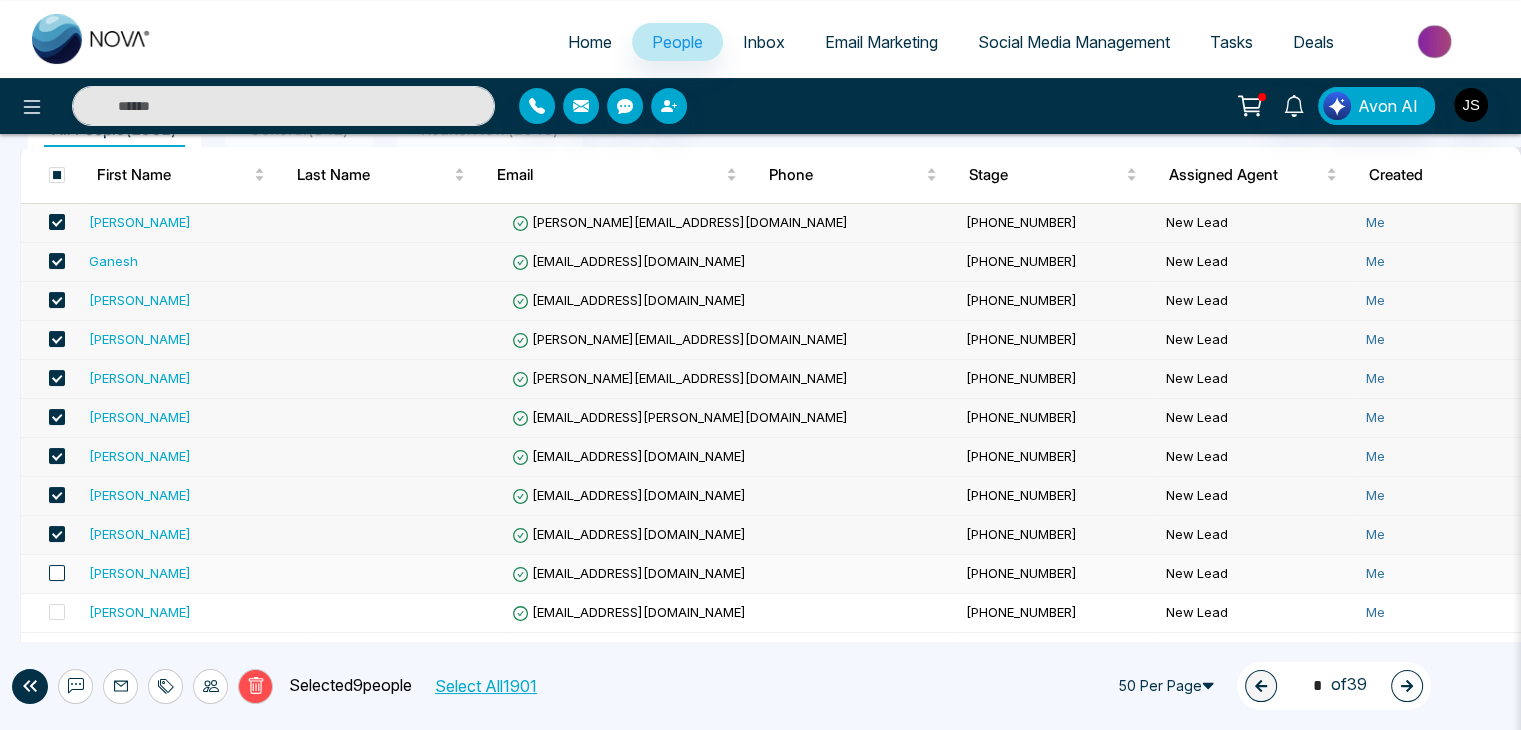 click at bounding box center [57, 573] 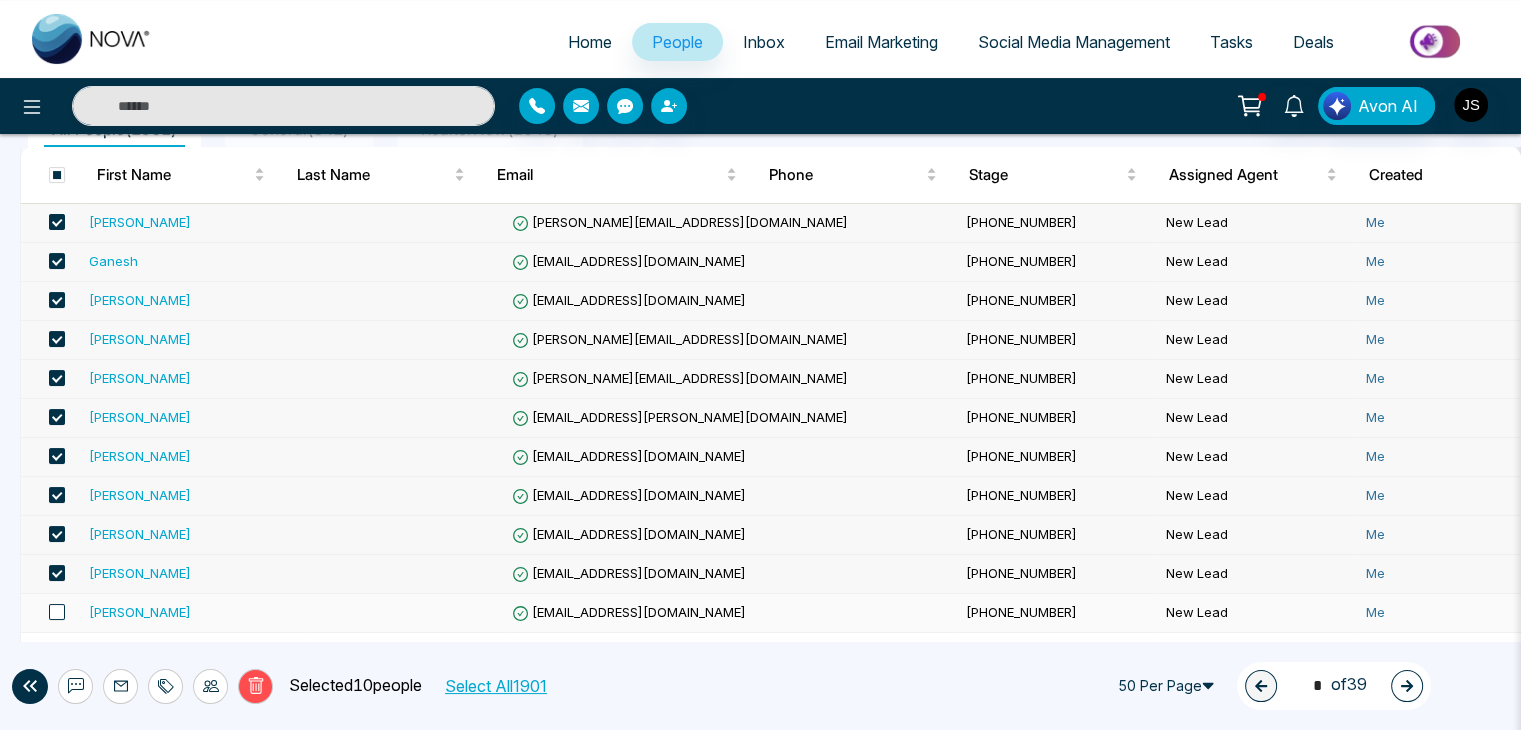 click at bounding box center (57, 612) 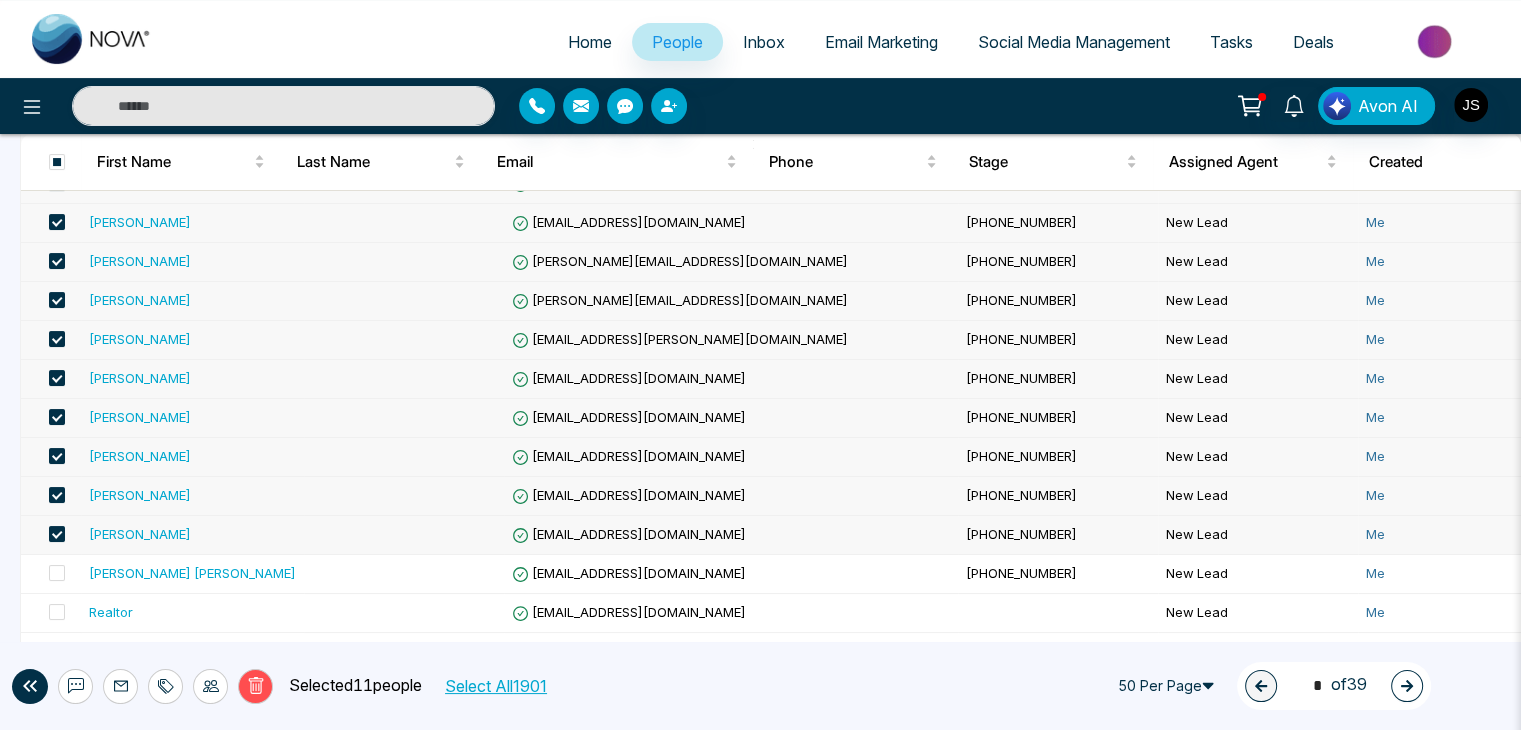 scroll, scrollTop: 300, scrollLeft: 0, axis: vertical 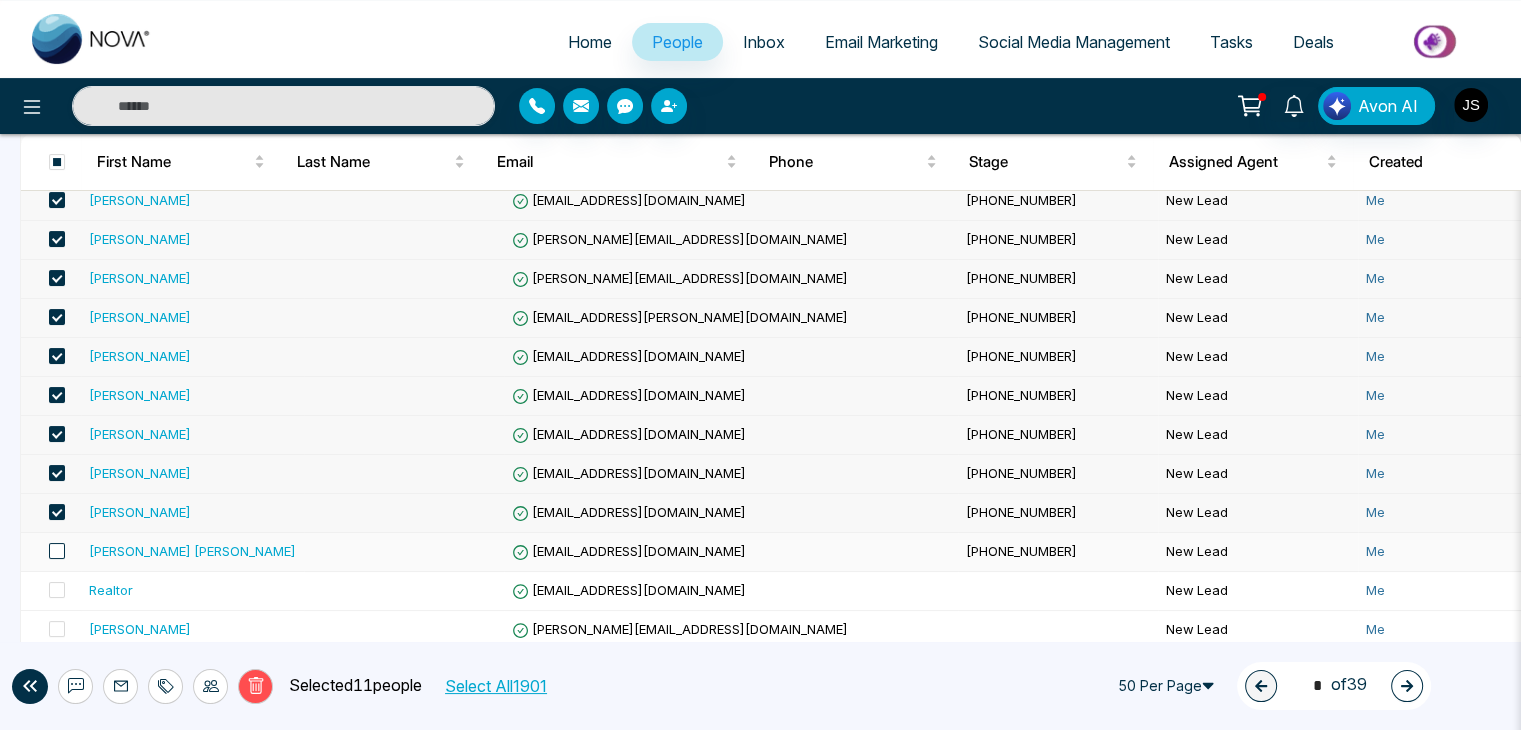 click at bounding box center [57, 551] 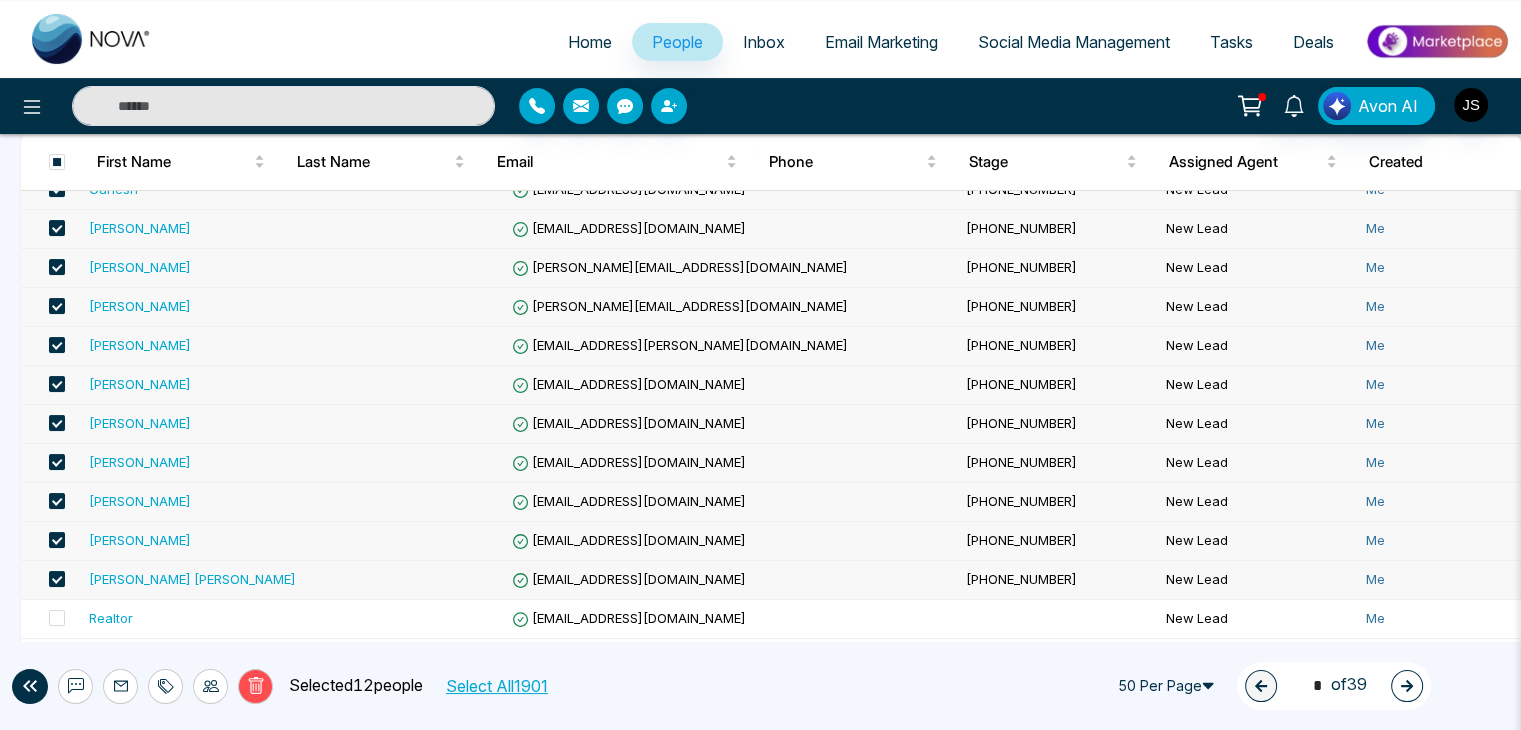 scroll, scrollTop: 300, scrollLeft: 0, axis: vertical 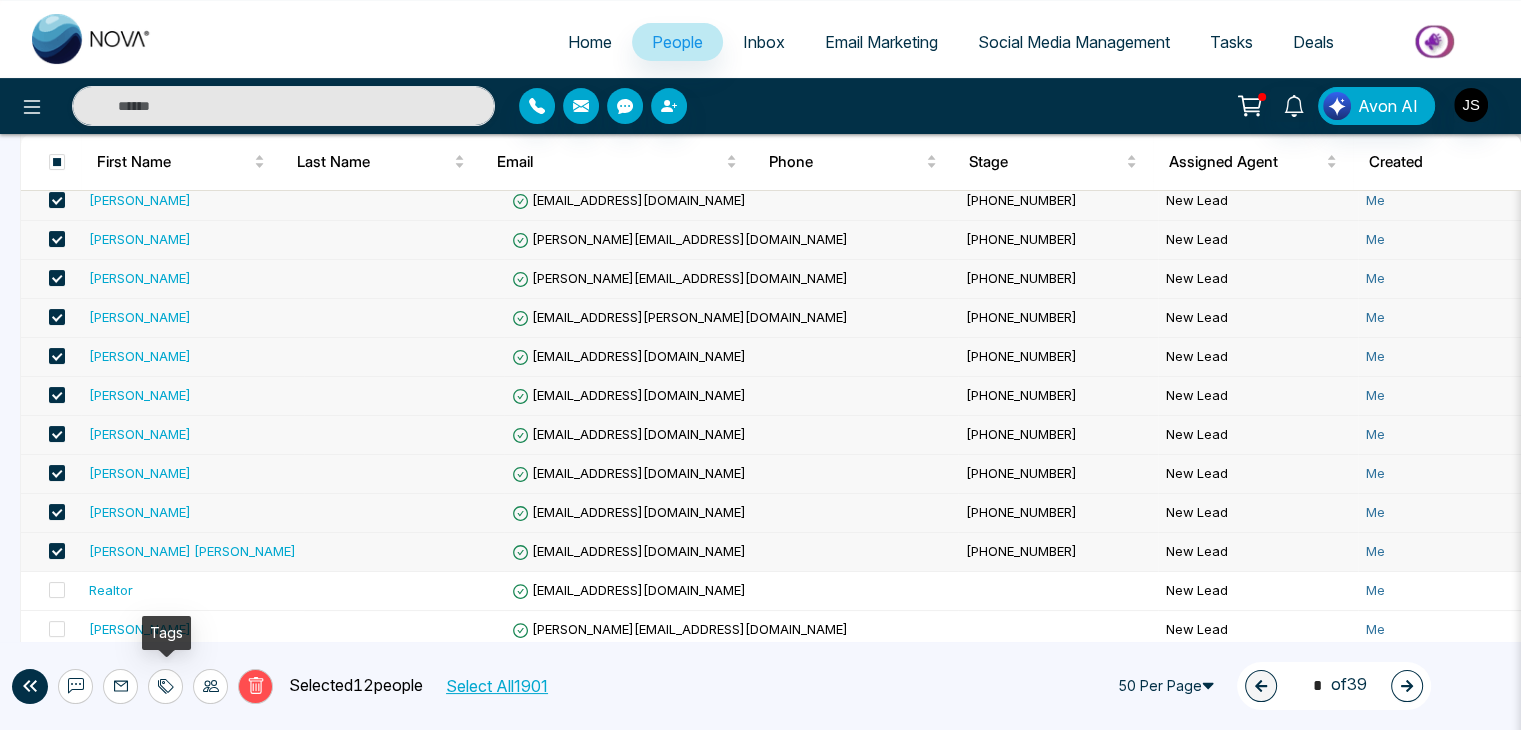 click 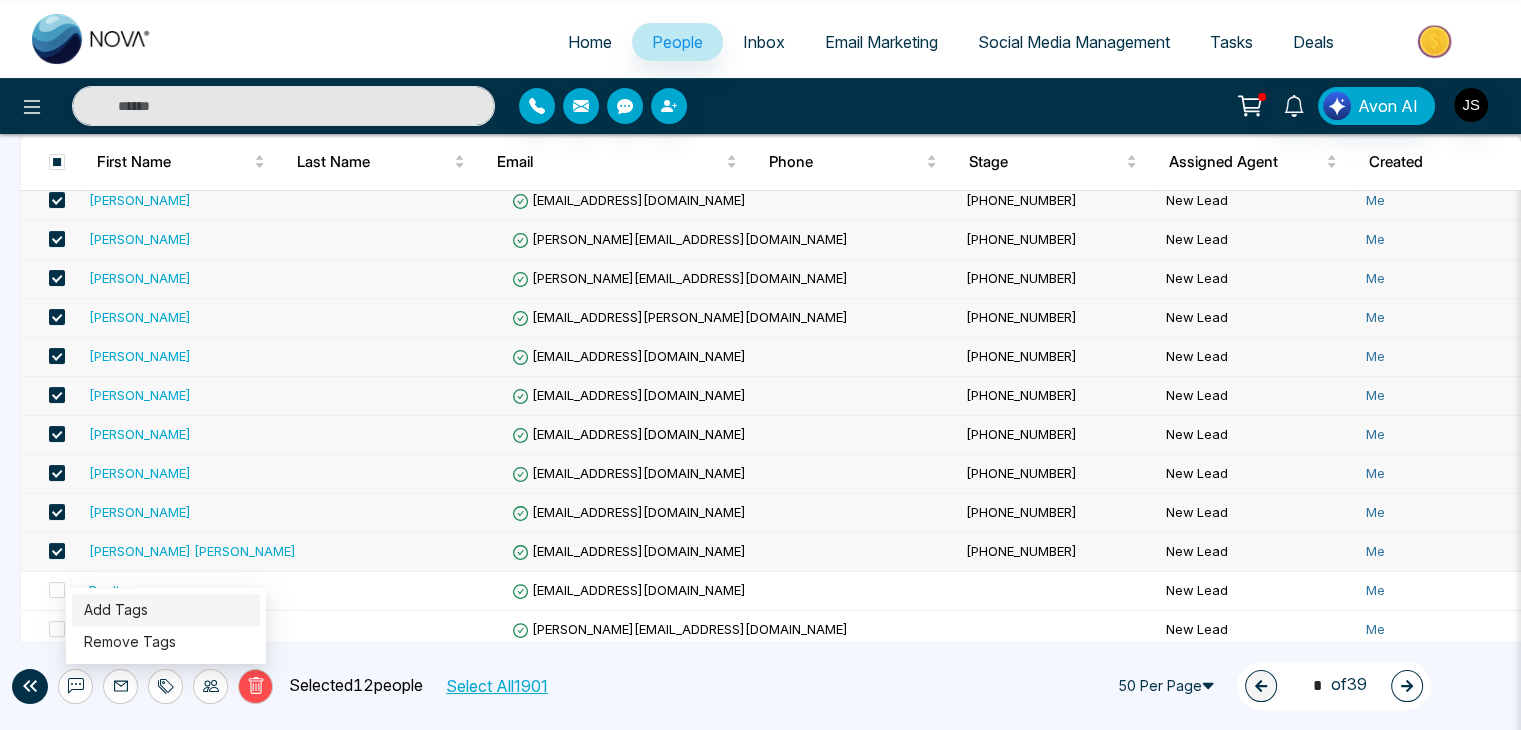 click on "Add Tags" at bounding box center [116, 609] 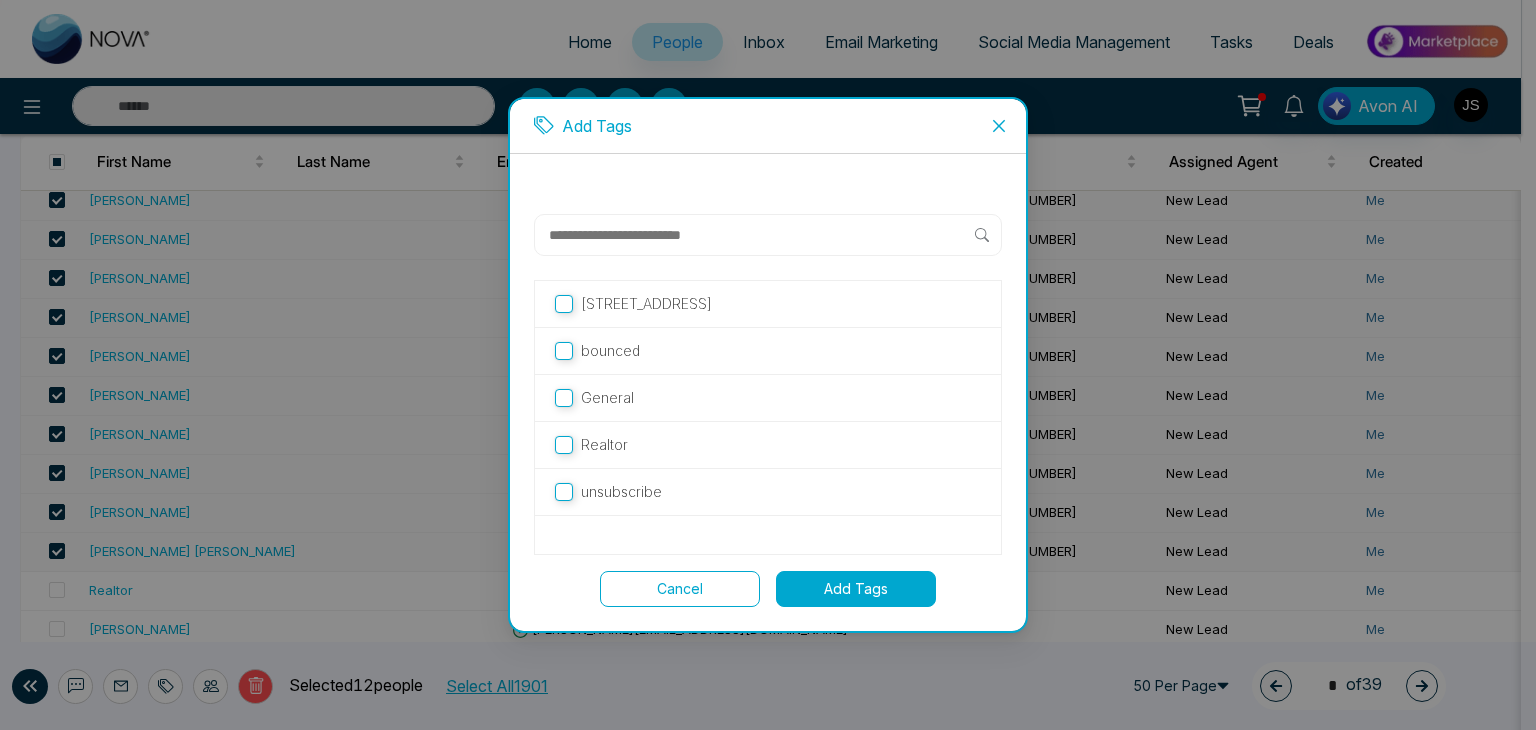 click at bounding box center (761, 235) 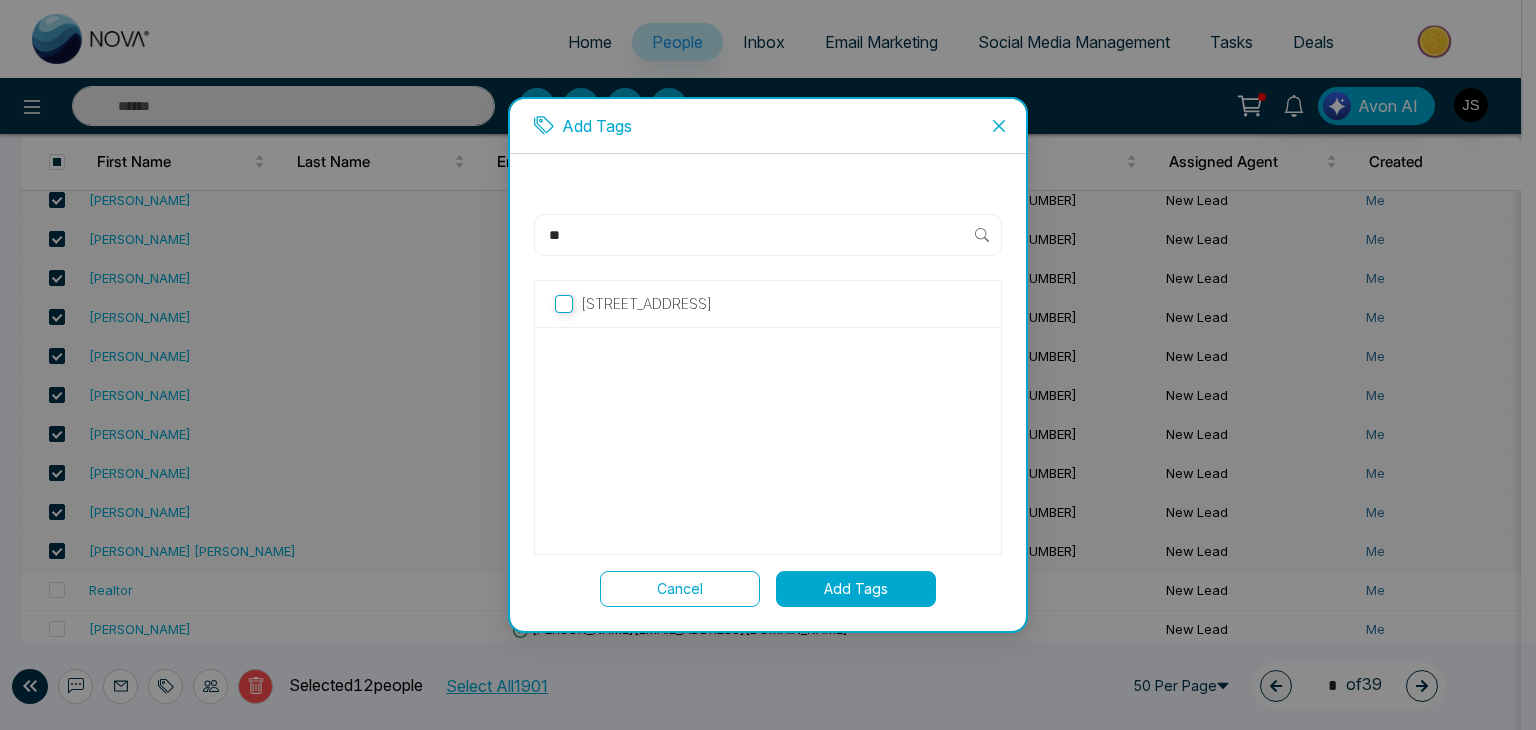 type on "**" 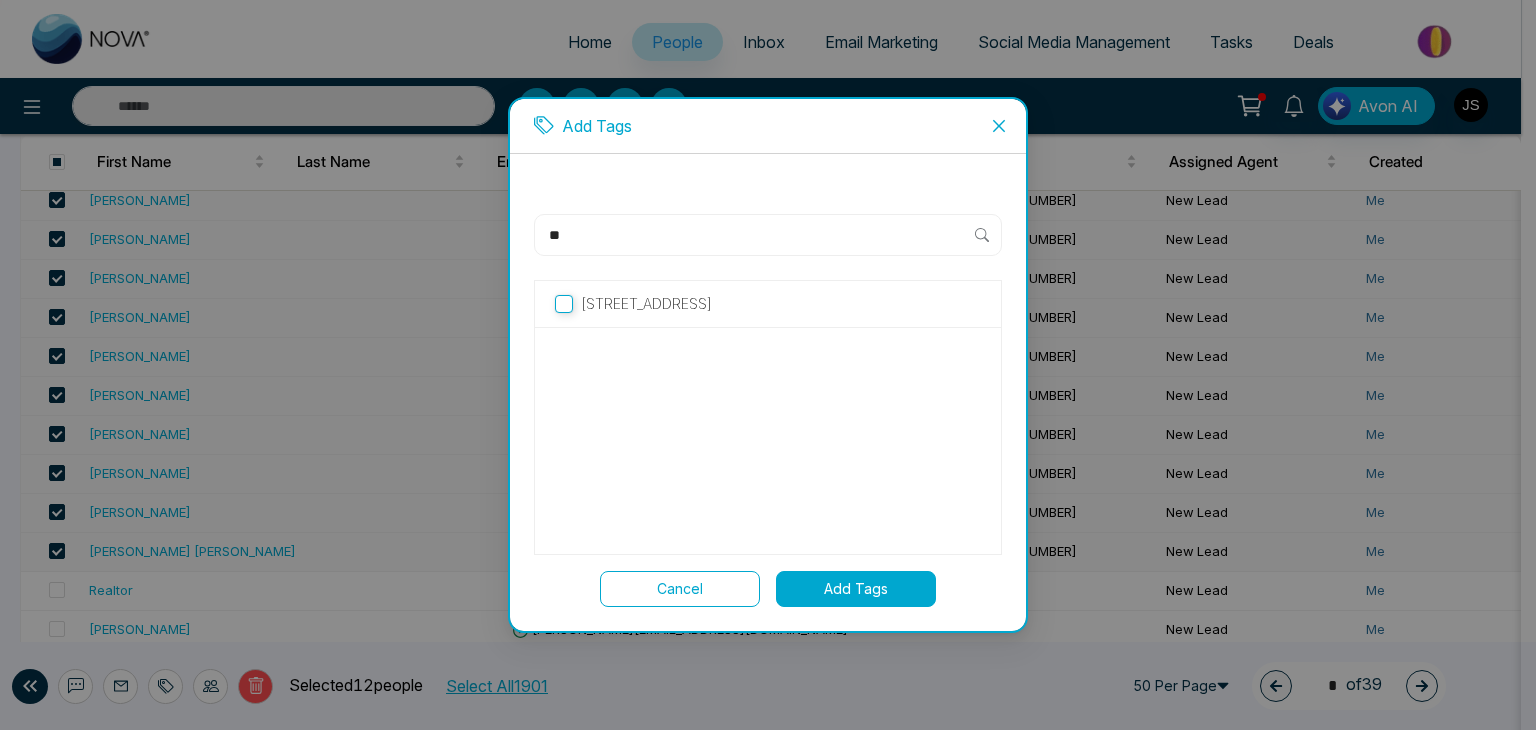 click on "Add Tags" at bounding box center [856, 589] 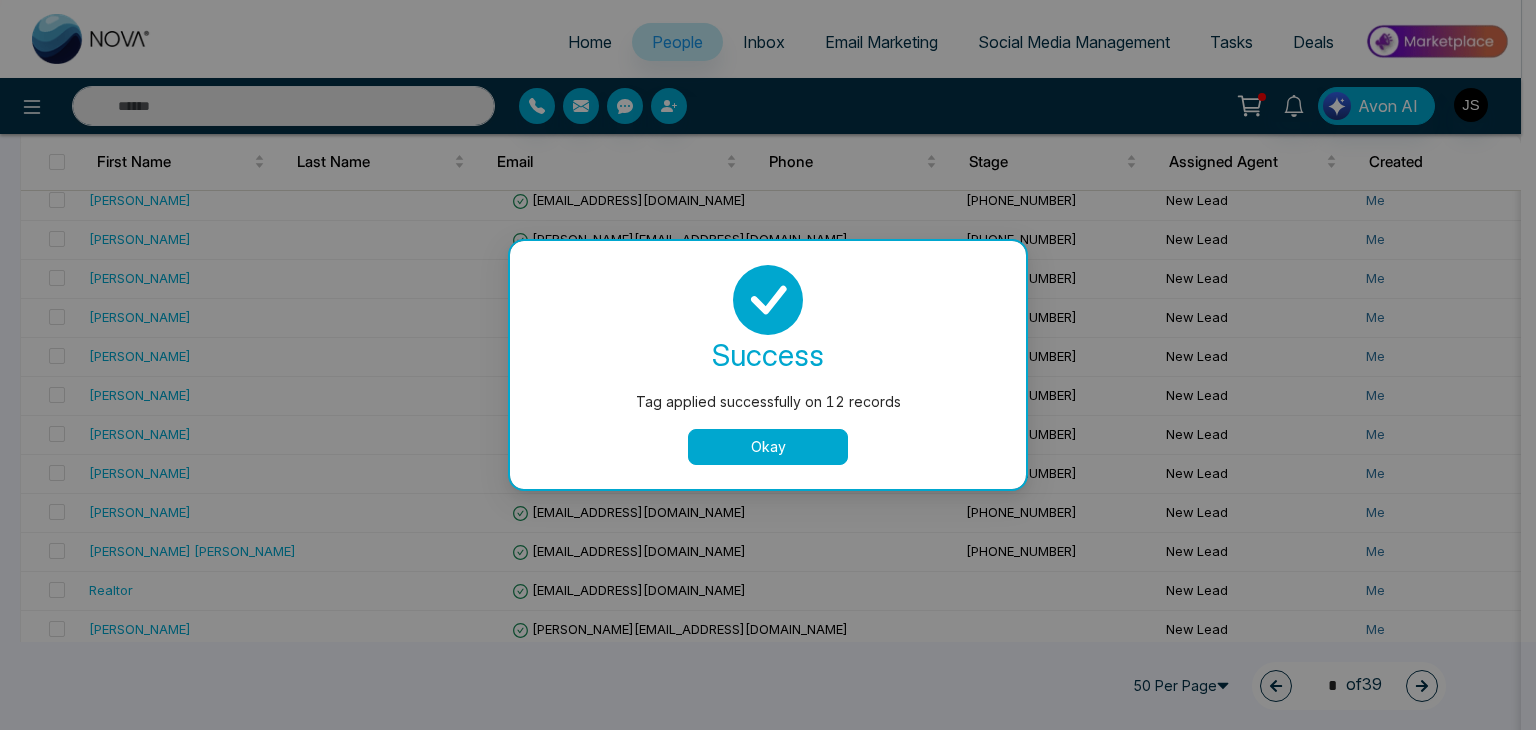 click on "Okay" at bounding box center (768, 447) 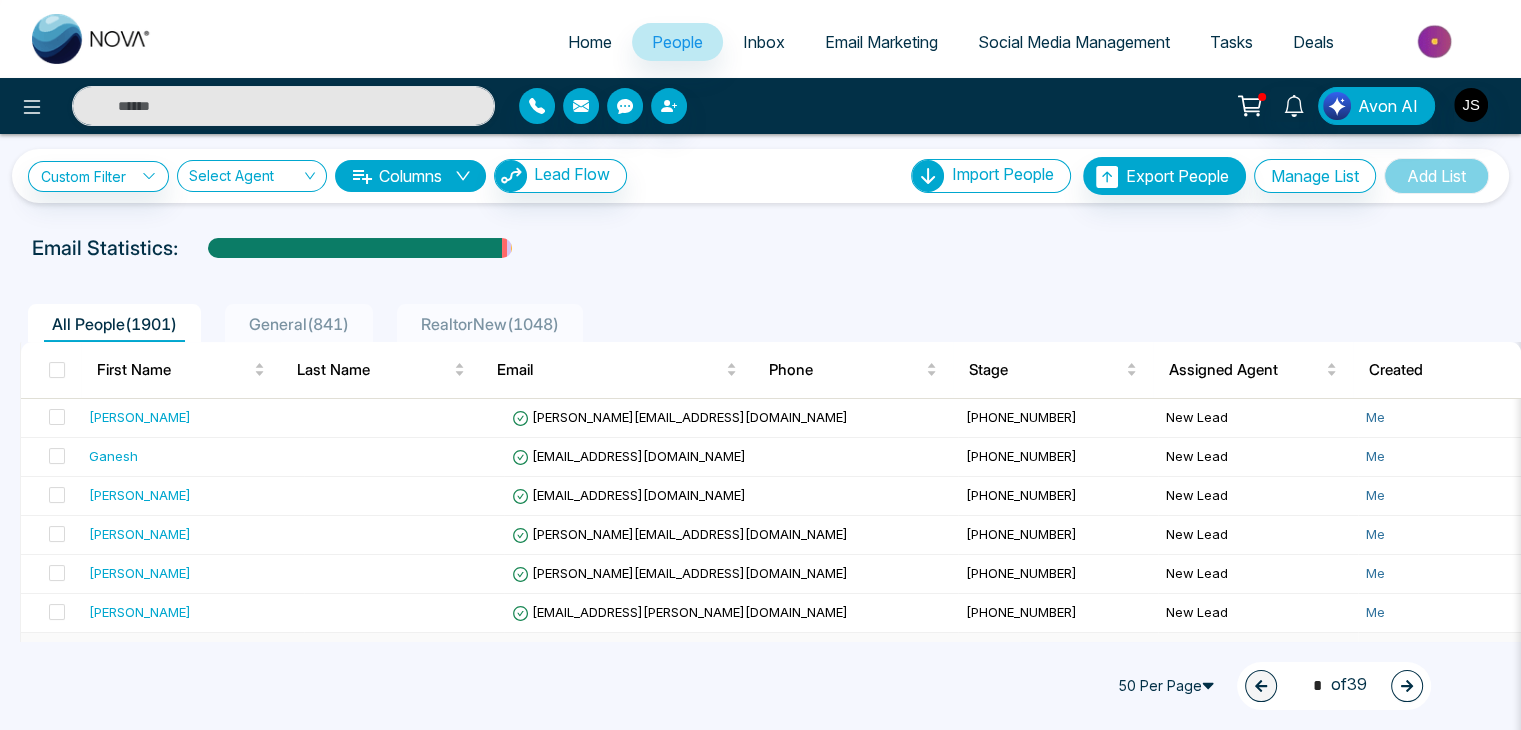 scroll, scrollTop: 0, scrollLeft: 0, axis: both 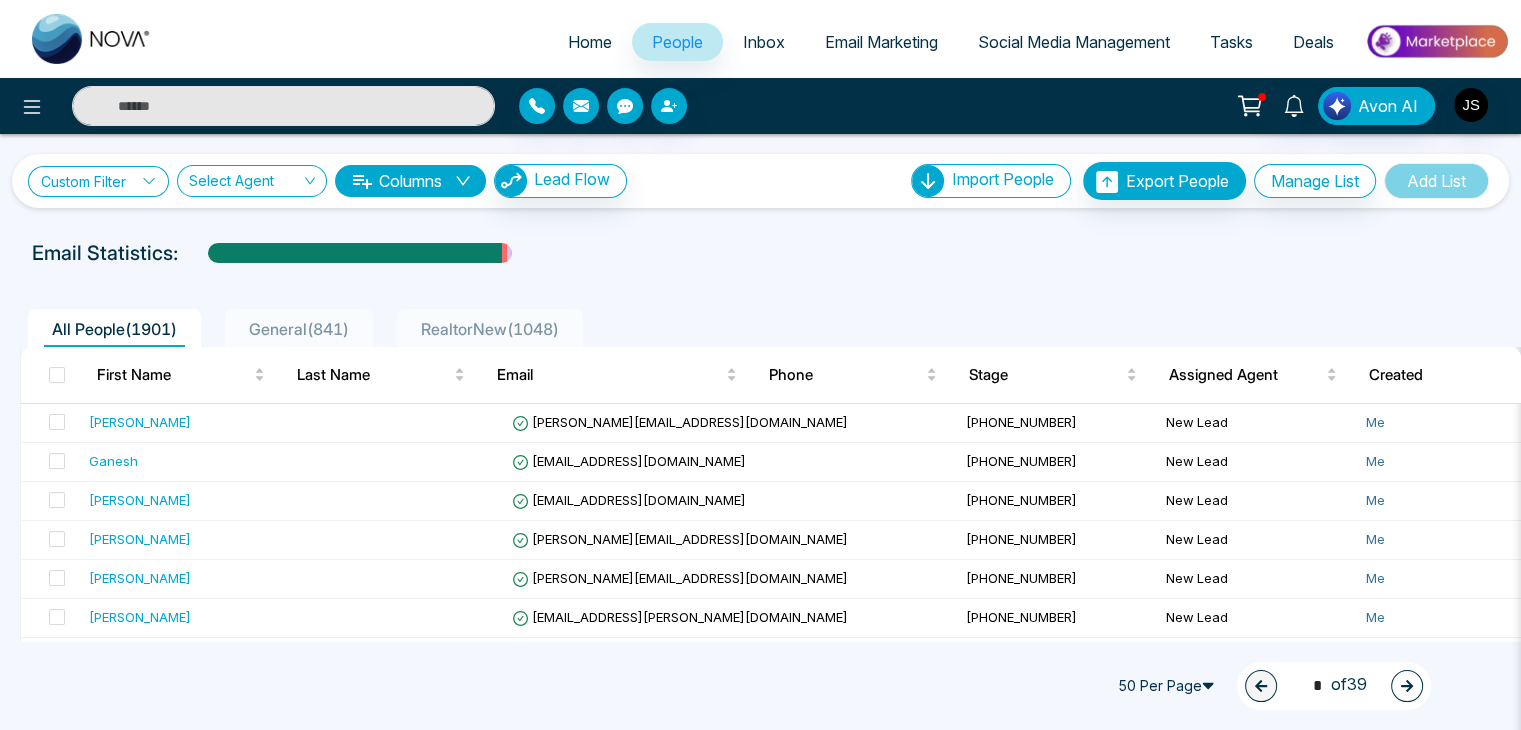 click on "Custom Filter" at bounding box center (98, 181) 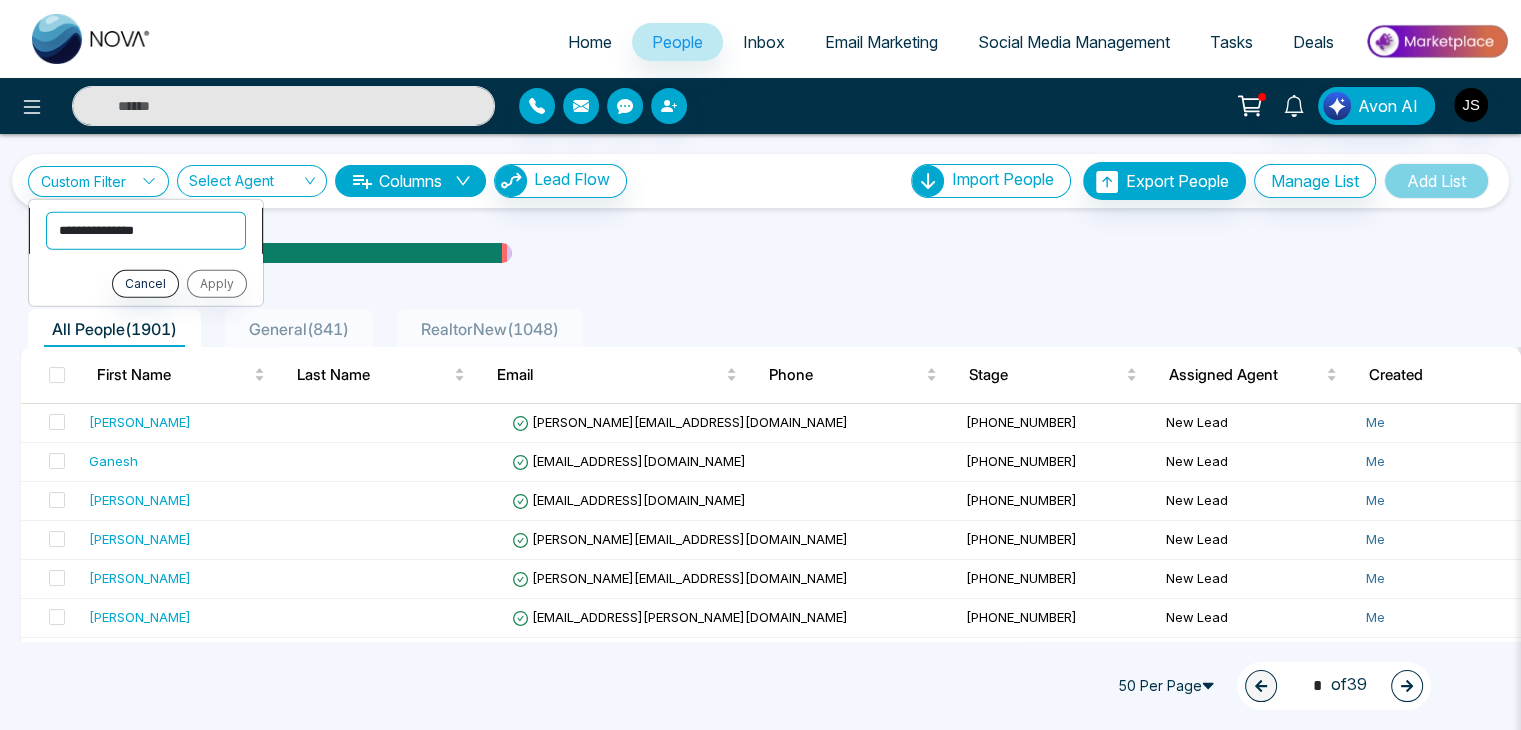 click on "**********" at bounding box center [146, 230] 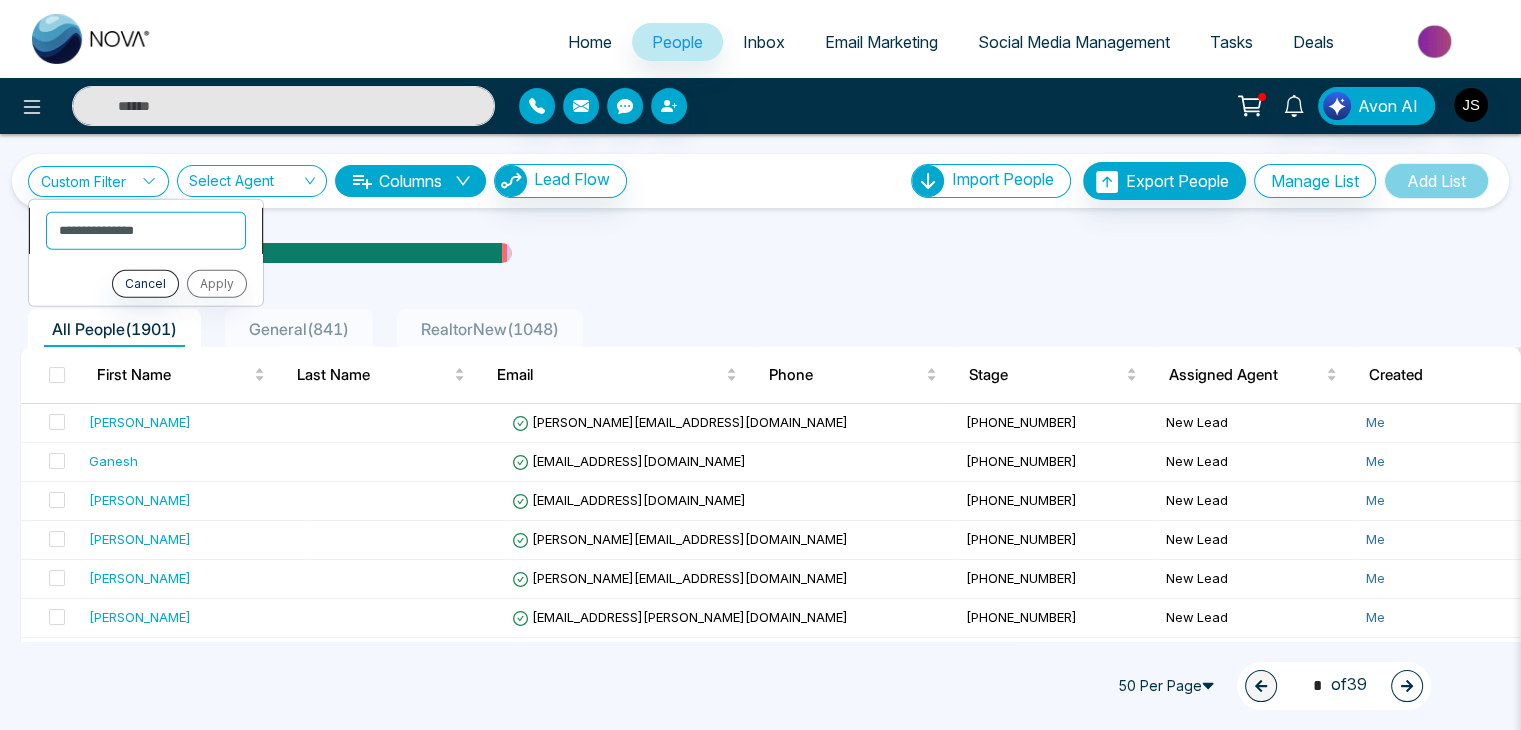 click on "**********" at bounding box center [146, 230] 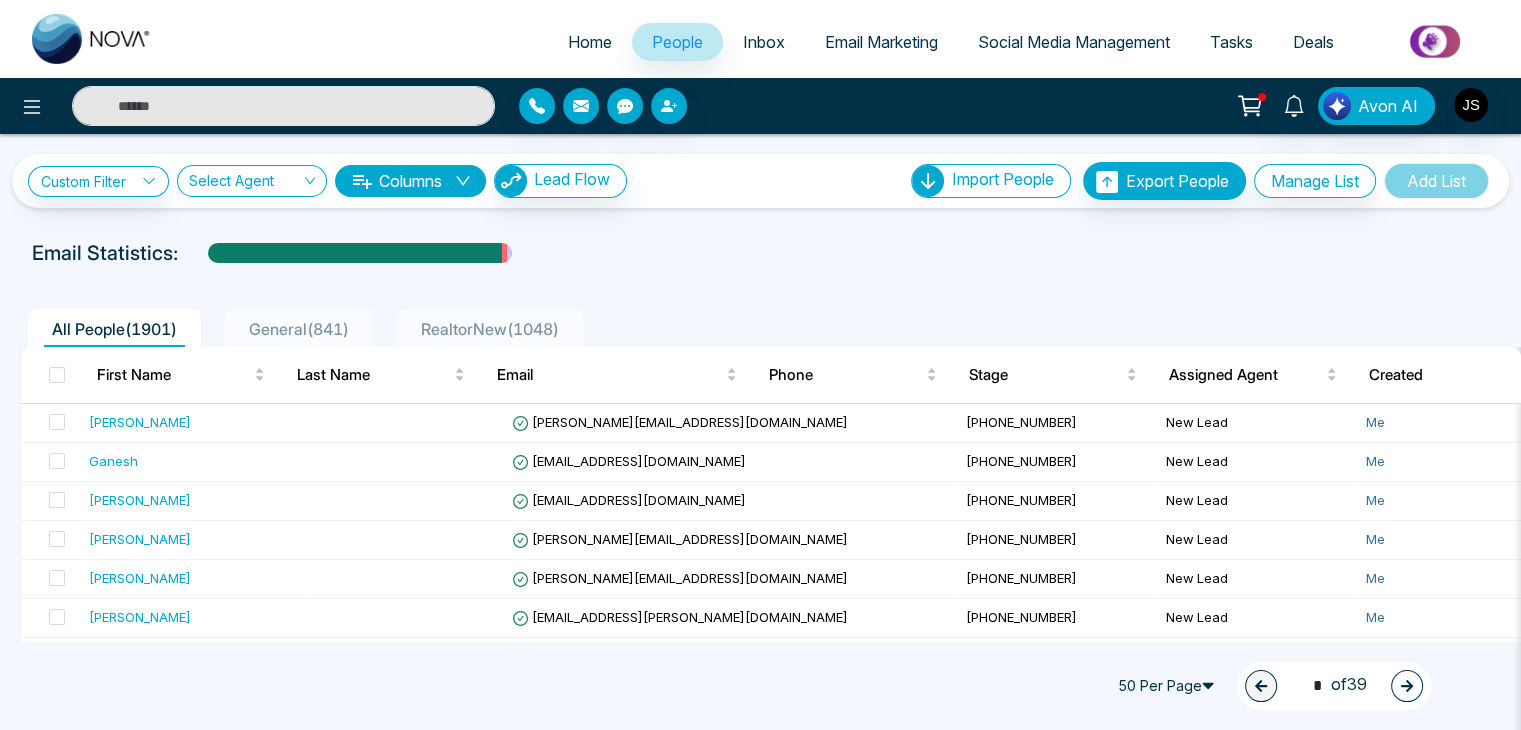 click at bounding box center (245, 185) 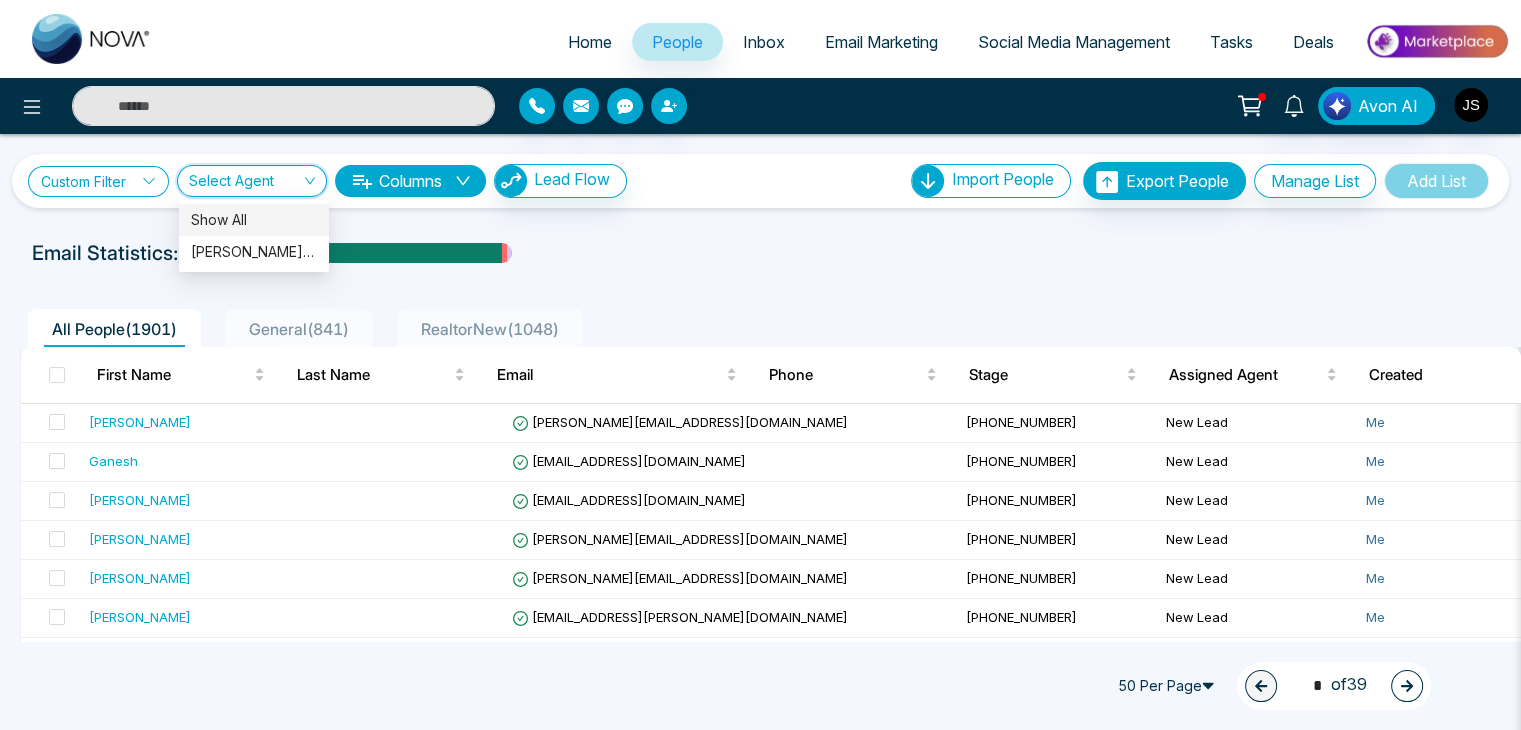 click 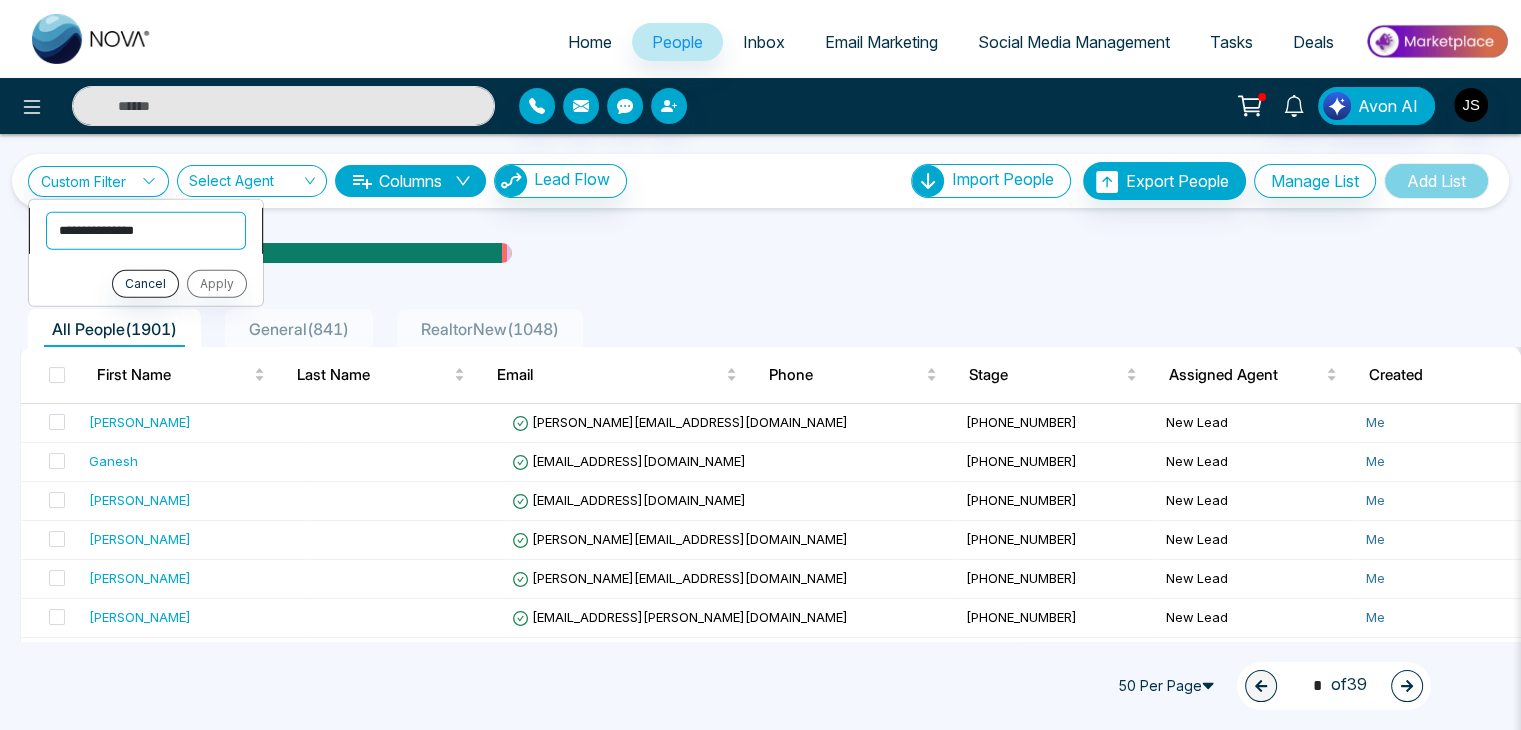 click on "**********" at bounding box center (146, 230) 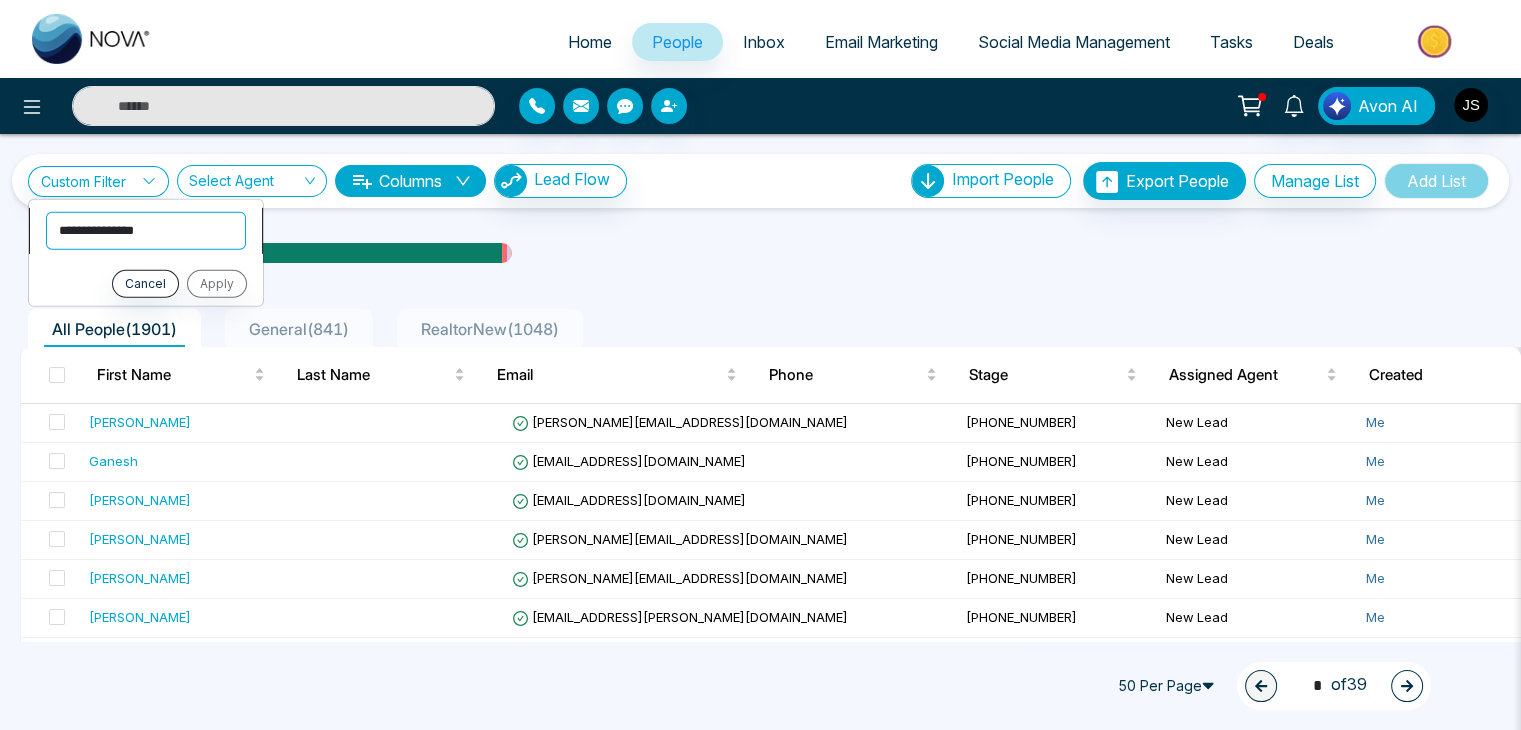 select on "****" 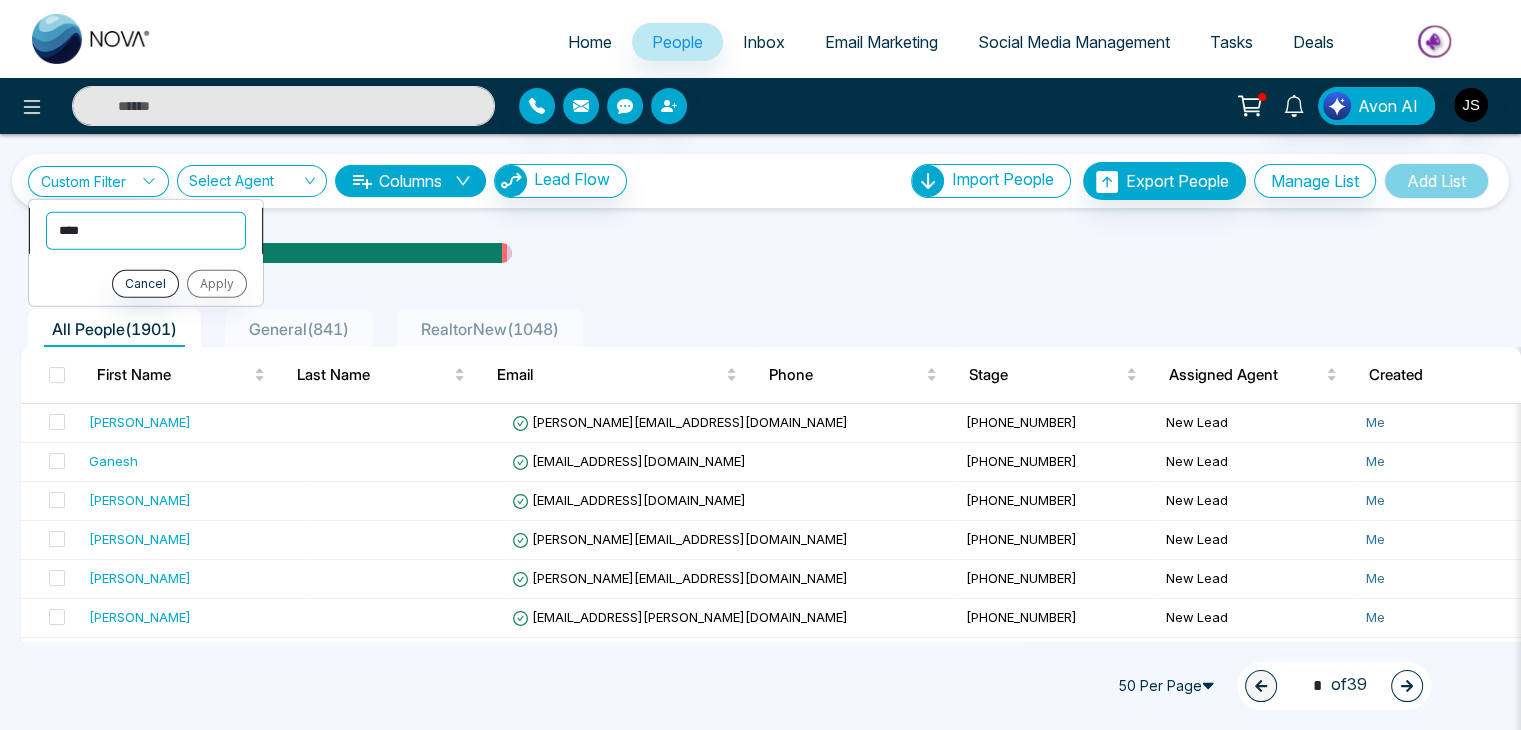 click on "**********" at bounding box center (146, 230) 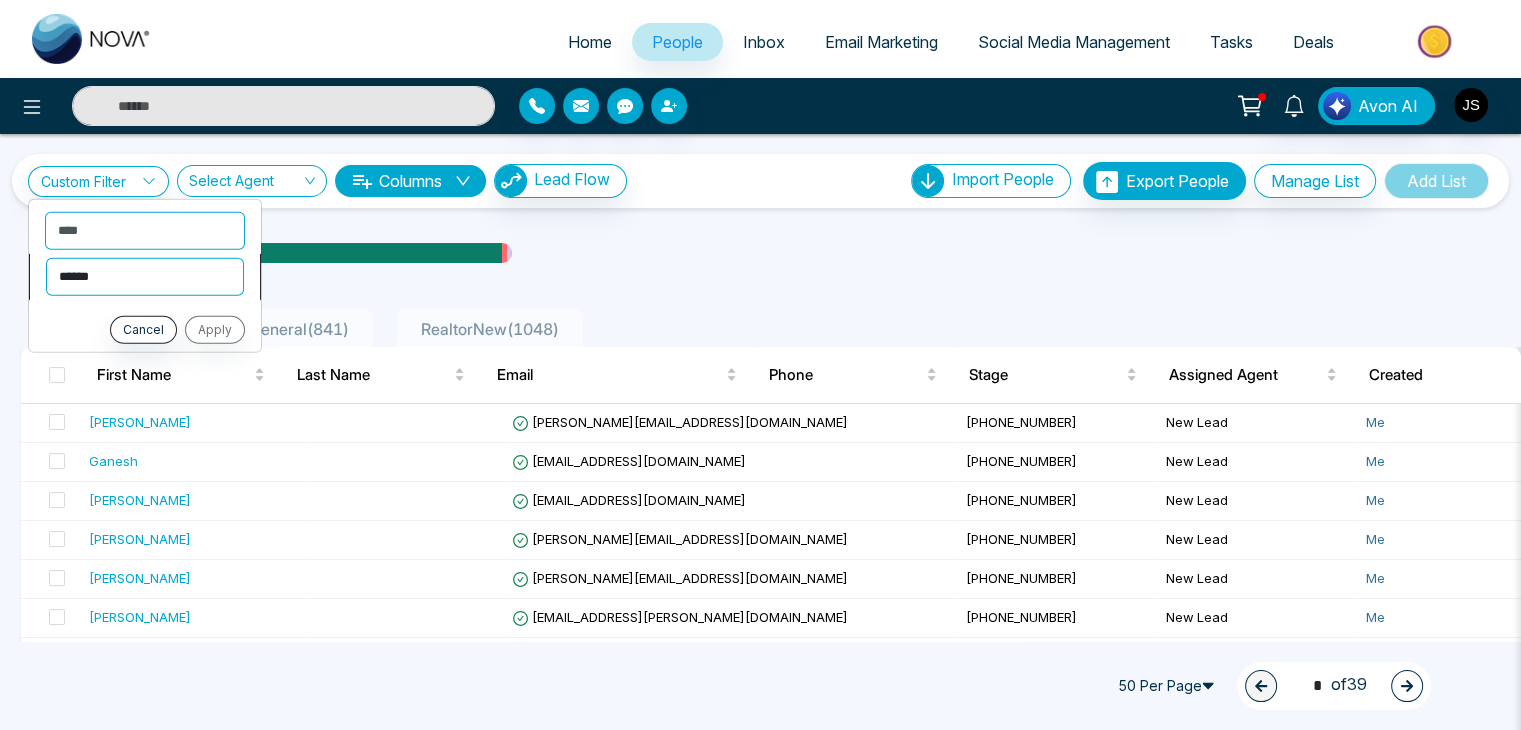click on "**********" at bounding box center [145, 276] 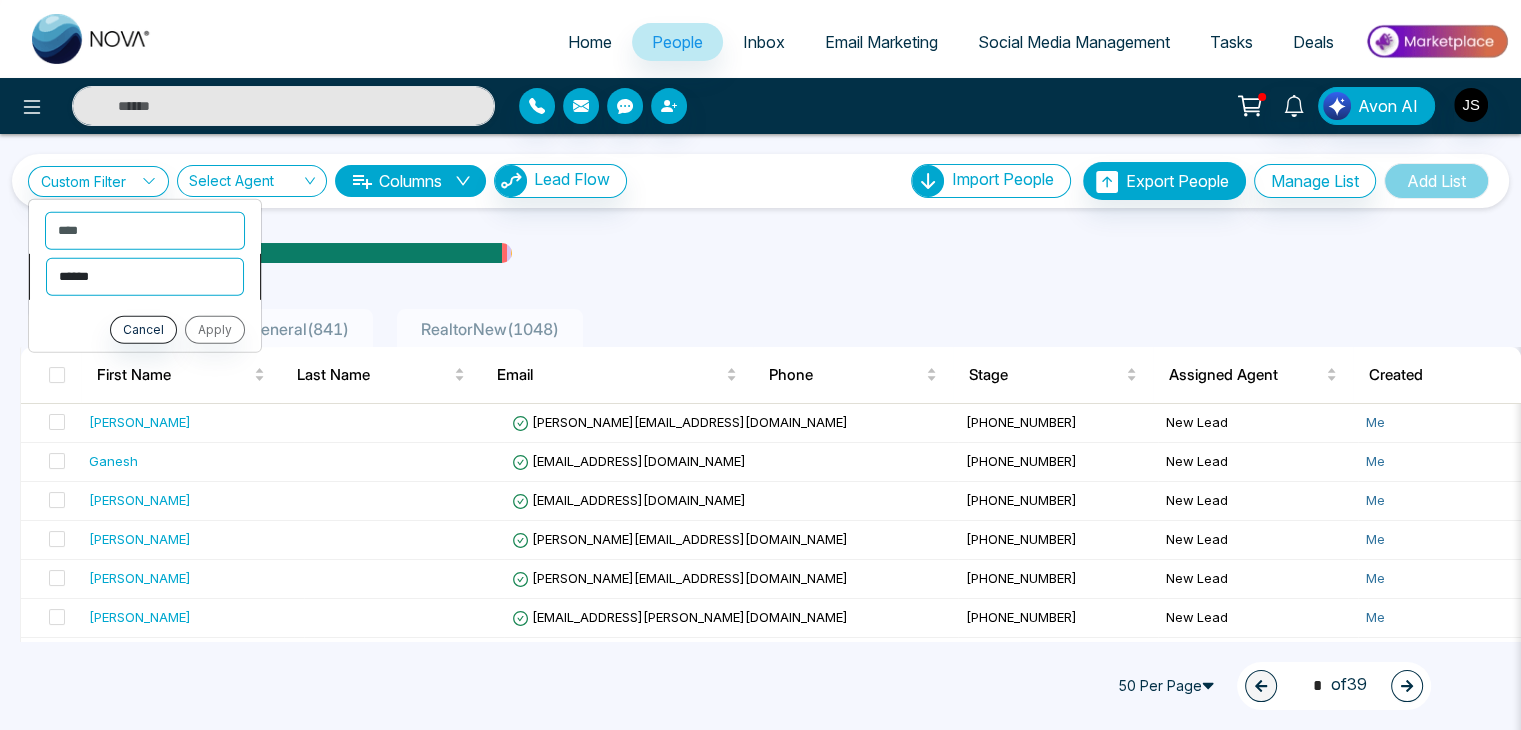 select on "*******" 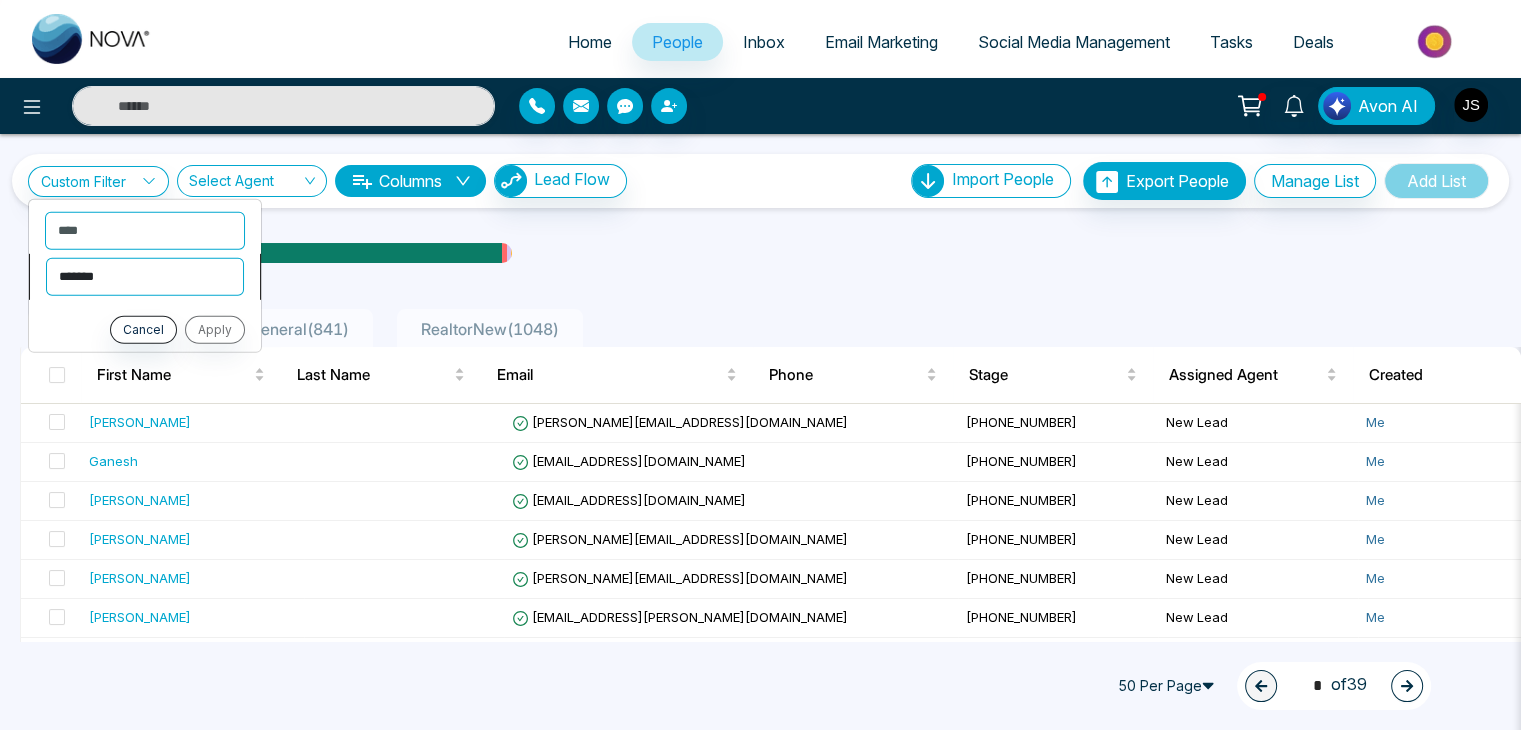 click on "**********" at bounding box center [145, 276] 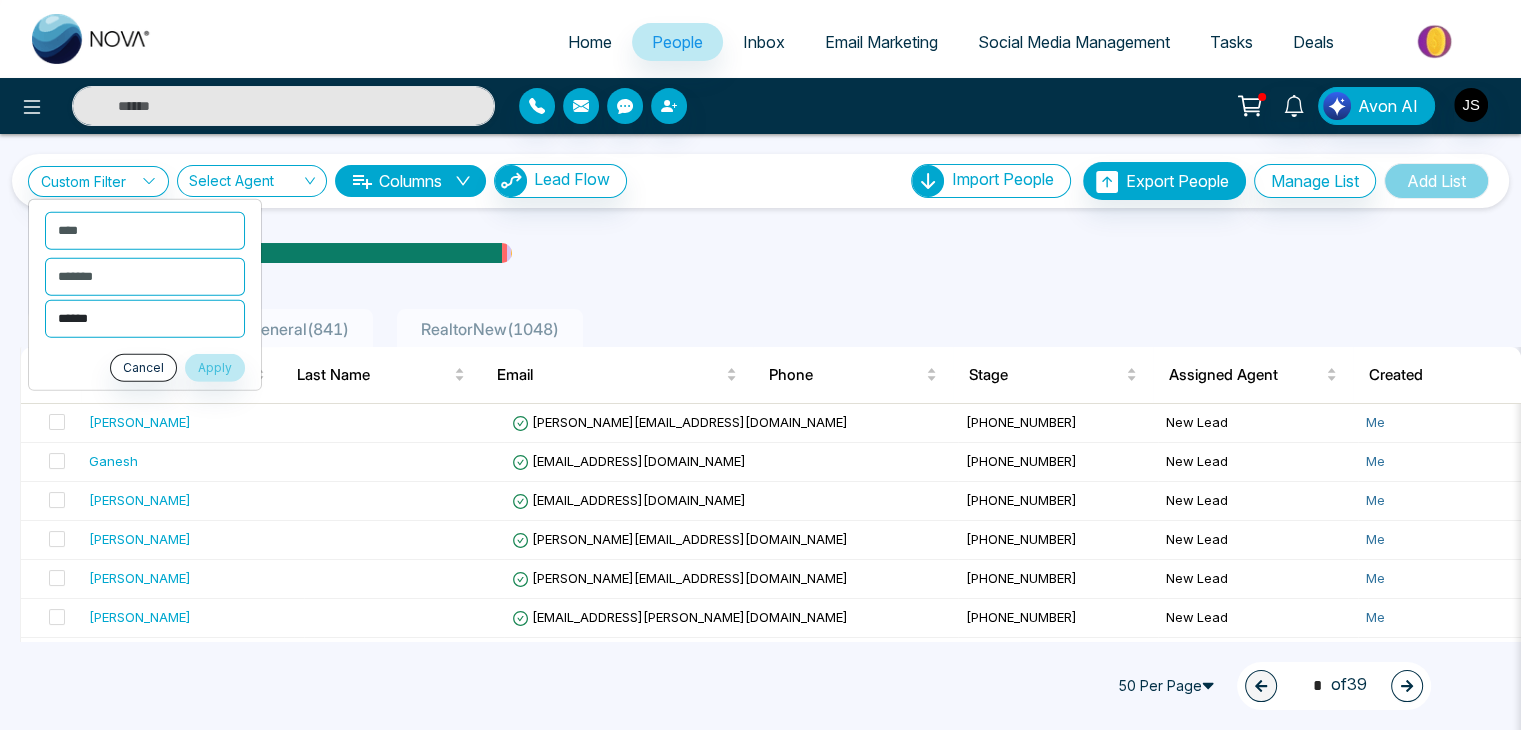click on "**********" at bounding box center [145, 318] 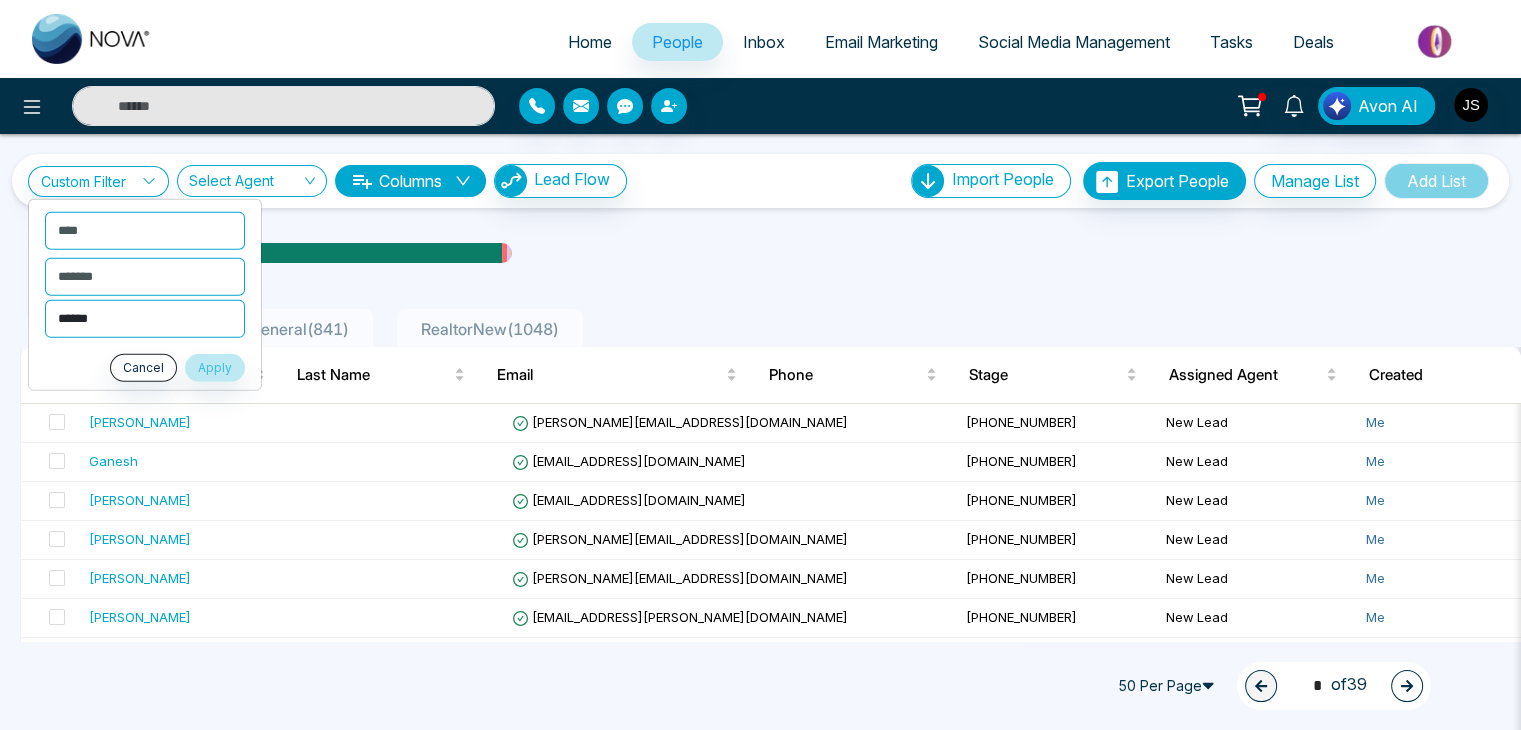 select on "**********" 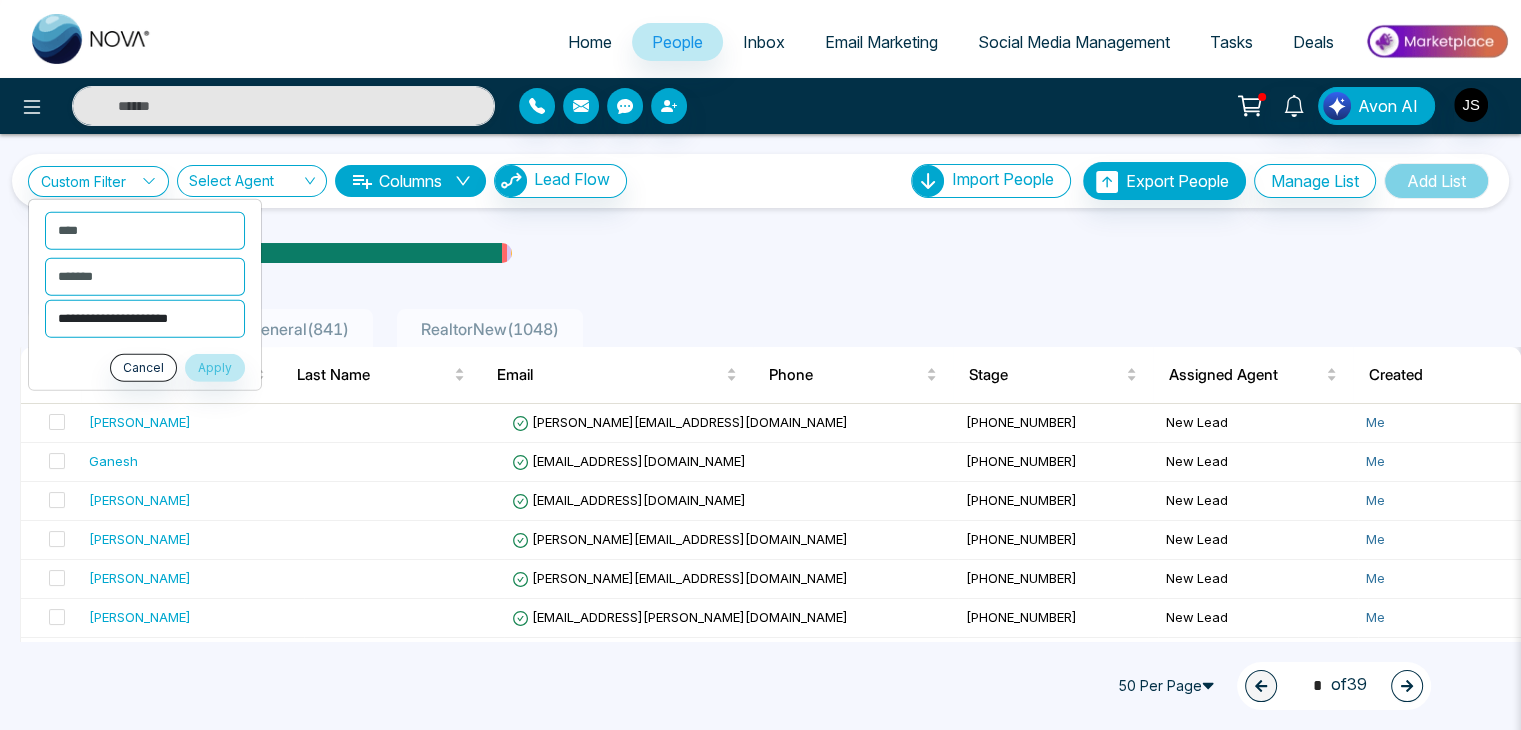 click on "**********" at bounding box center (145, 318) 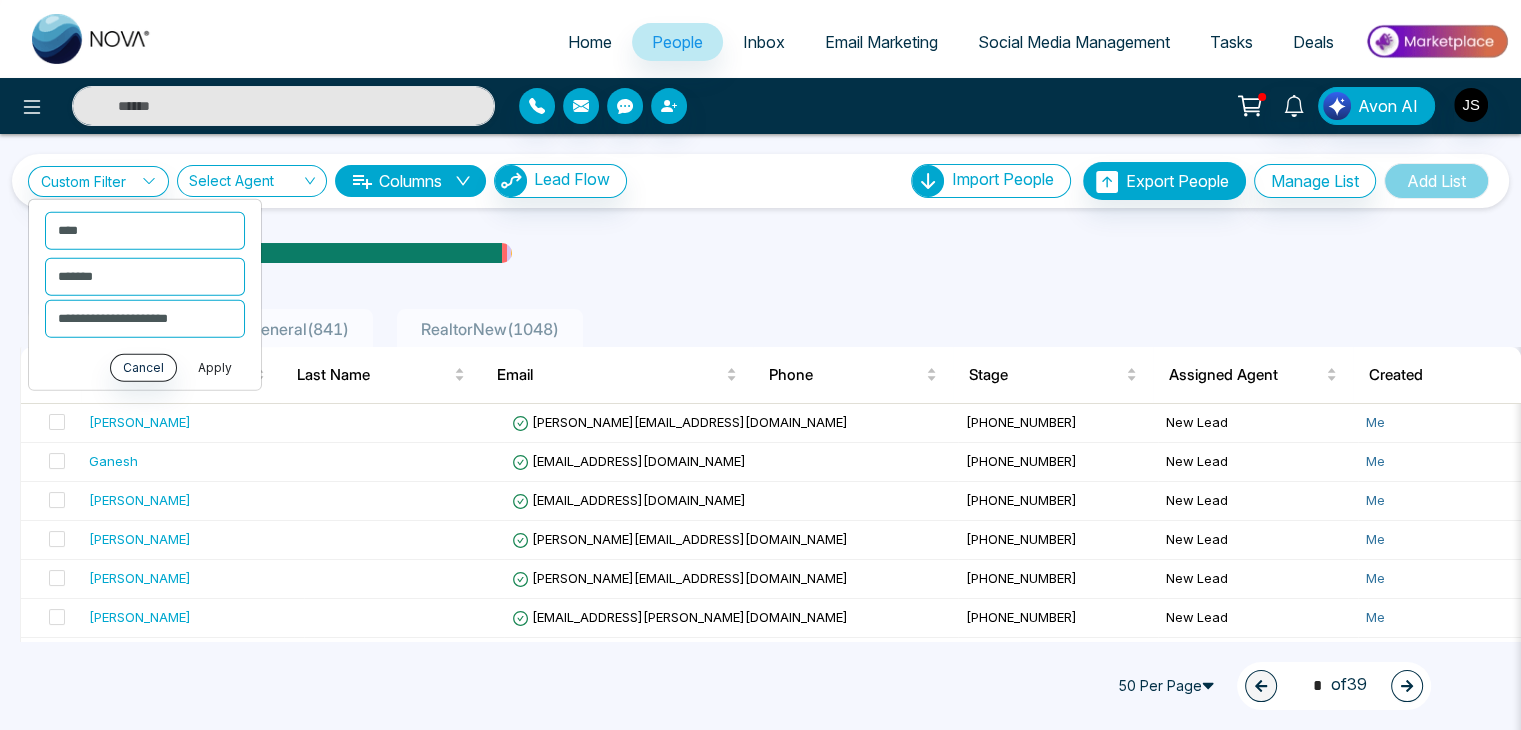 click on "Apply" at bounding box center (215, 367) 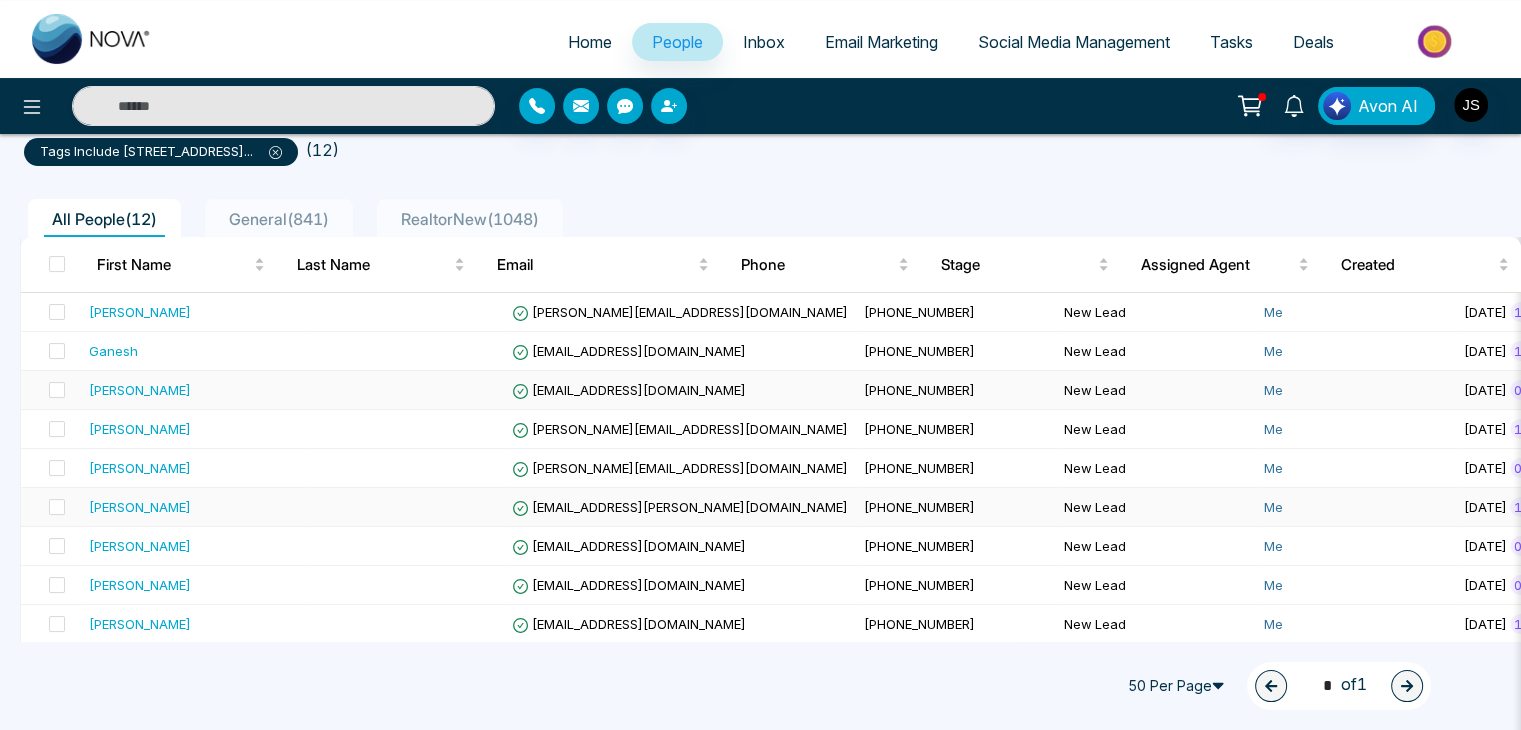 scroll, scrollTop: 200, scrollLeft: 0, axis: vertical 